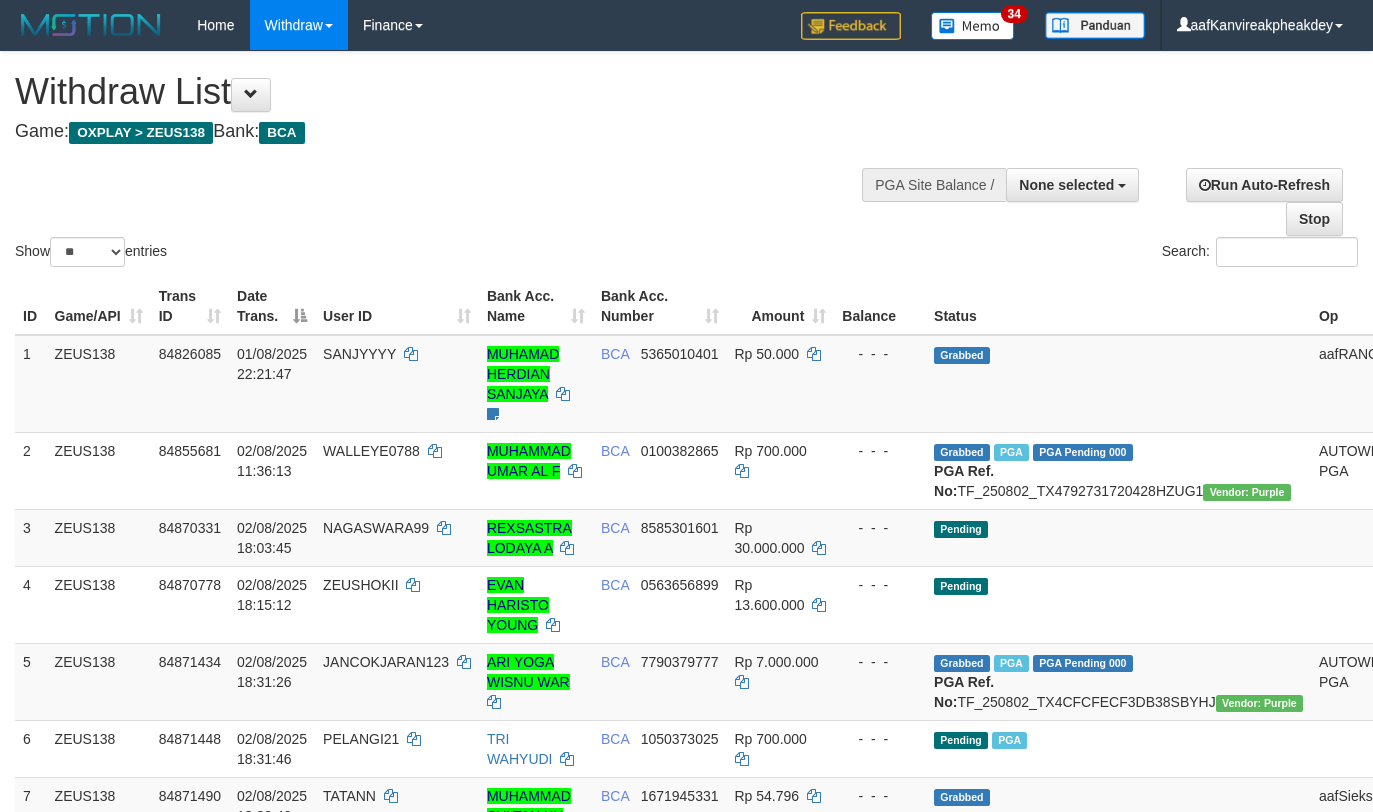 select 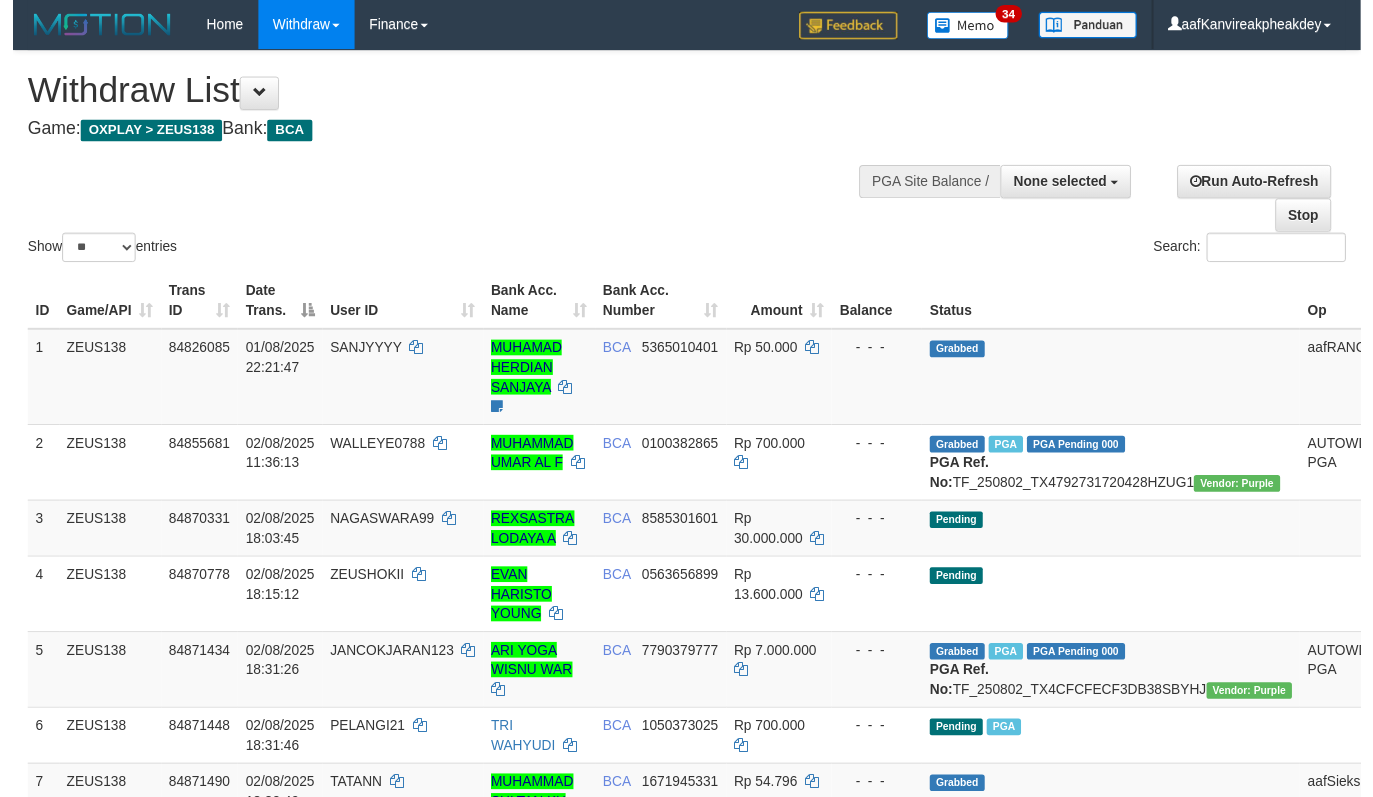 scroll, scrollTop: 728, scrollLeft: 0, axis: vertical 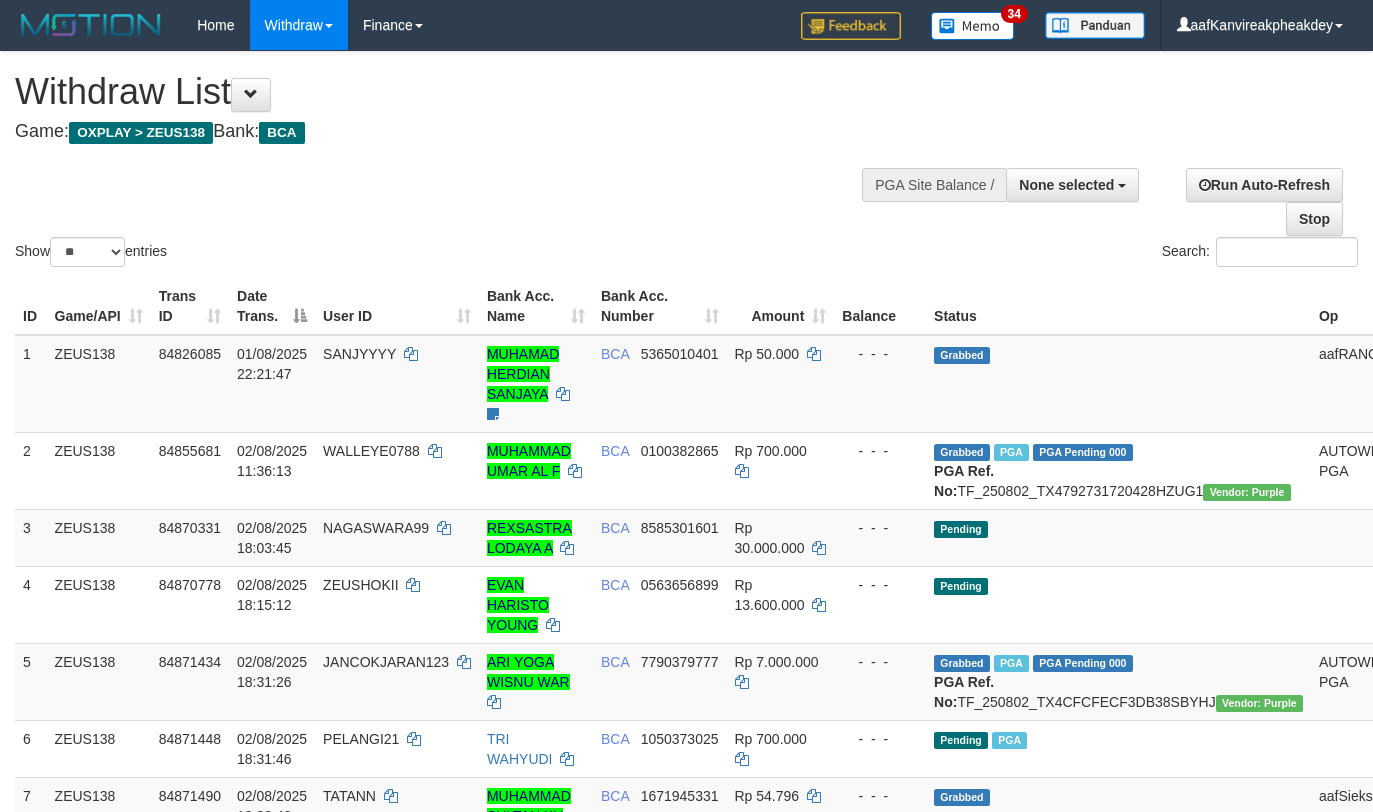 select 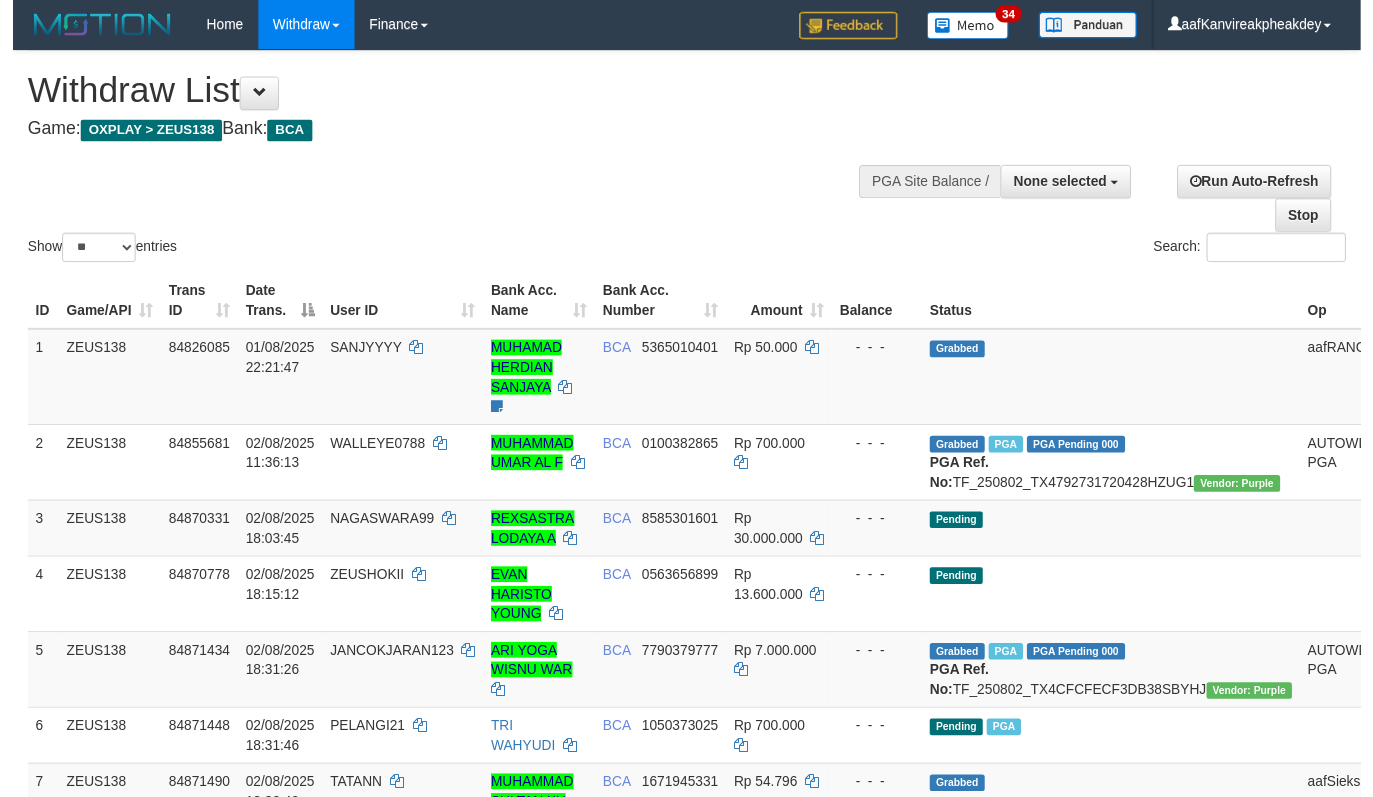 scroll, scrollTop: 728, scrollLeft: 0, axis: vertical 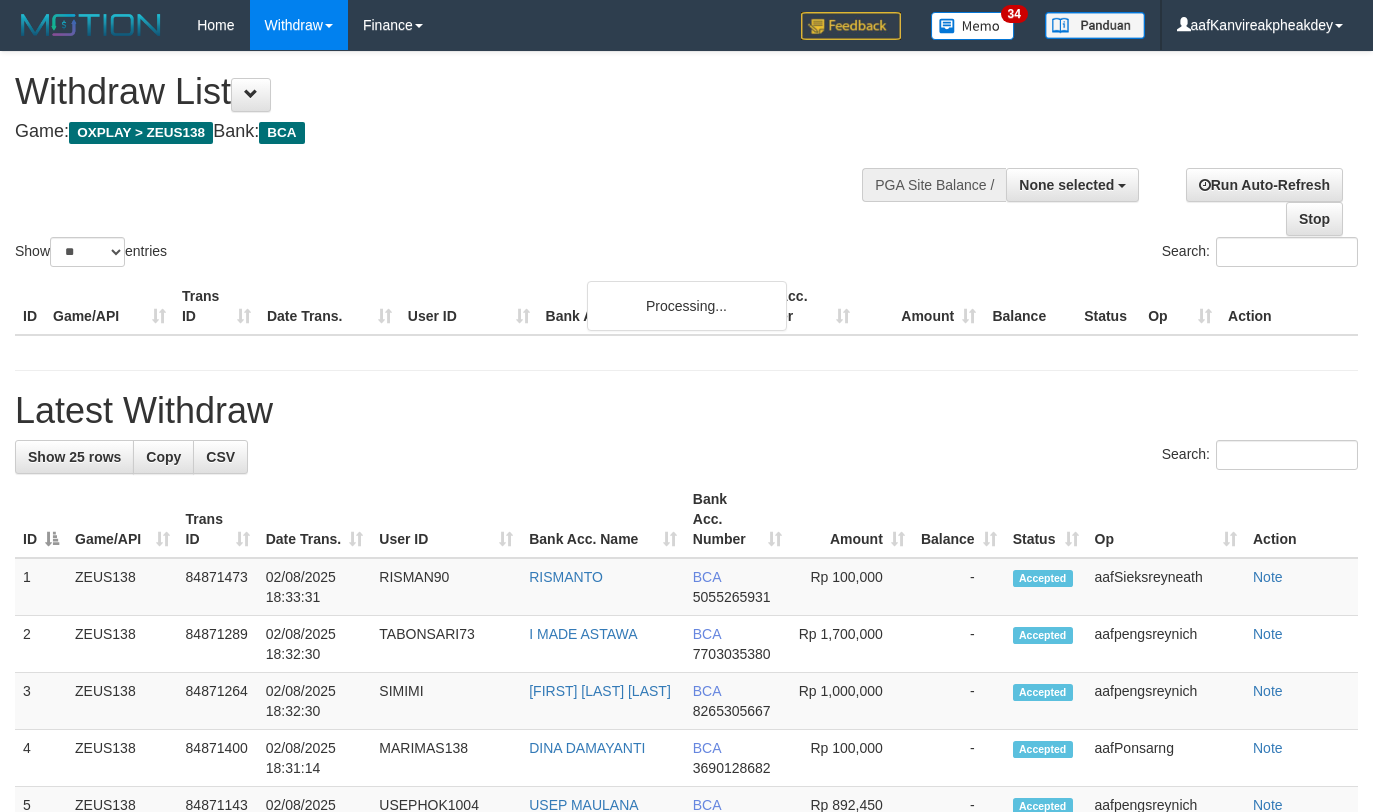 select 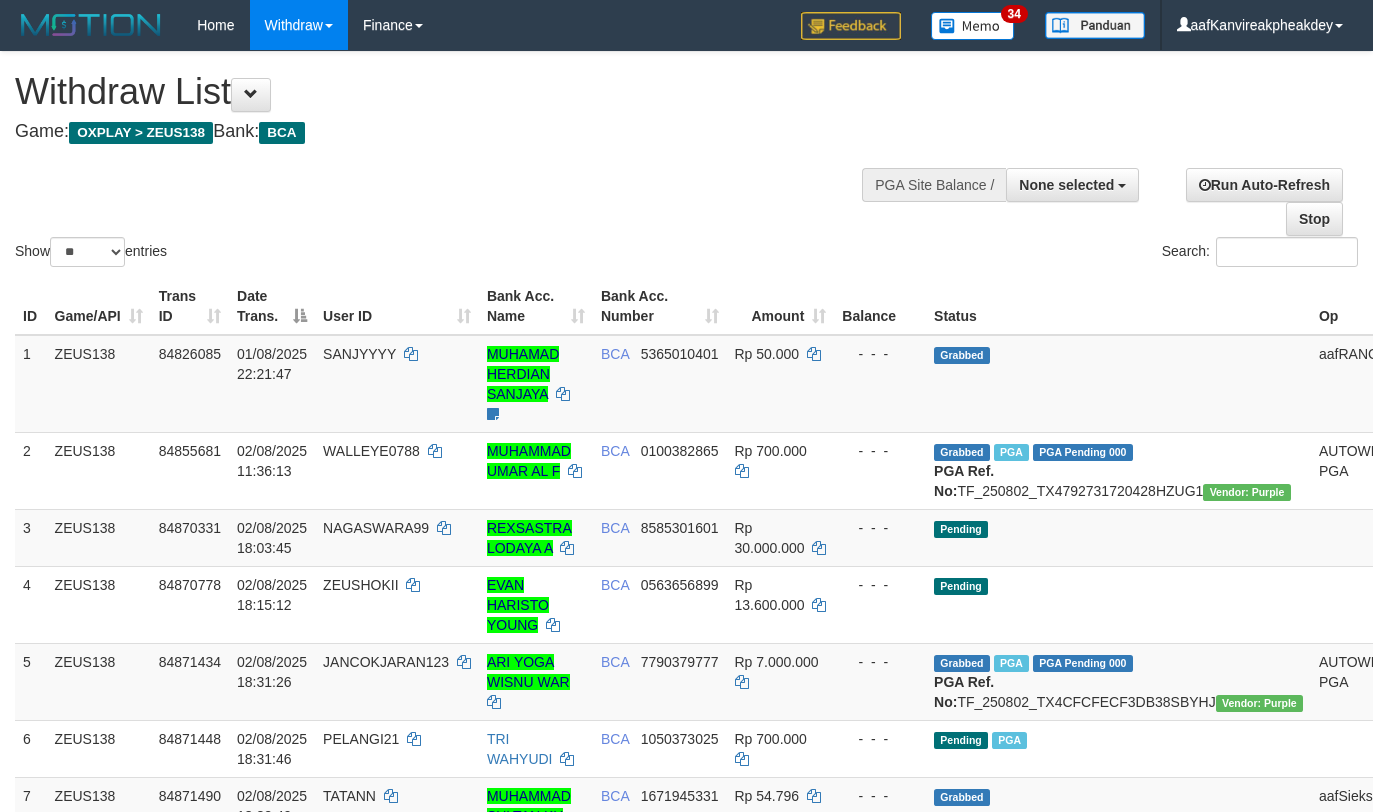 select 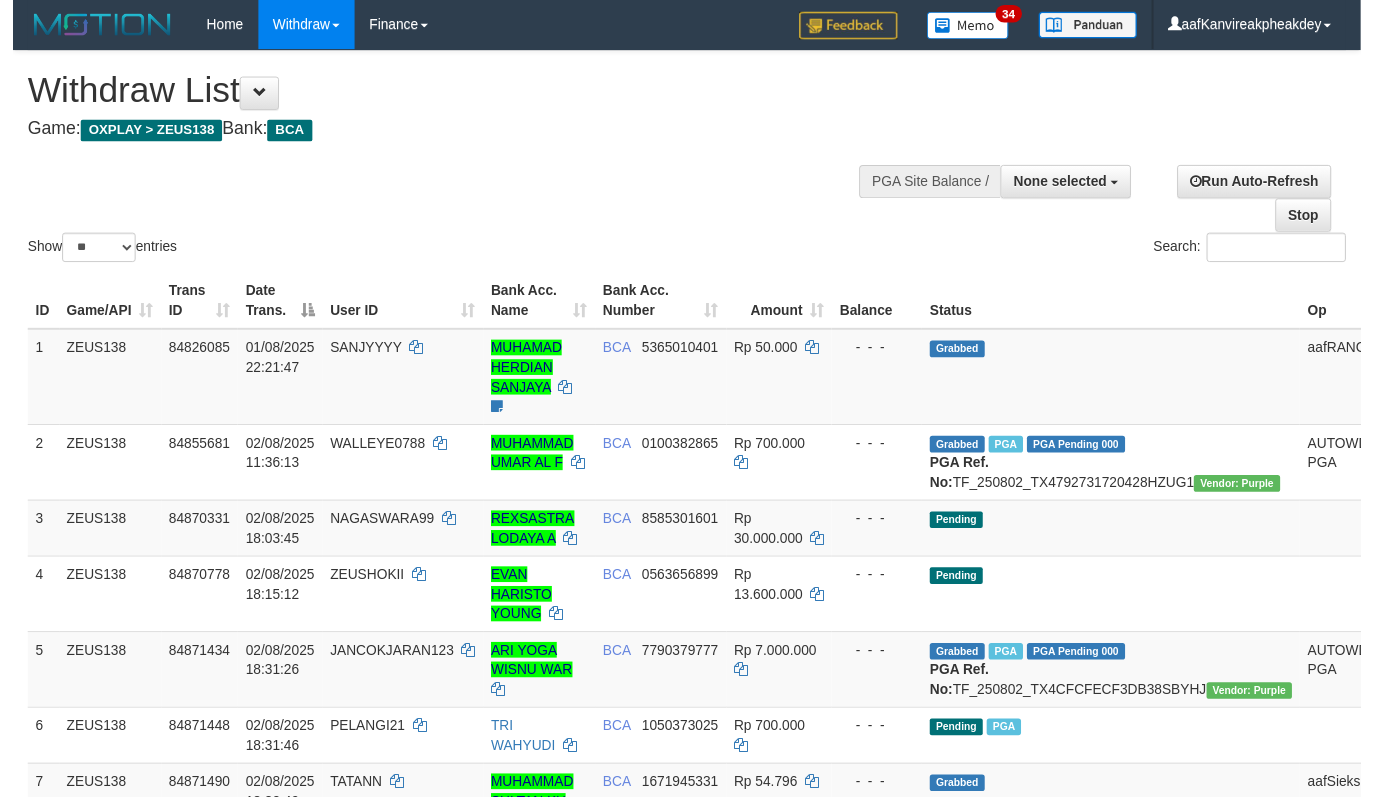 scroll, scrollTop: 728, scrollLeft: 0, axis: vertical 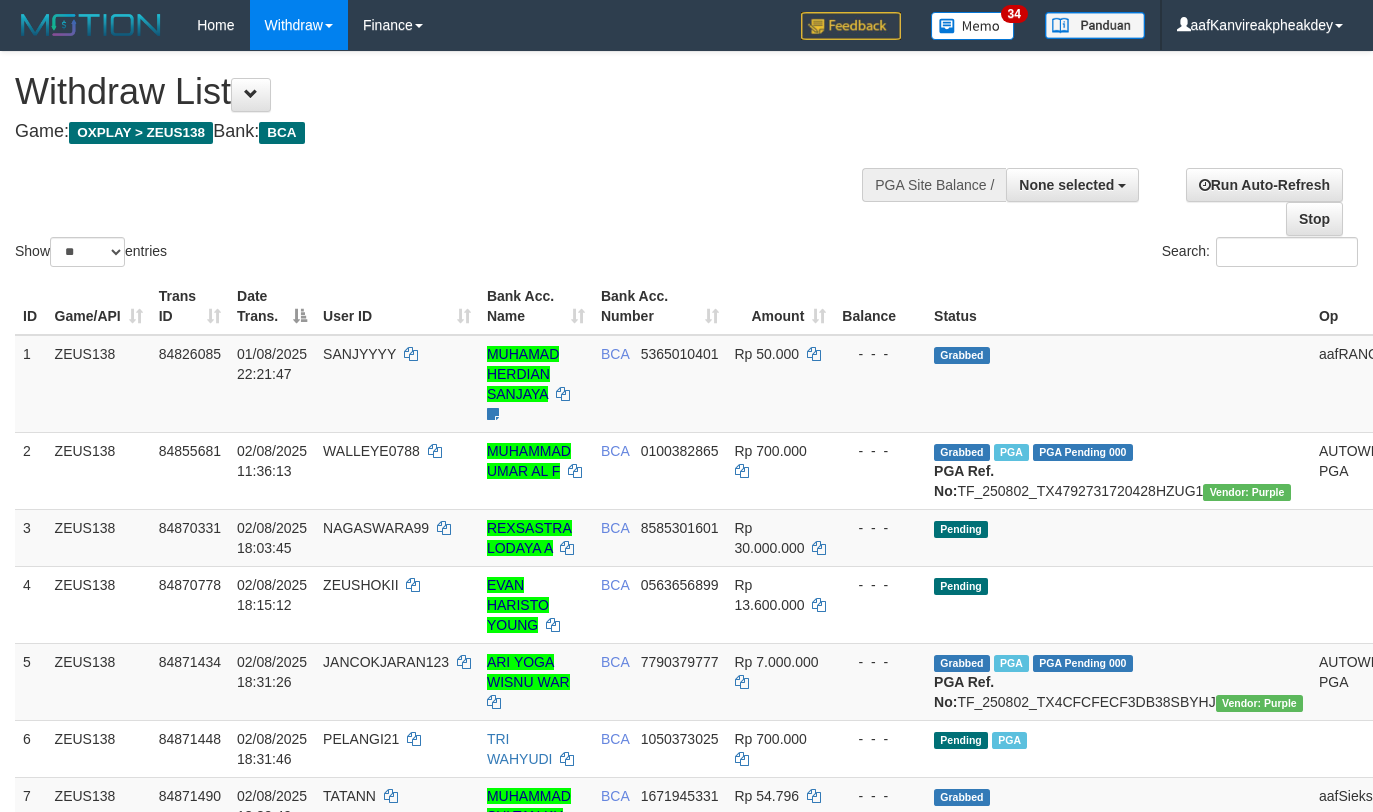 select 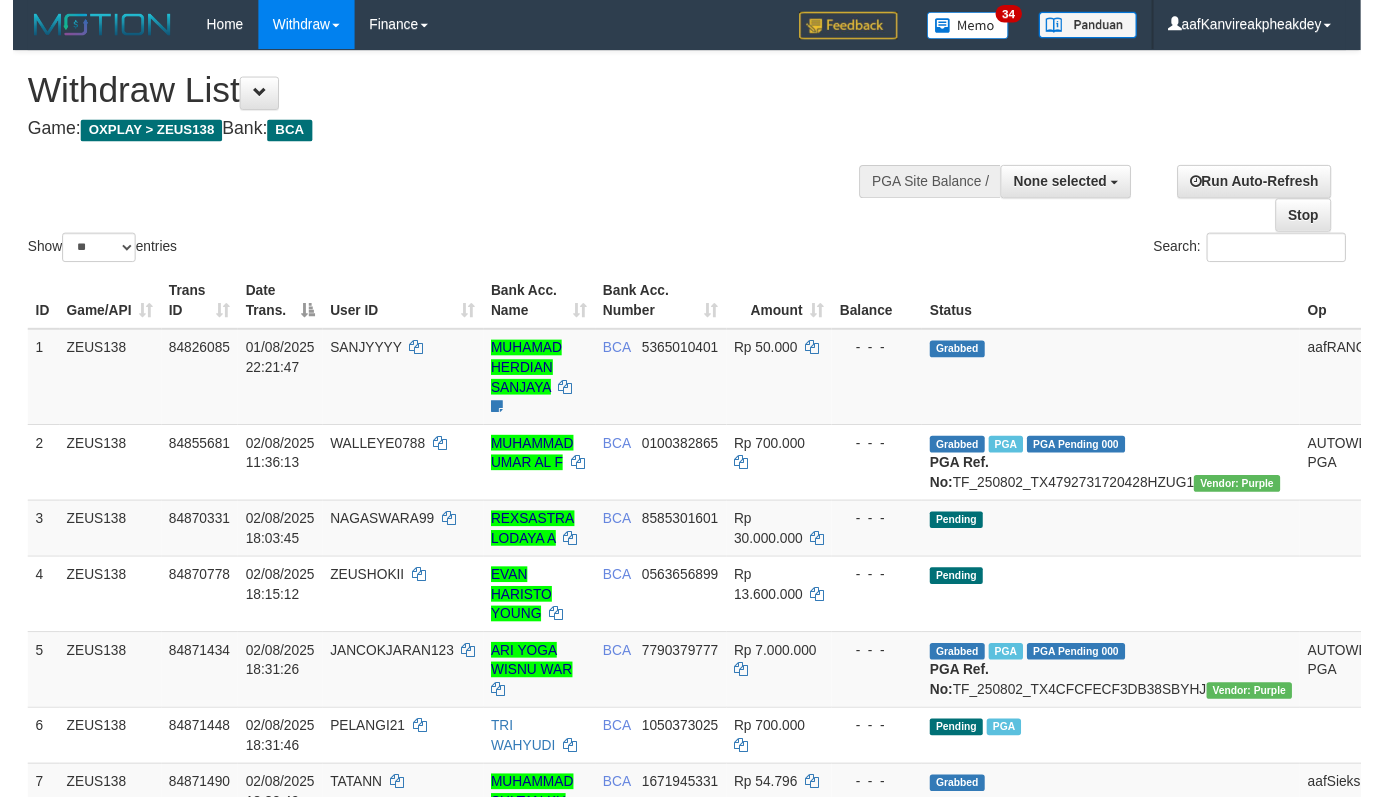 scroll, scrollTop: 728, scrollLeft: 0, axis: vertical 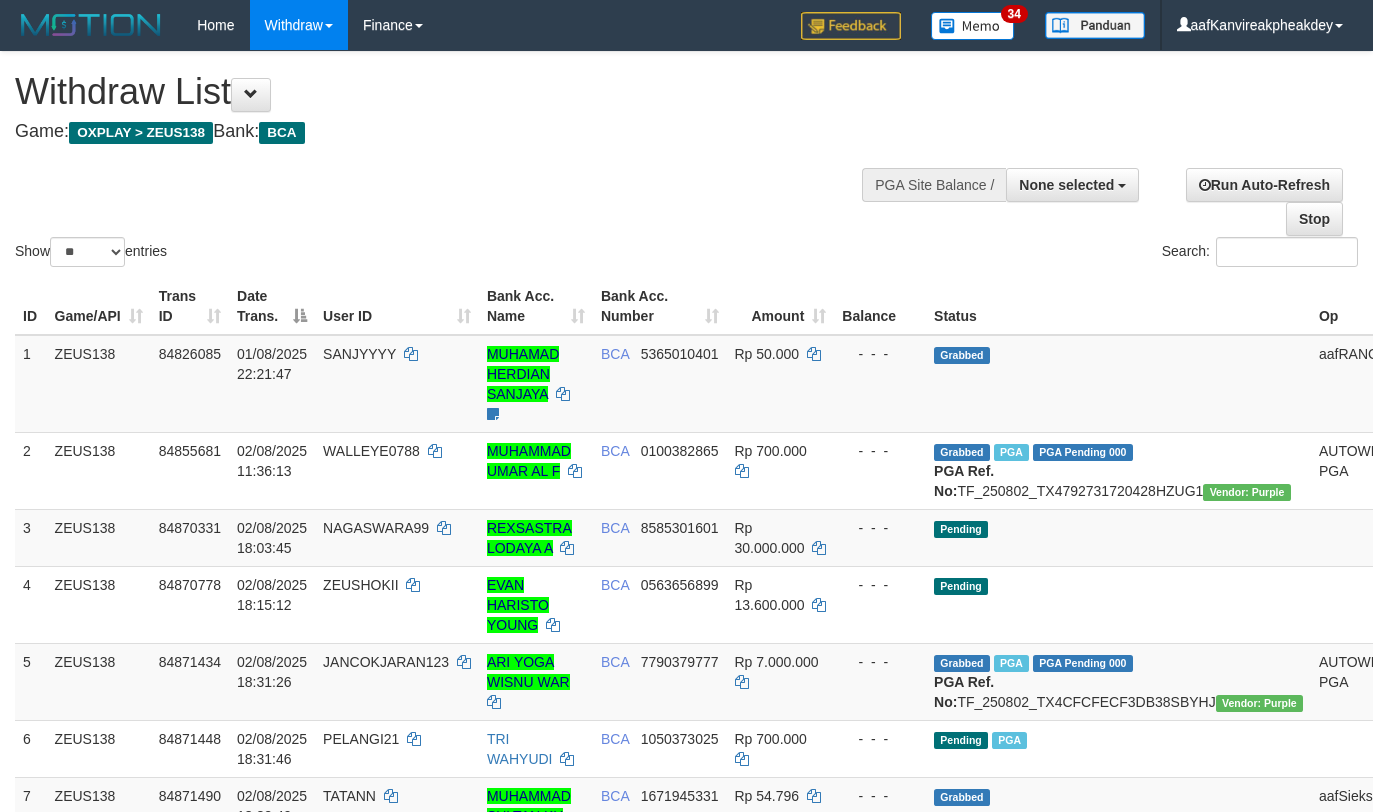 select 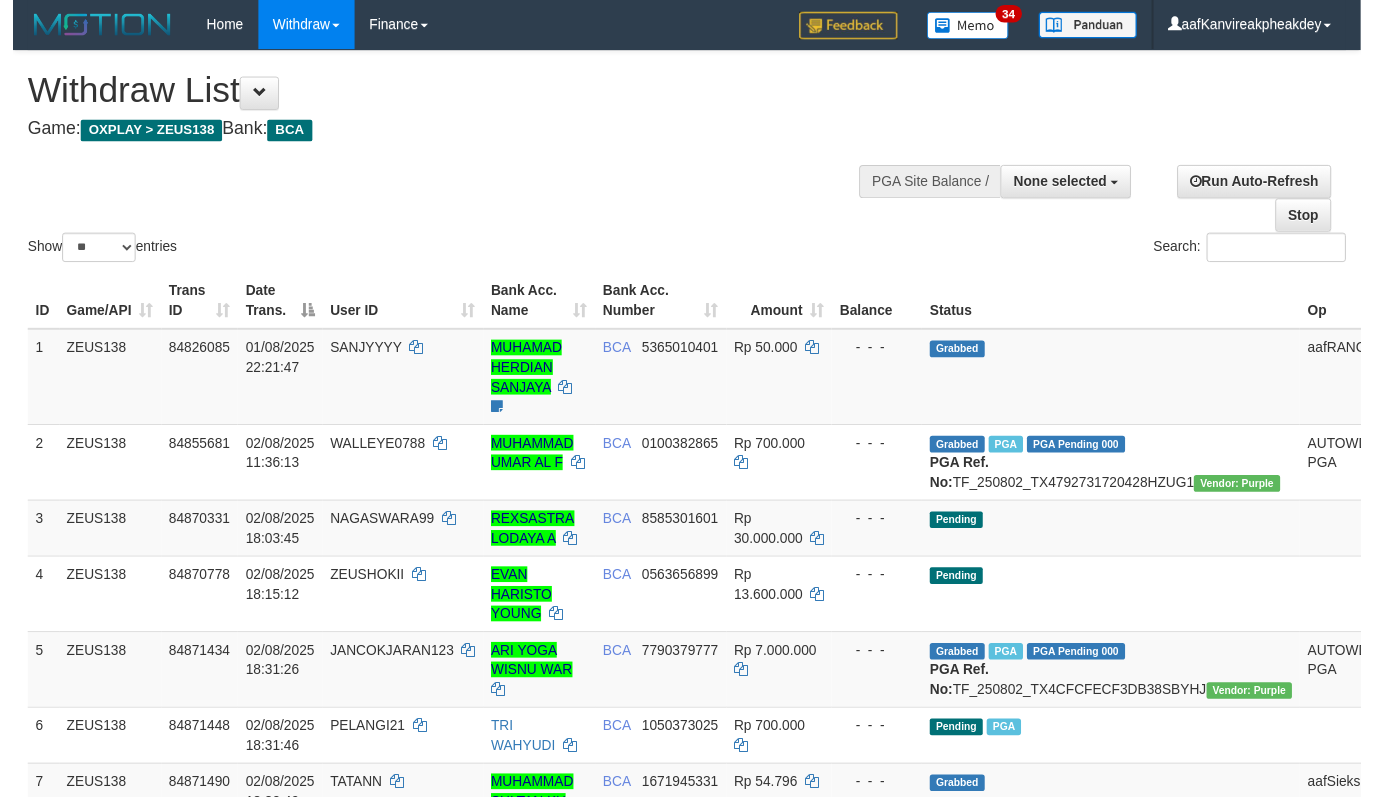 scroll, scrollTop: 728, scrollLeft: 0, axis: vertical 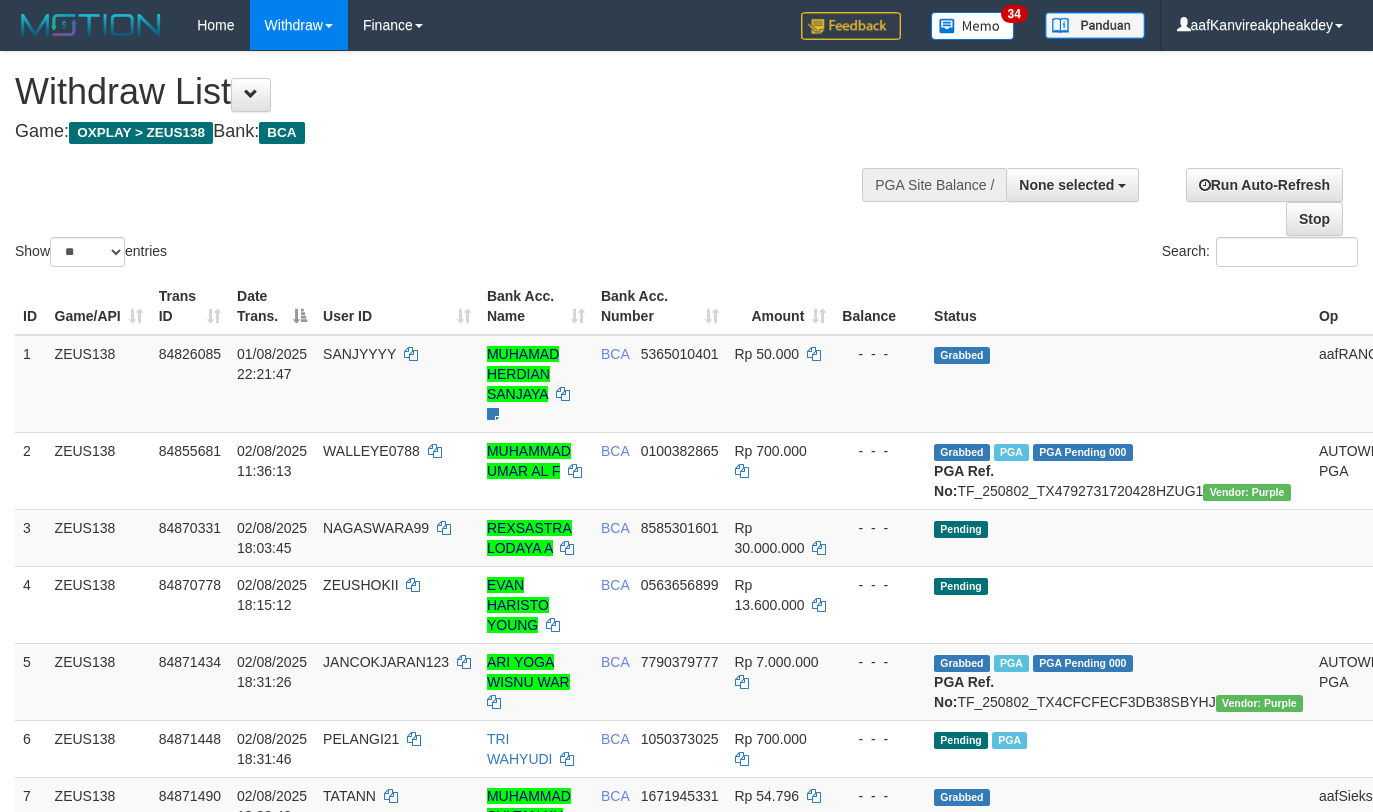 select 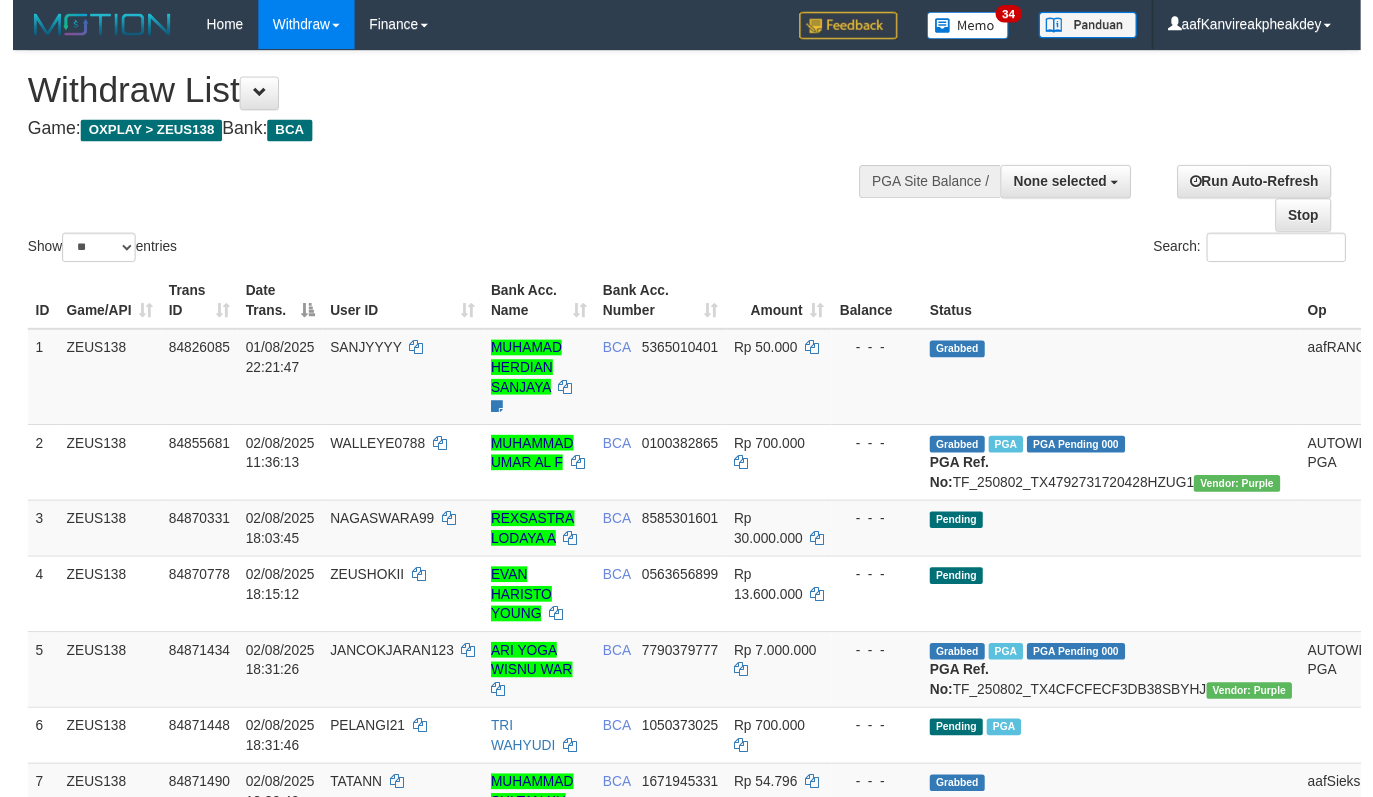 scroll, scrollTop: 728, scrollLeft: 0, axis: vertical 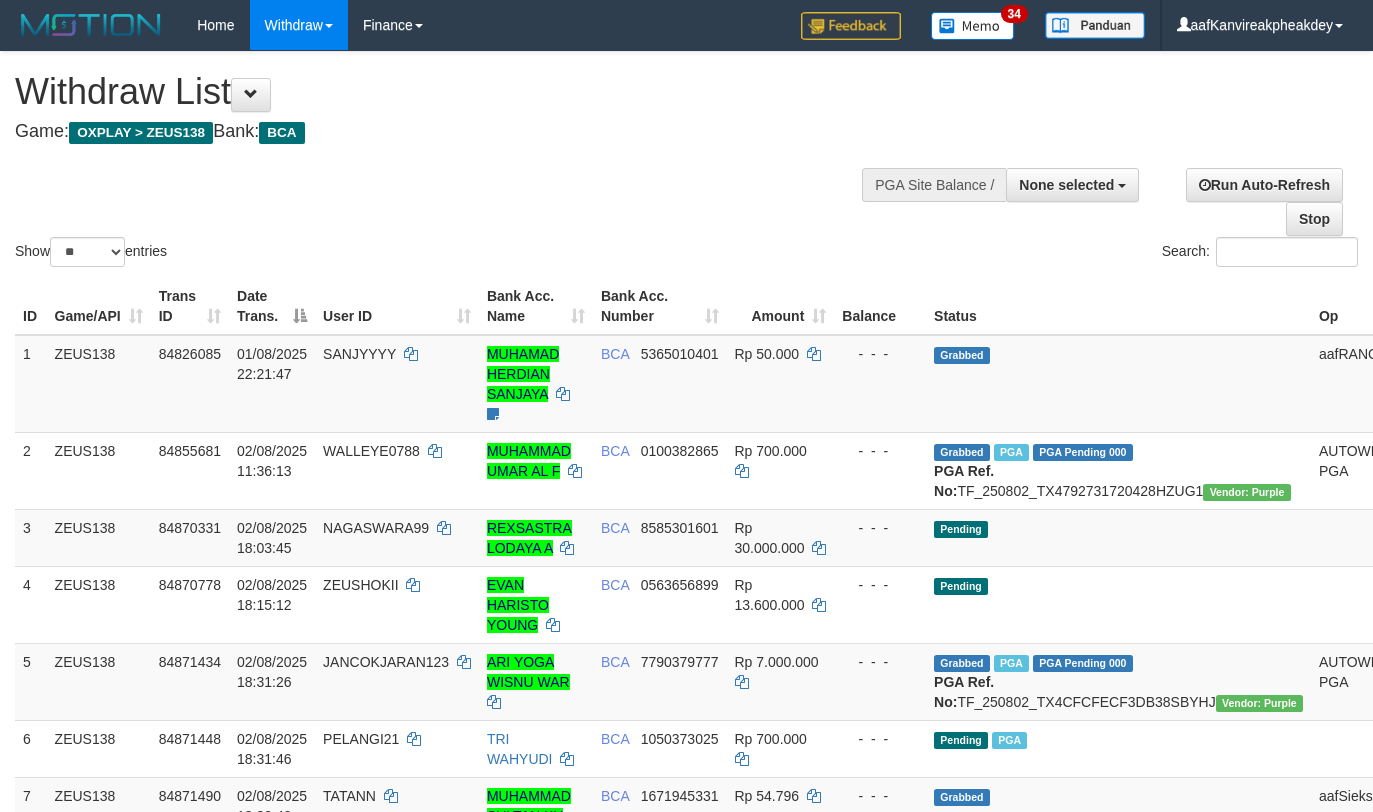 select 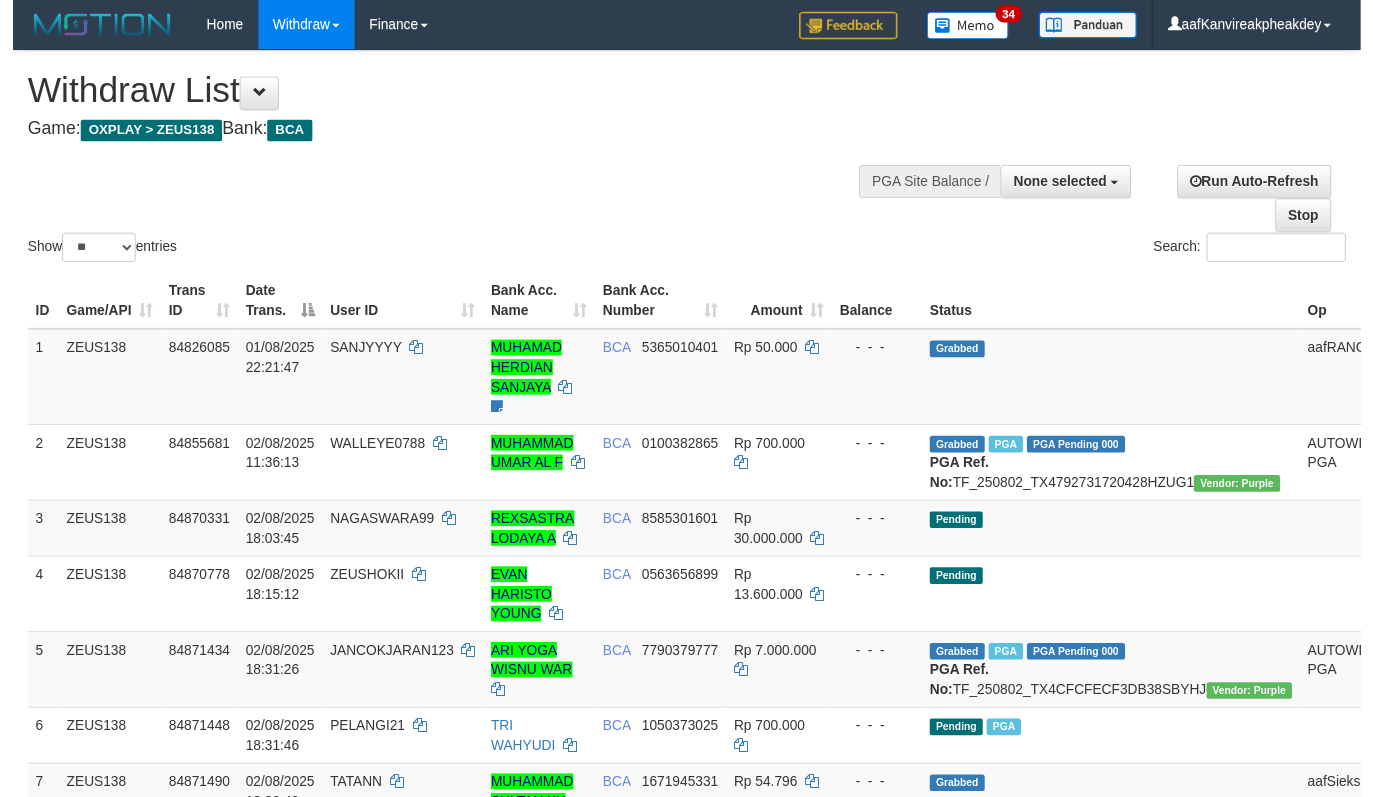 scroll, scrollTop: 728, scrollLeft: 0, axis: vertical 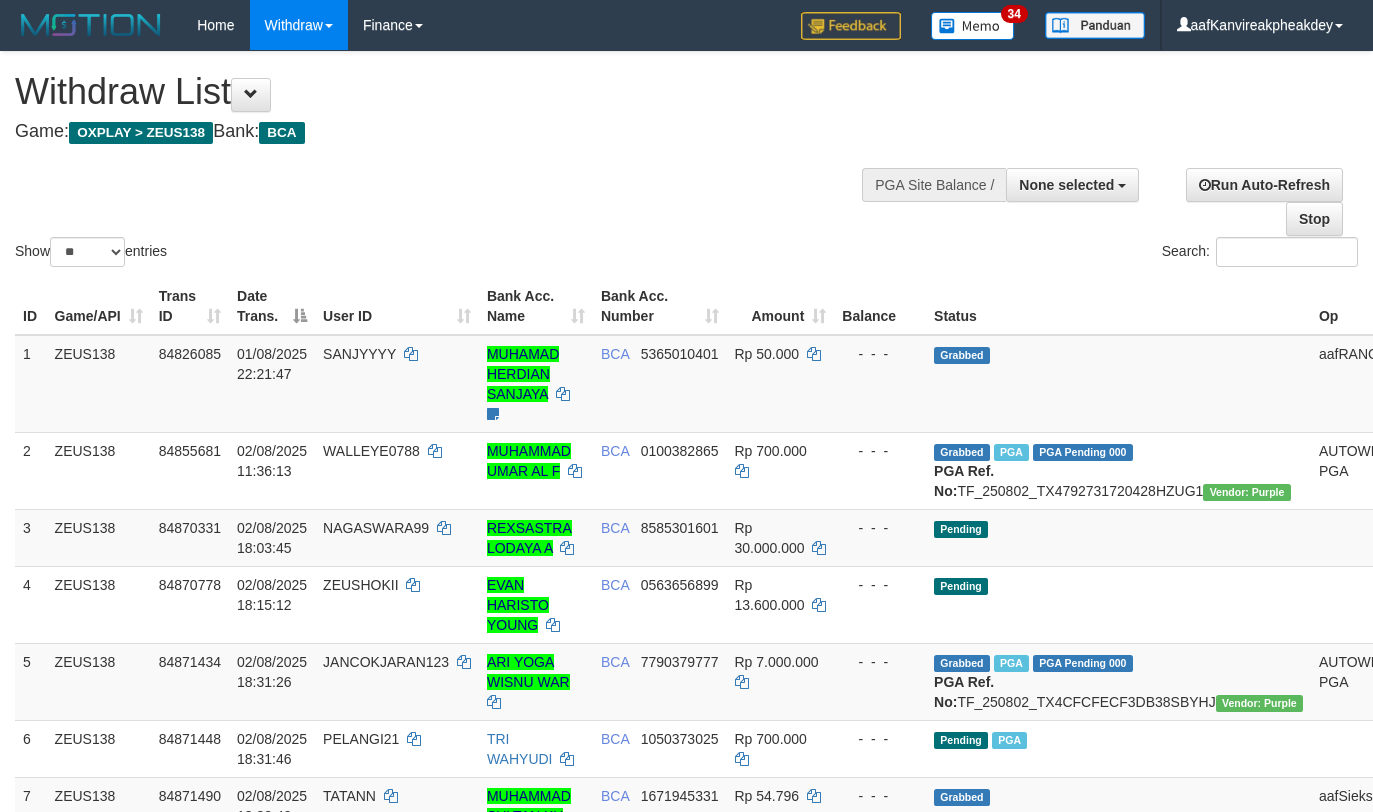 select 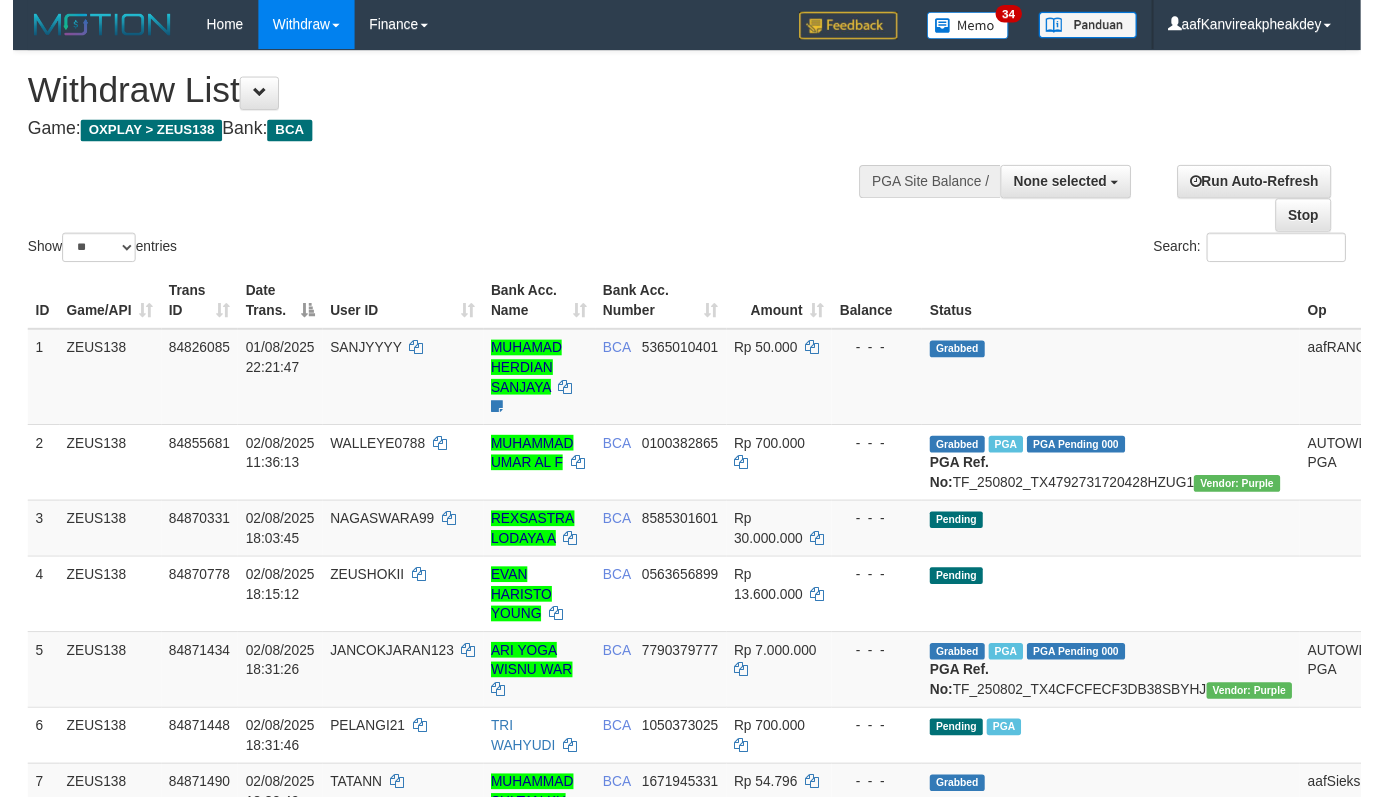 scroll, scrollTop: 728, scrollLeft: 0, axis: vertical 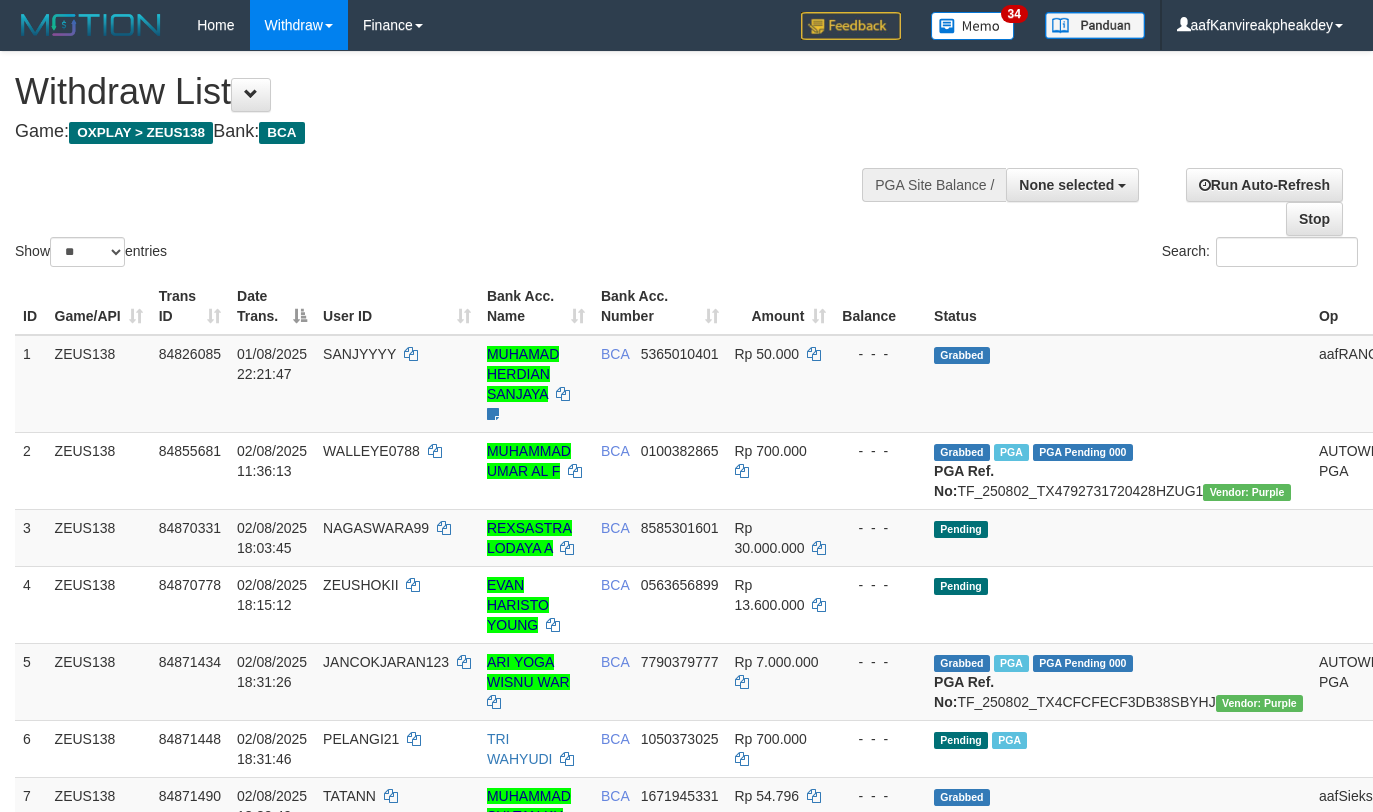 select 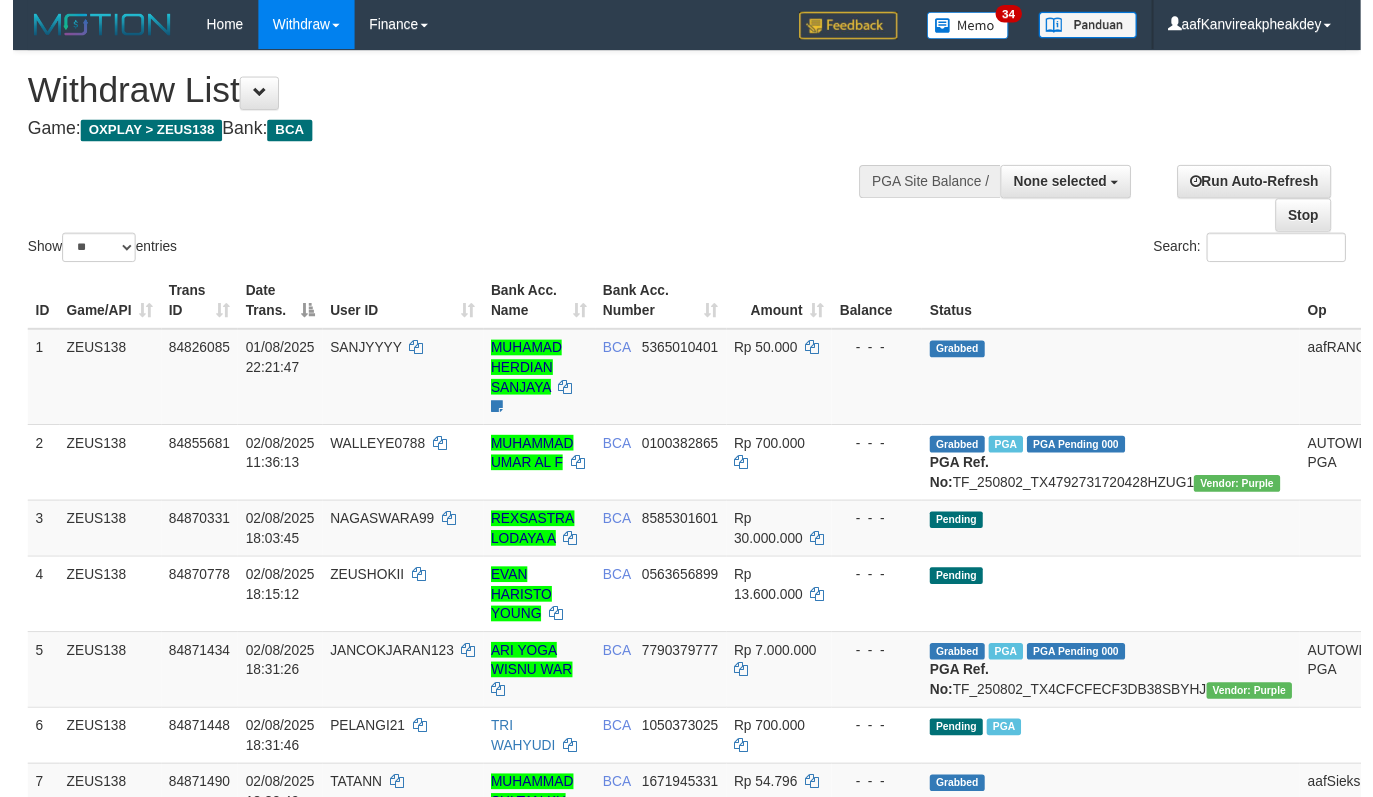 scroll, scrollTop: 728, scrollLeft: 0, axis: vertical 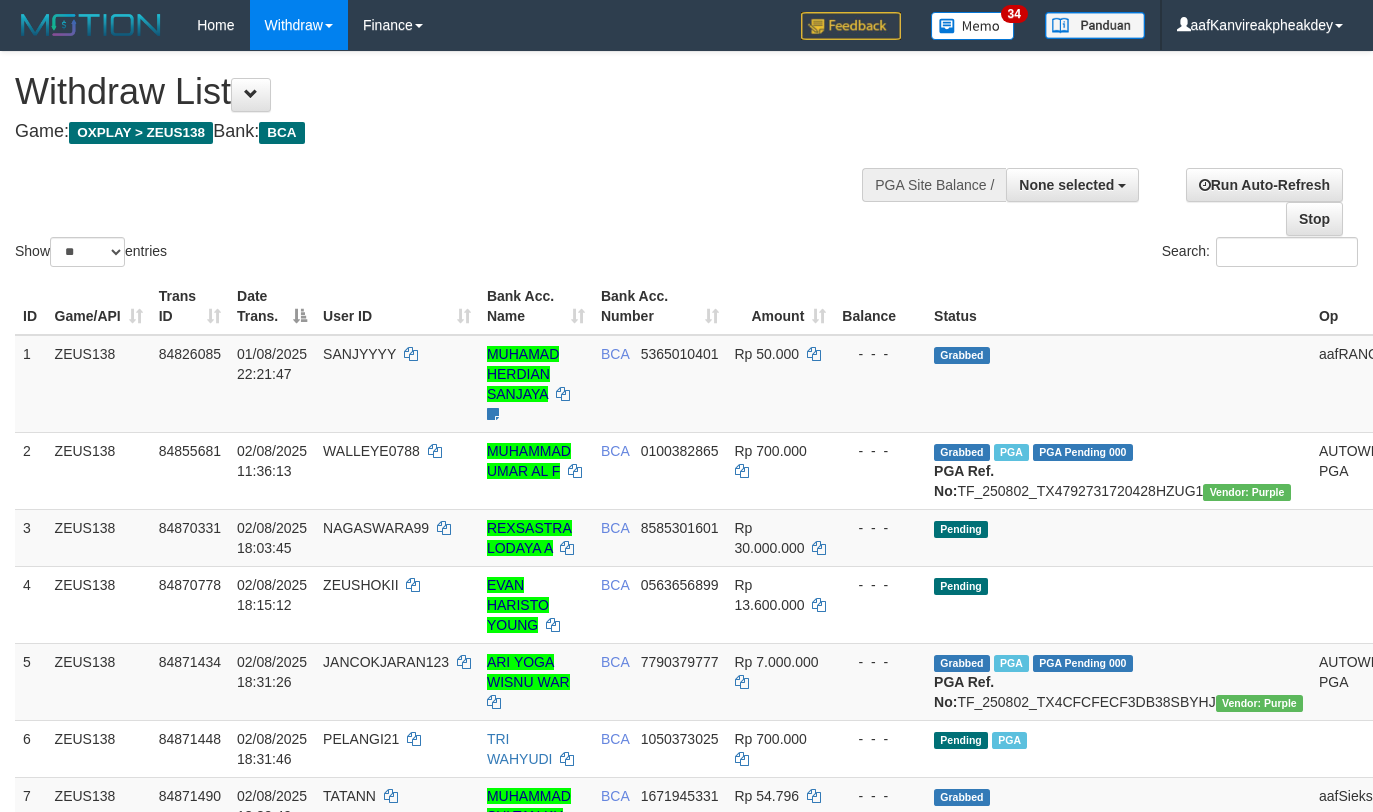 select 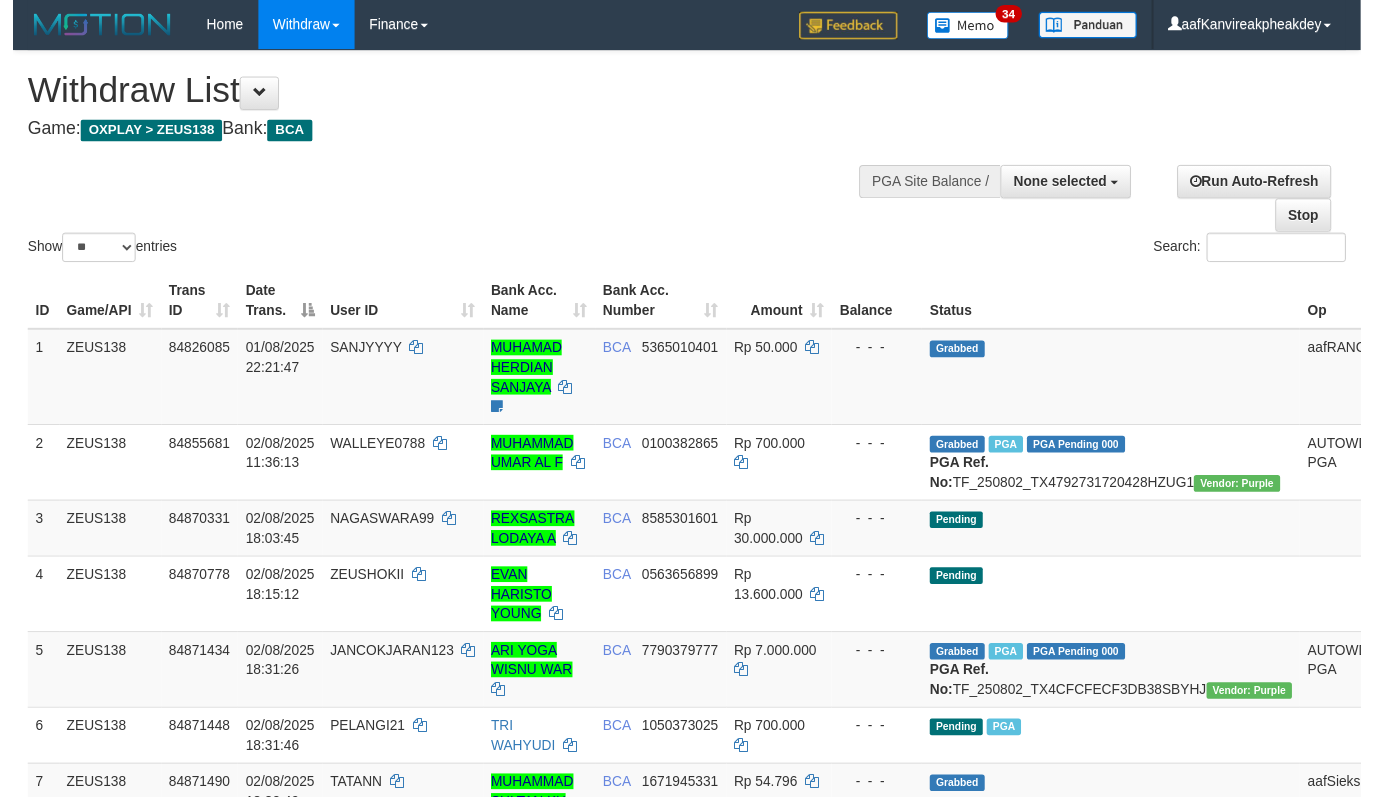 scroll, scrollTop: 728, scrollLeft: 0, axis: vertical 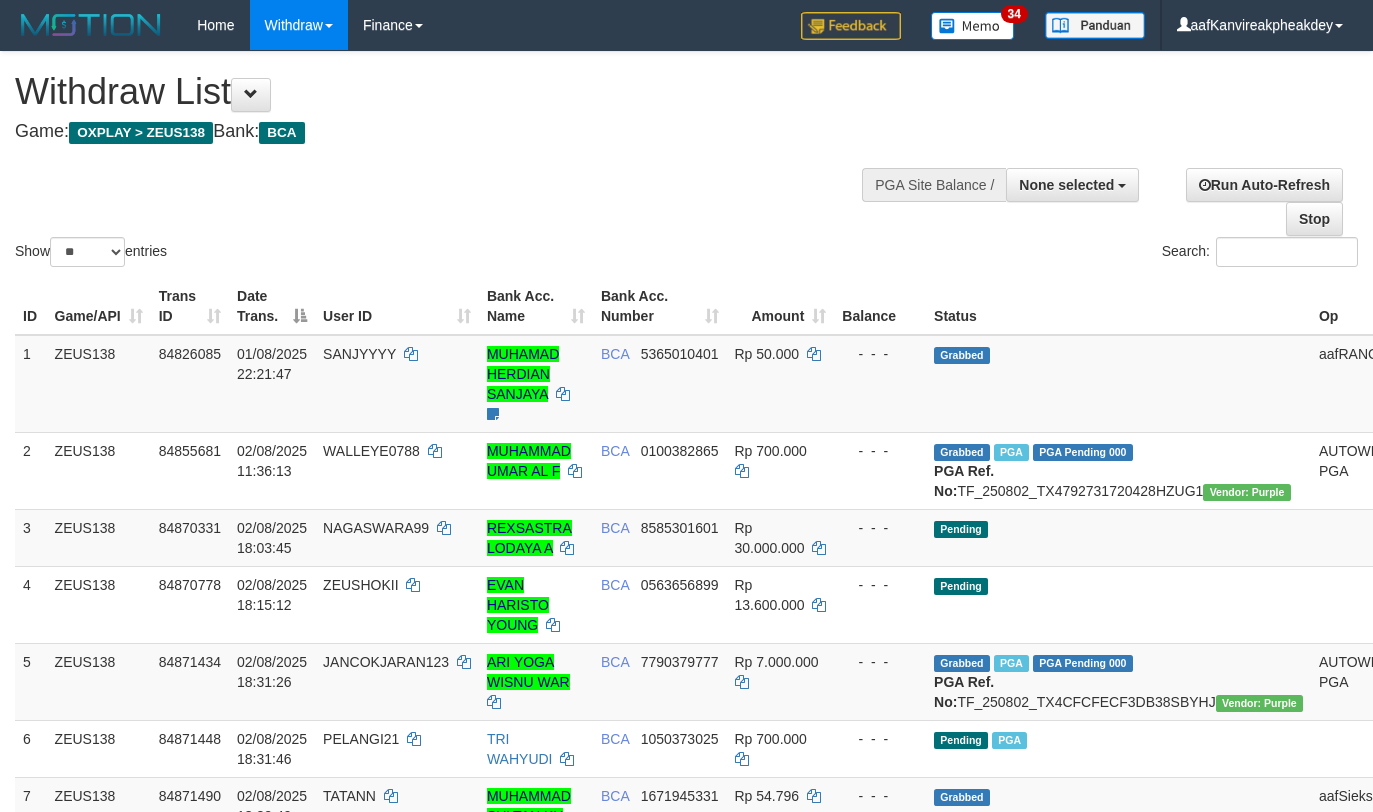 select 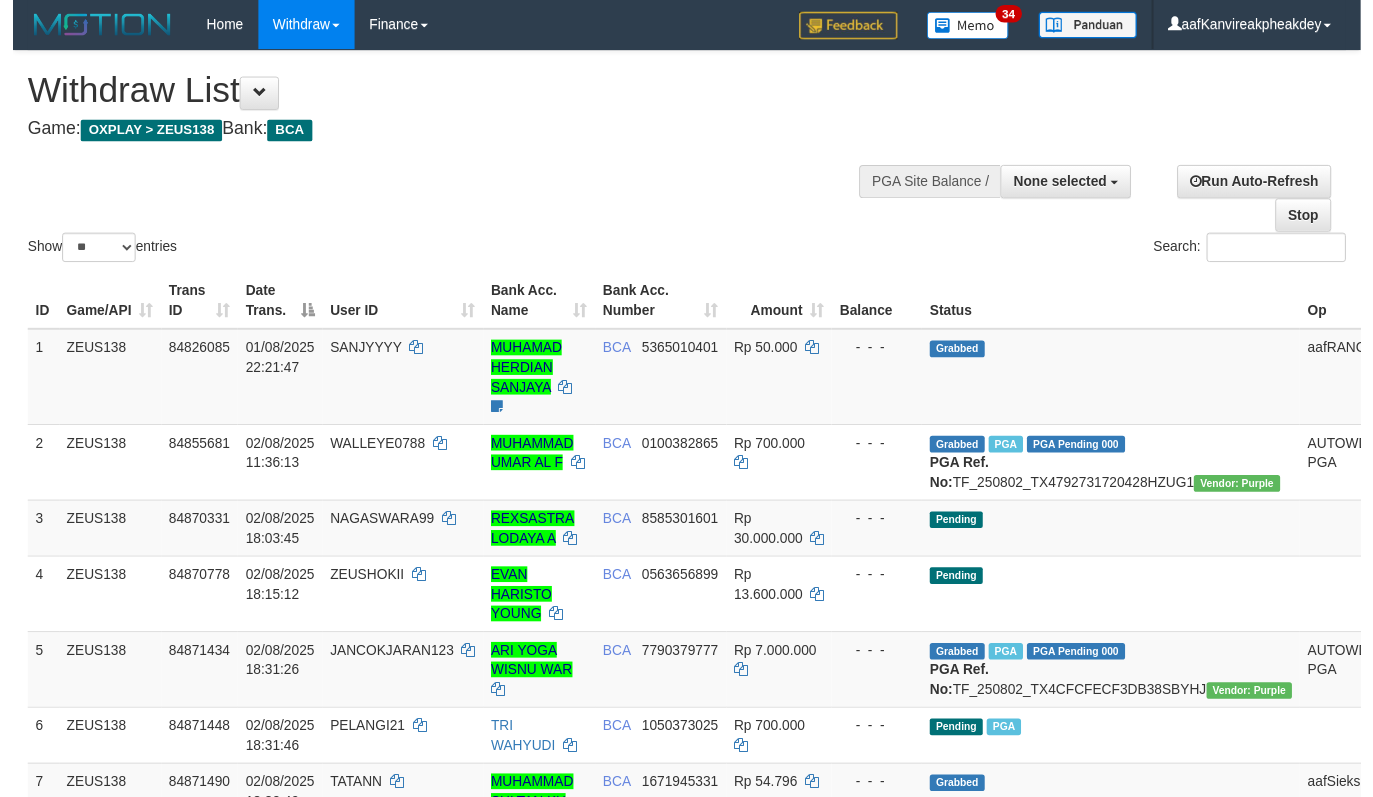scroll, scrollTop: 728, scrollLeft: 0, axis: vertical 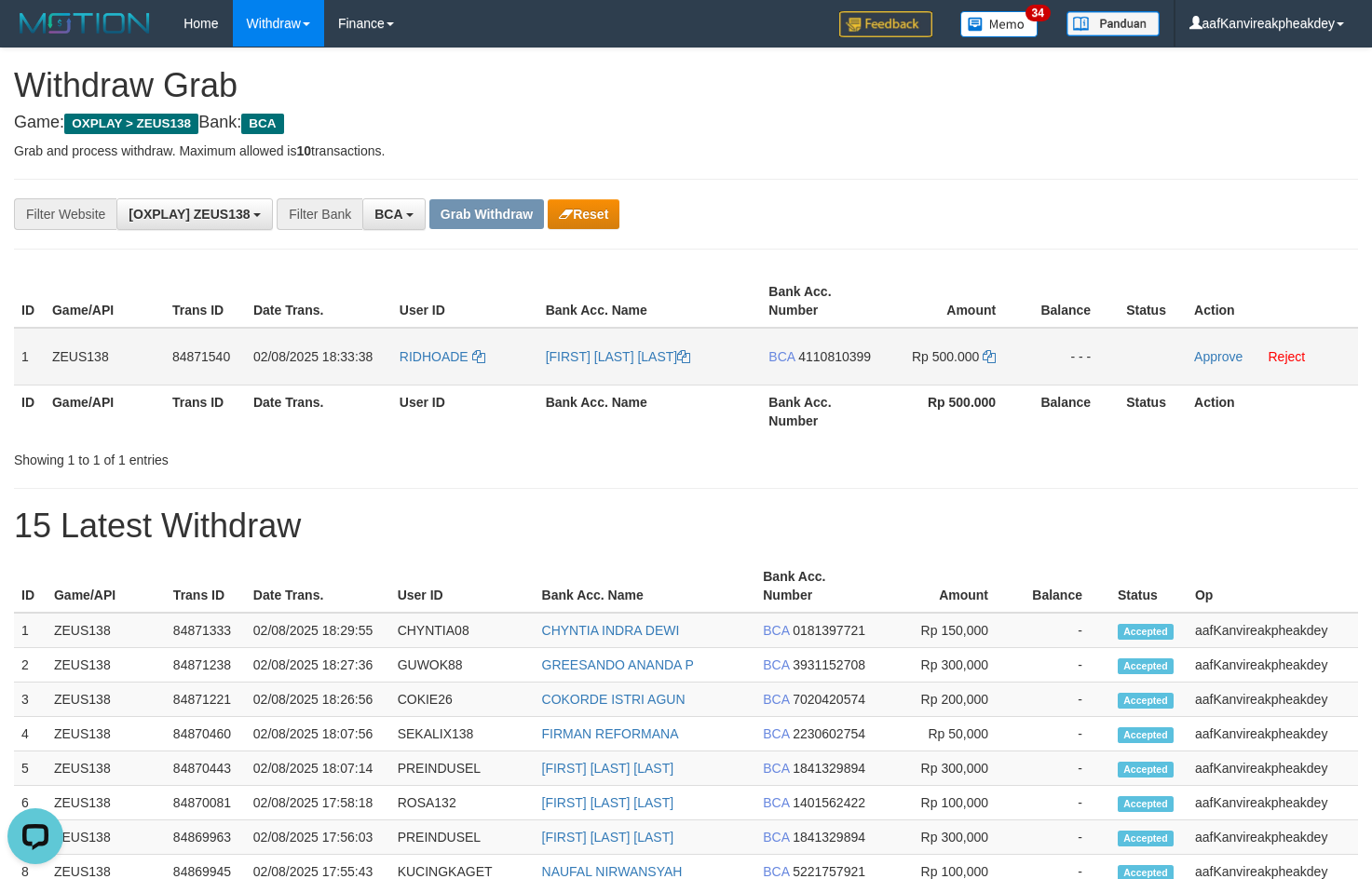 copy 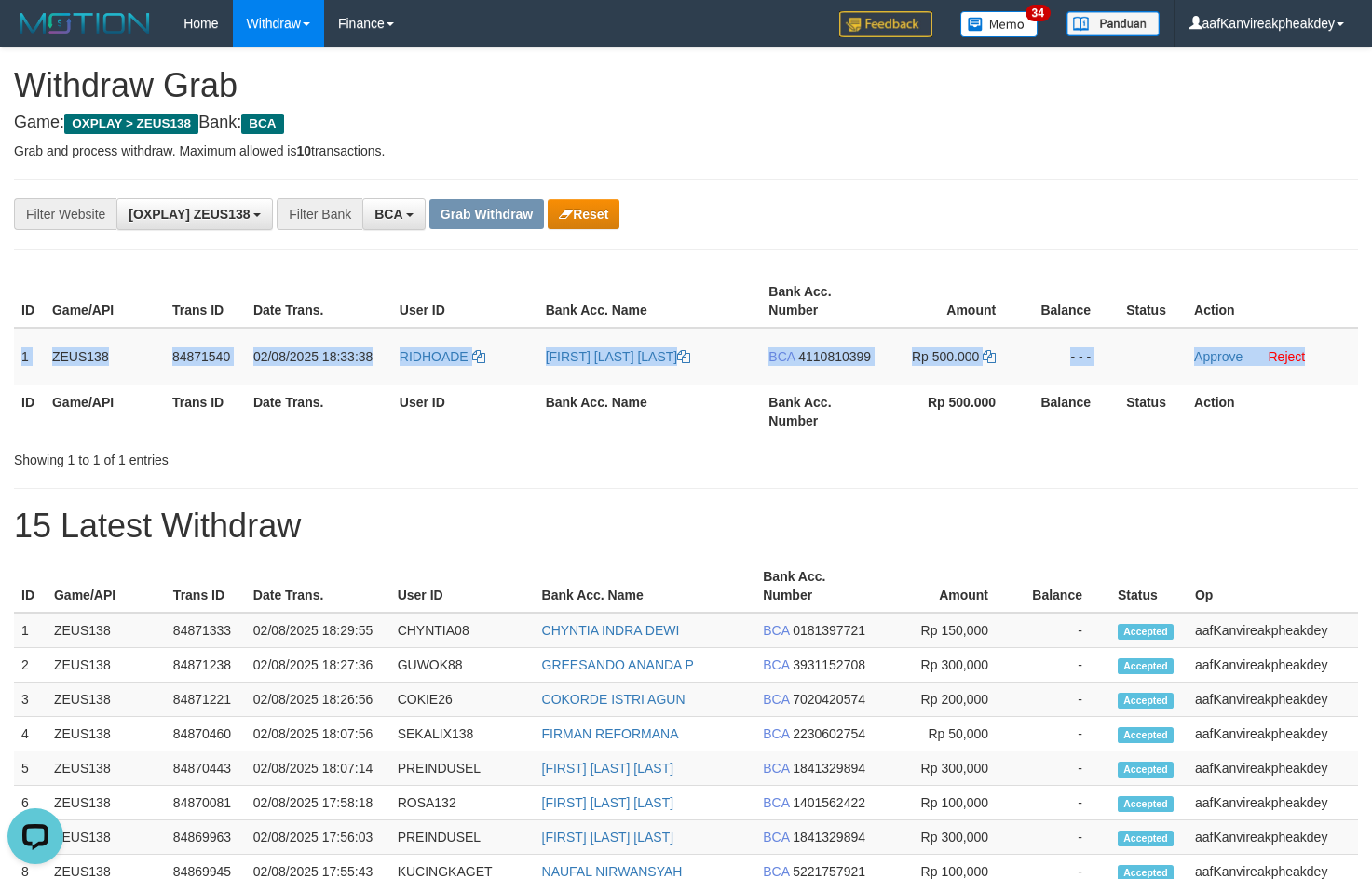 drag, startPoint x: 17, startPoint y: 352, endPoint x: 1383, endPoint y: 346, distance: 1366.0132 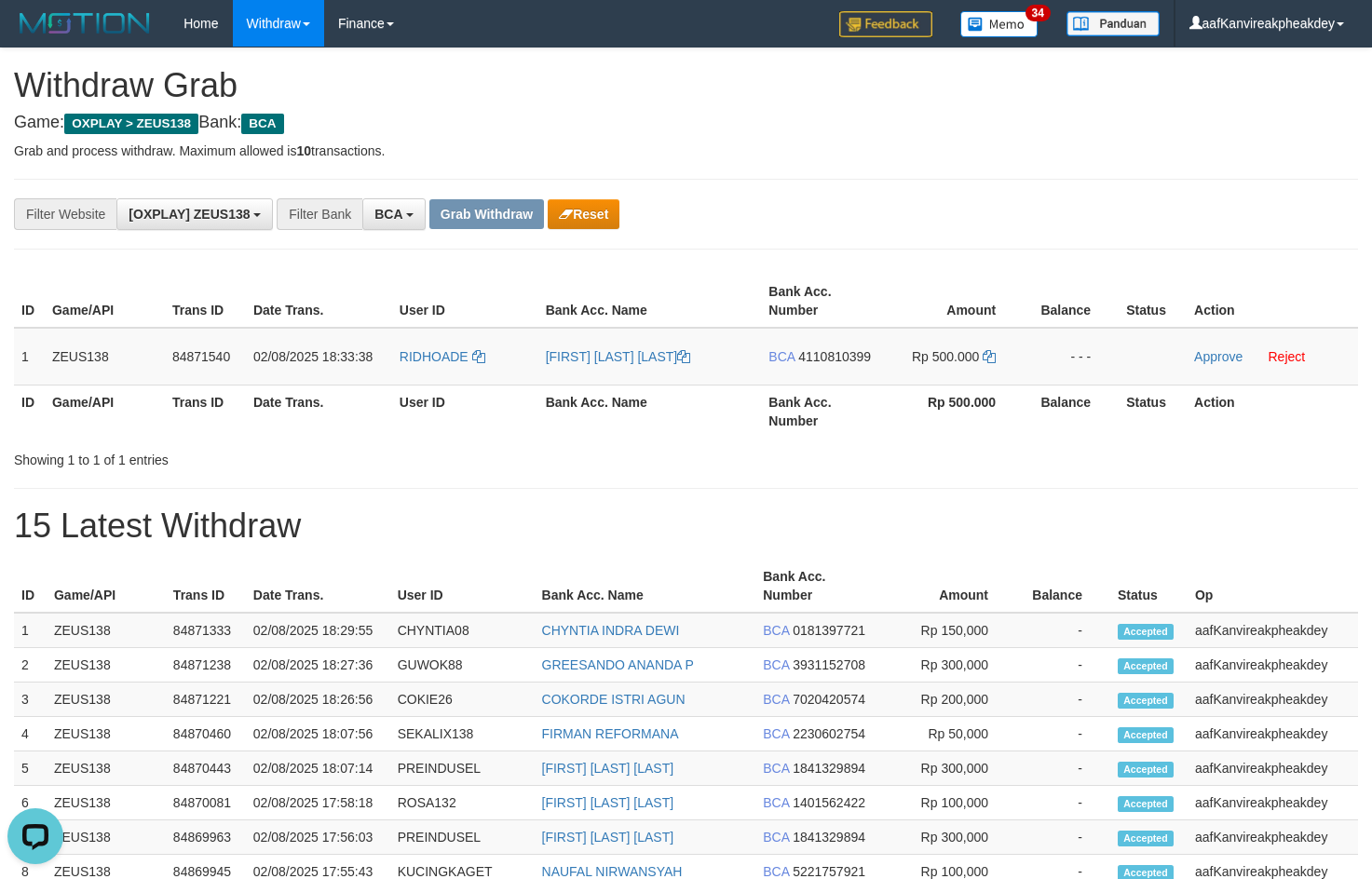 drag, startPoint x: 1107, startPoint y: 201, endPoint x: 1297, endPoint y: 212, distance: 190.31815 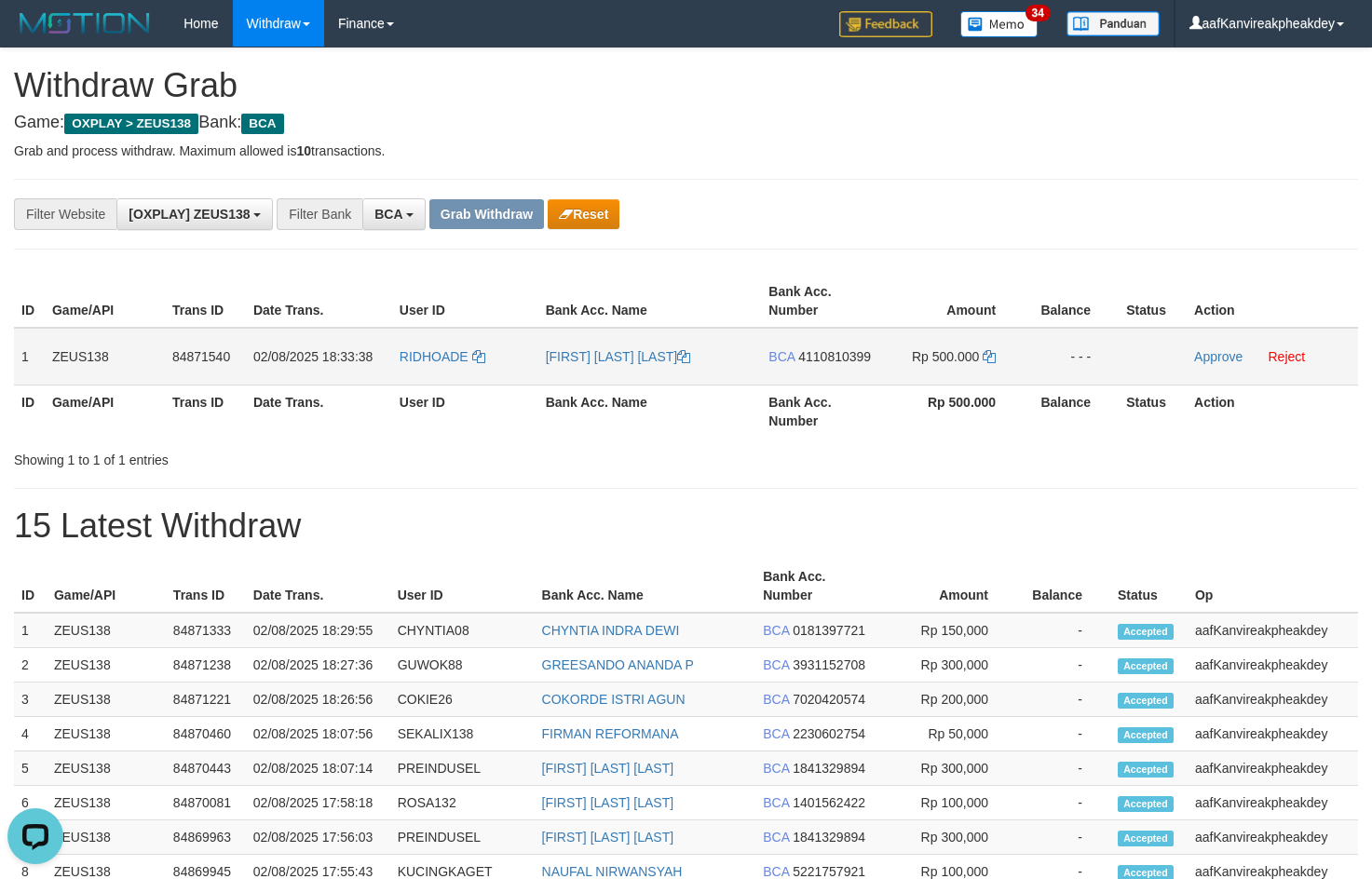 click on "4110810399" at bounding box center [835, 357] 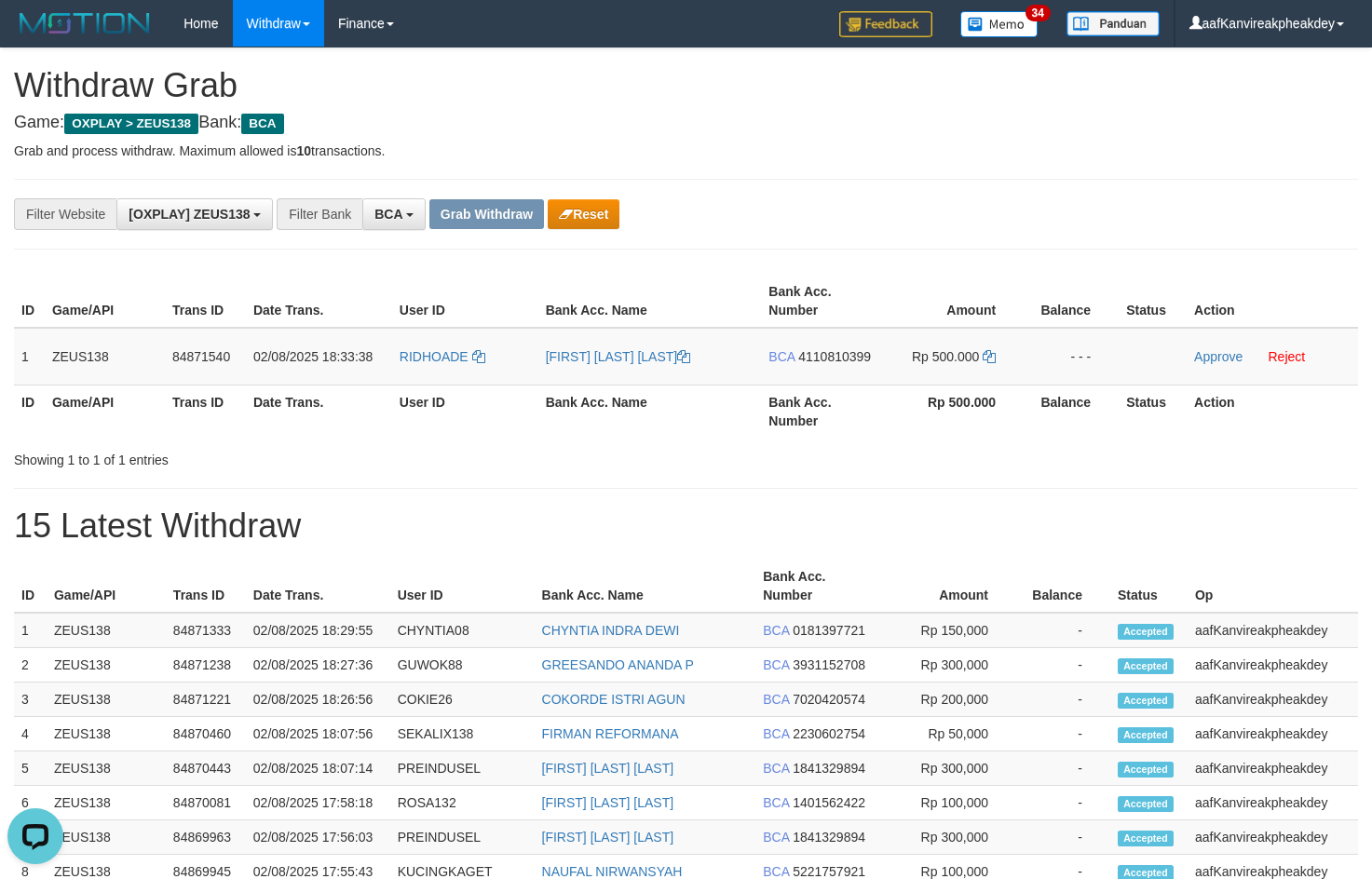 drag, startPoint x: 835, startPoint y: 360, endPoint x: 1382, endPoint y: 239, distance: 560.2232 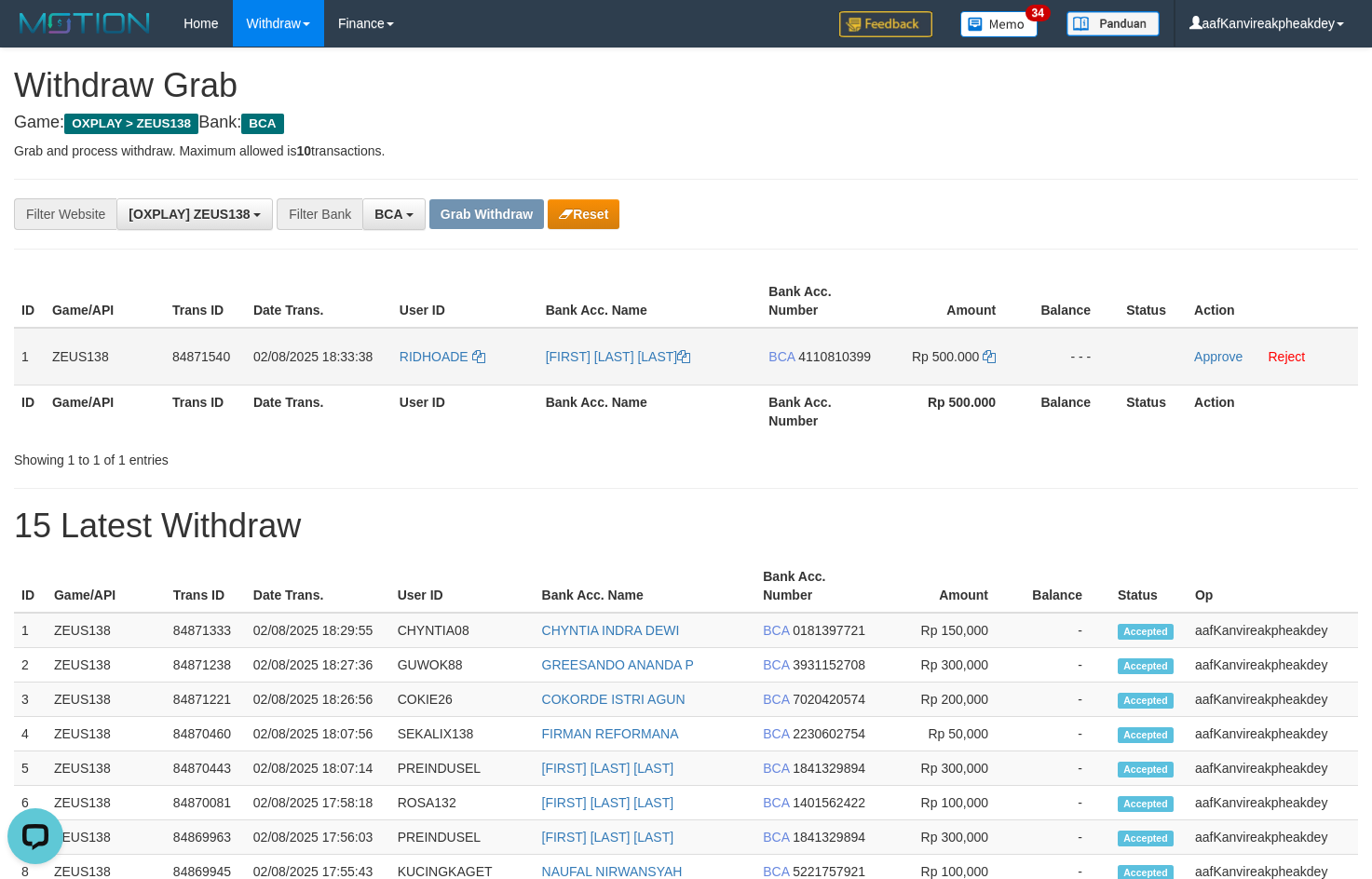 click on "BCA
4110810399" at bounding box center (821, 357) 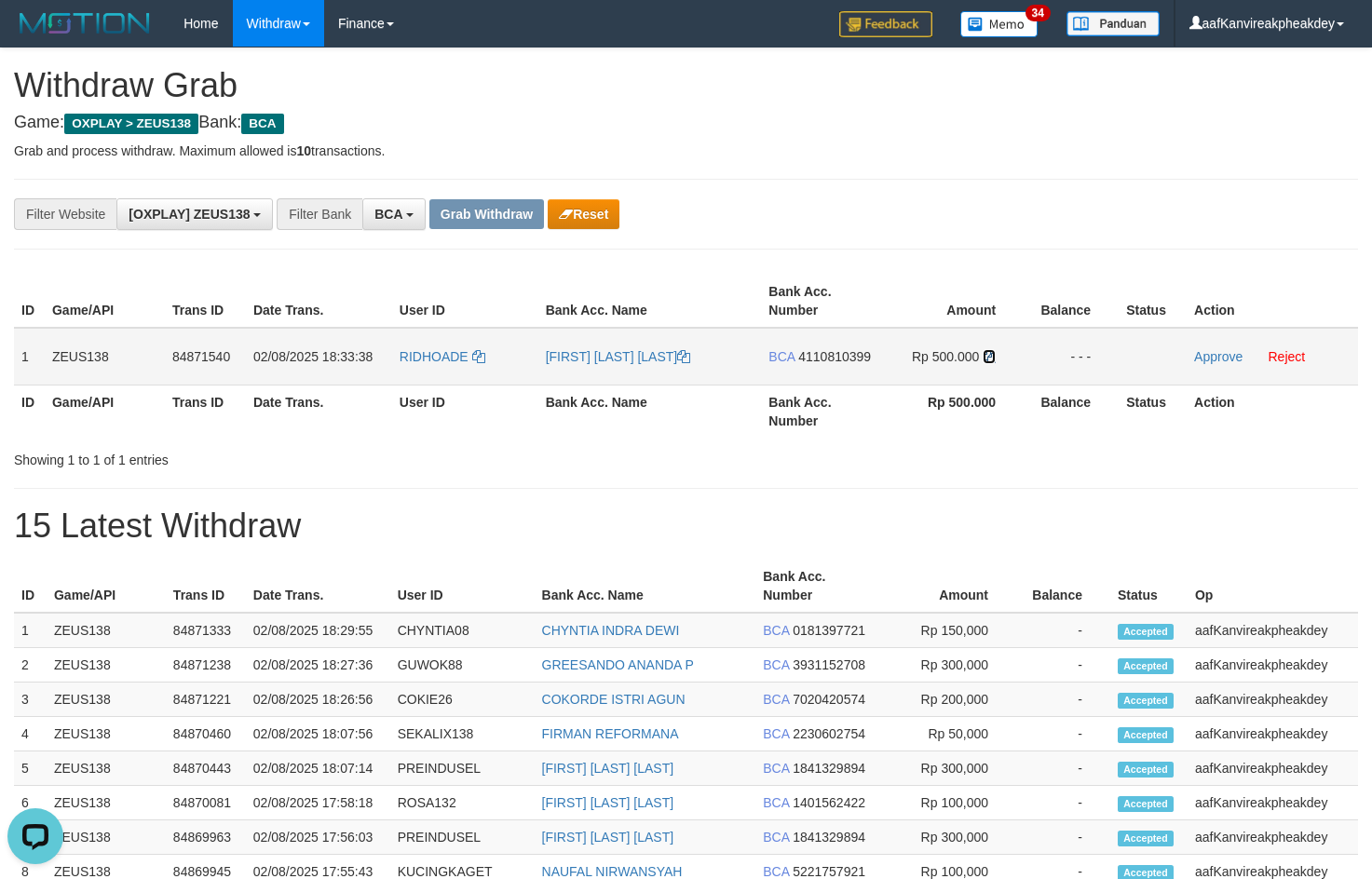 click at bounding box center [989, 357] 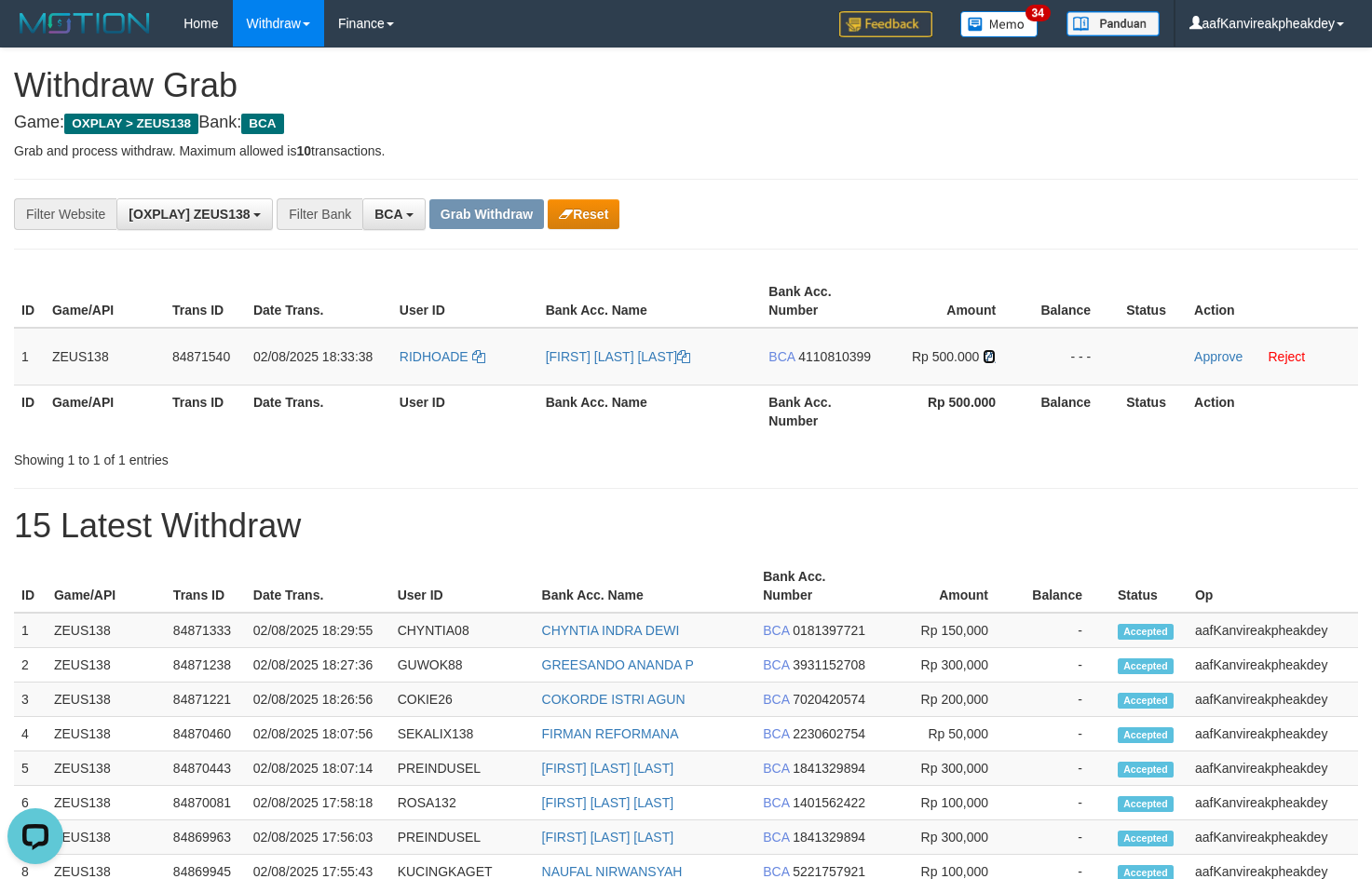 drag, startPoint x: 987, startPoint y: 357, endPoint x: 1379, endPoint y: 309, distance: 394.92784 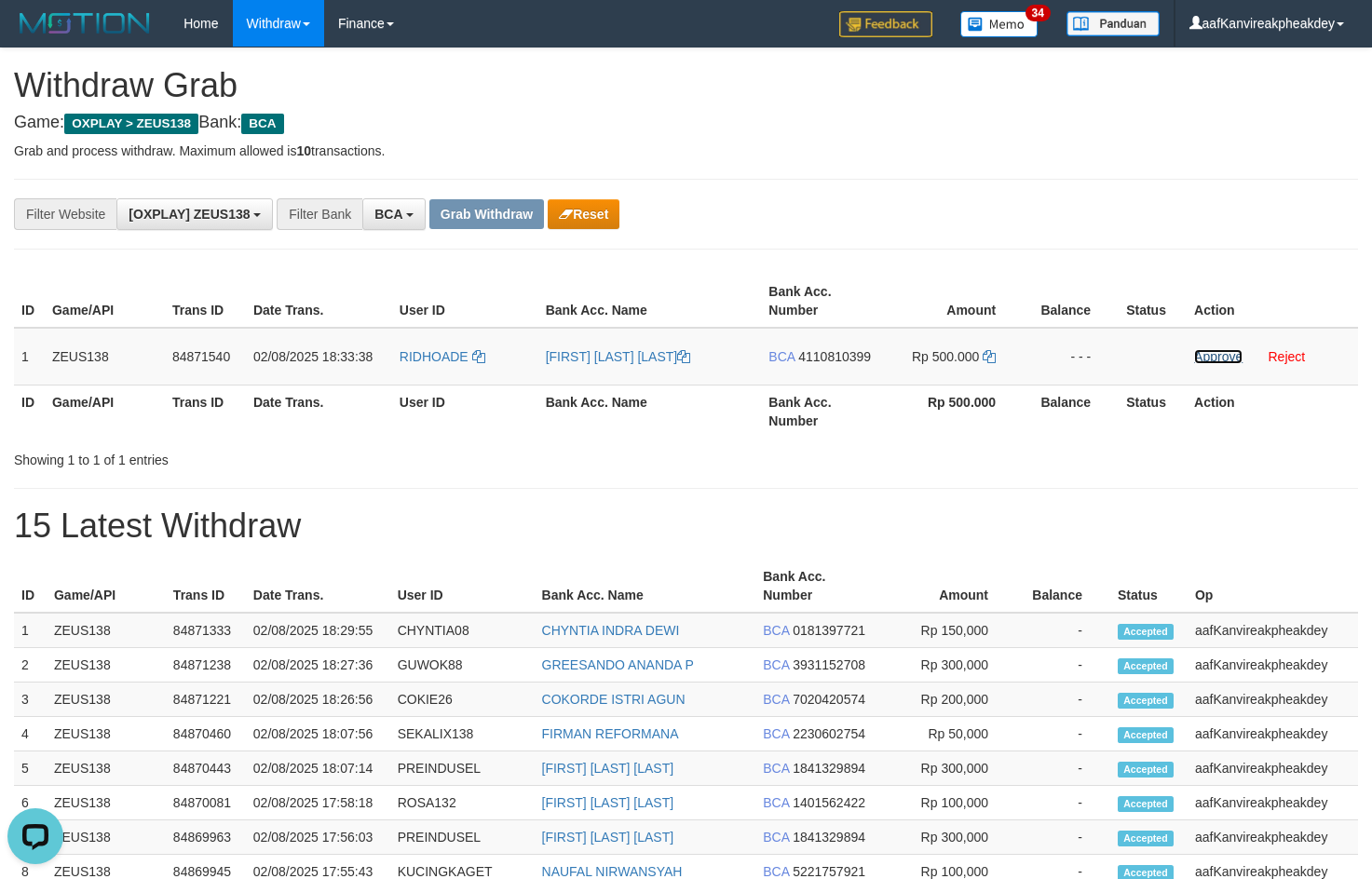 drag, startPoint x: 1199, startPoint y: 354, endPoint x: 423, endPoint y: 282, distance: 779.333 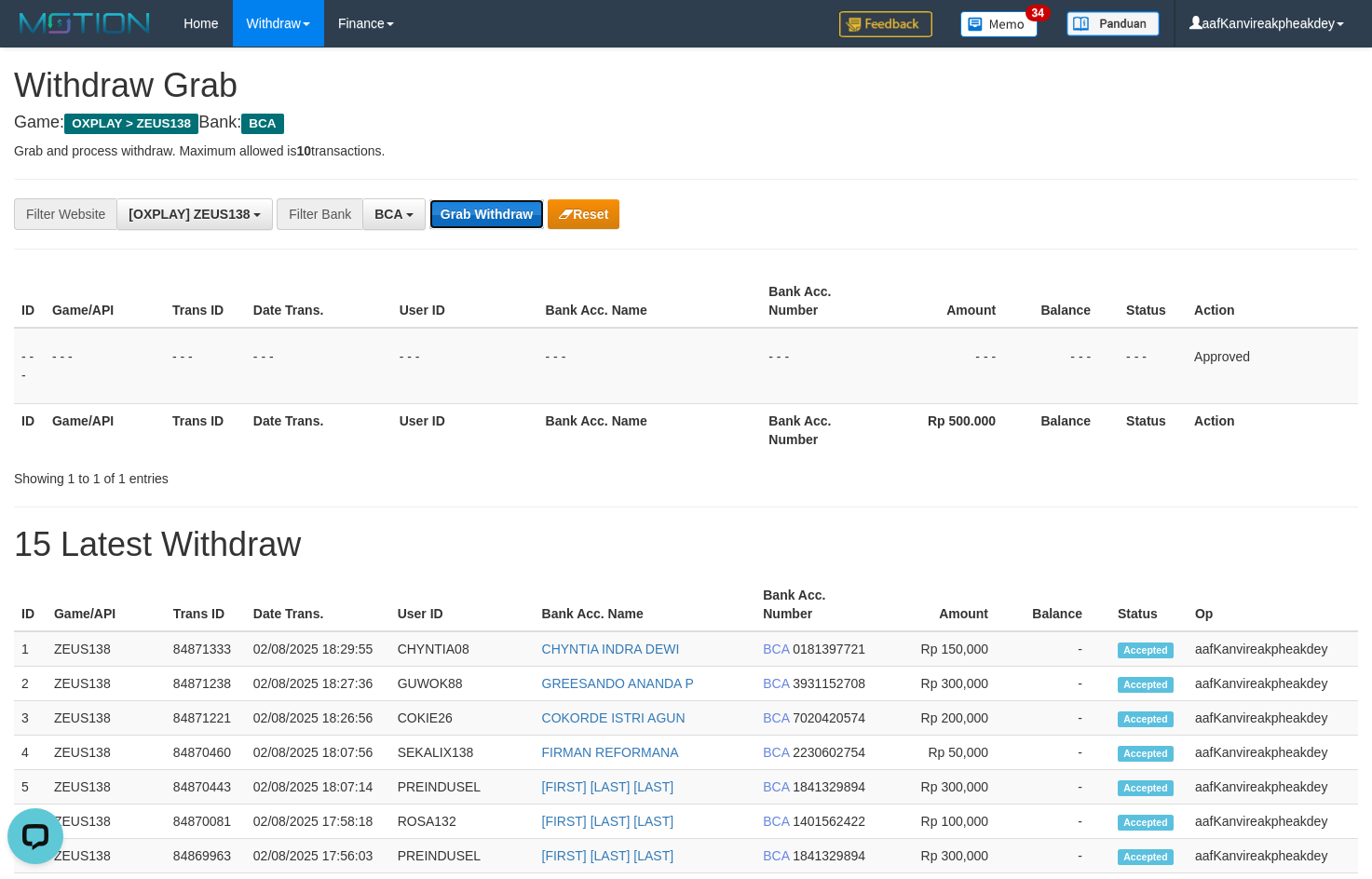 click on "Grab Withdraw" at bounding box center (486, 214) 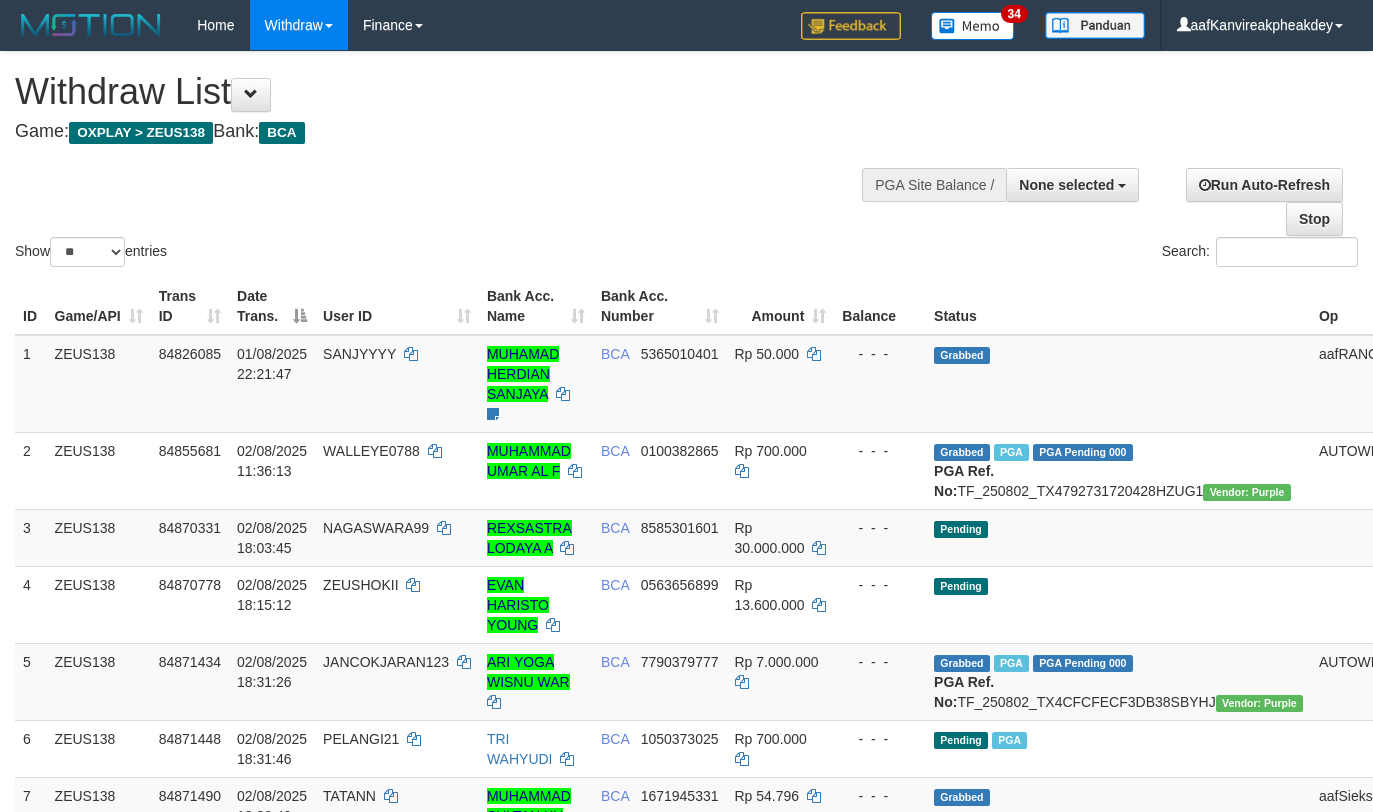 select 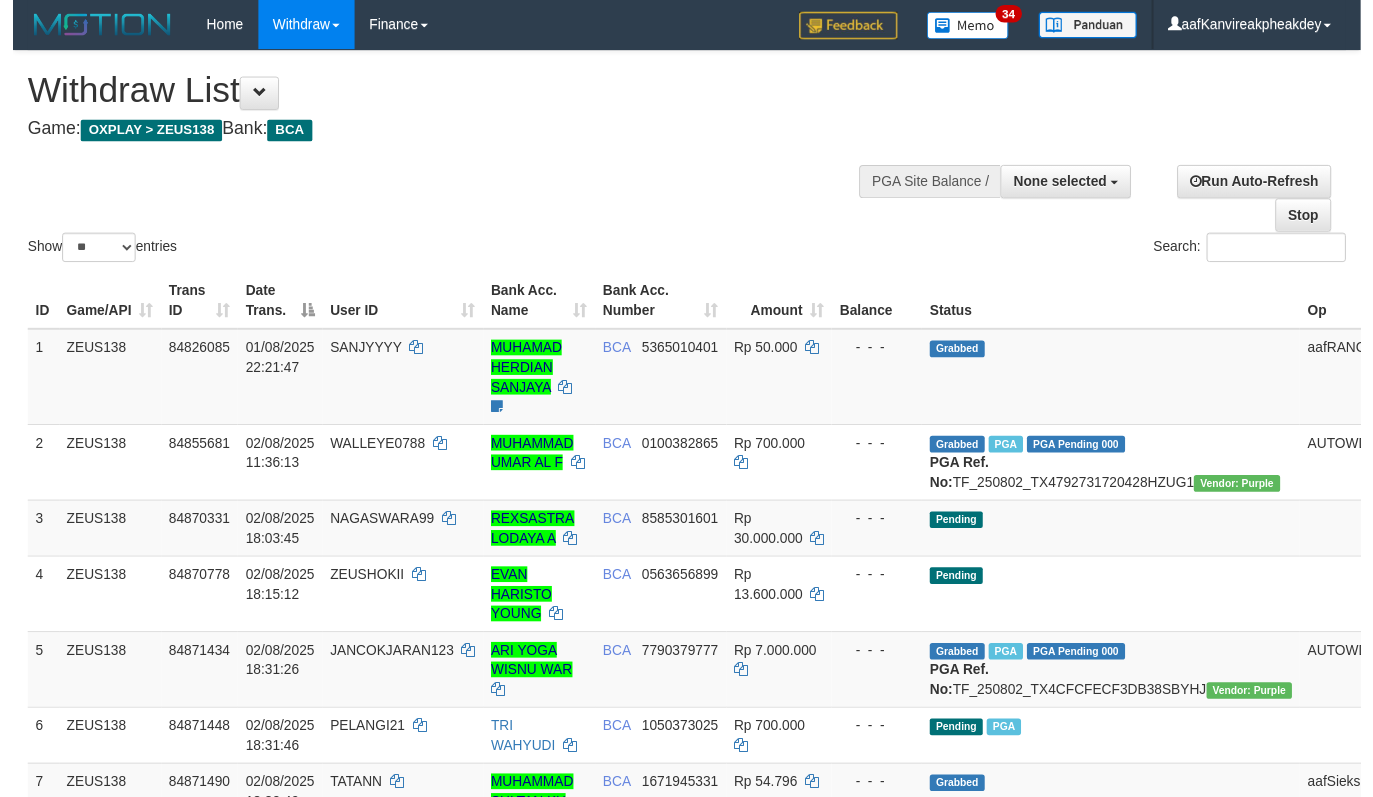 scroll, scrollTop: 728, scrollLeft: 0, axis: vertical 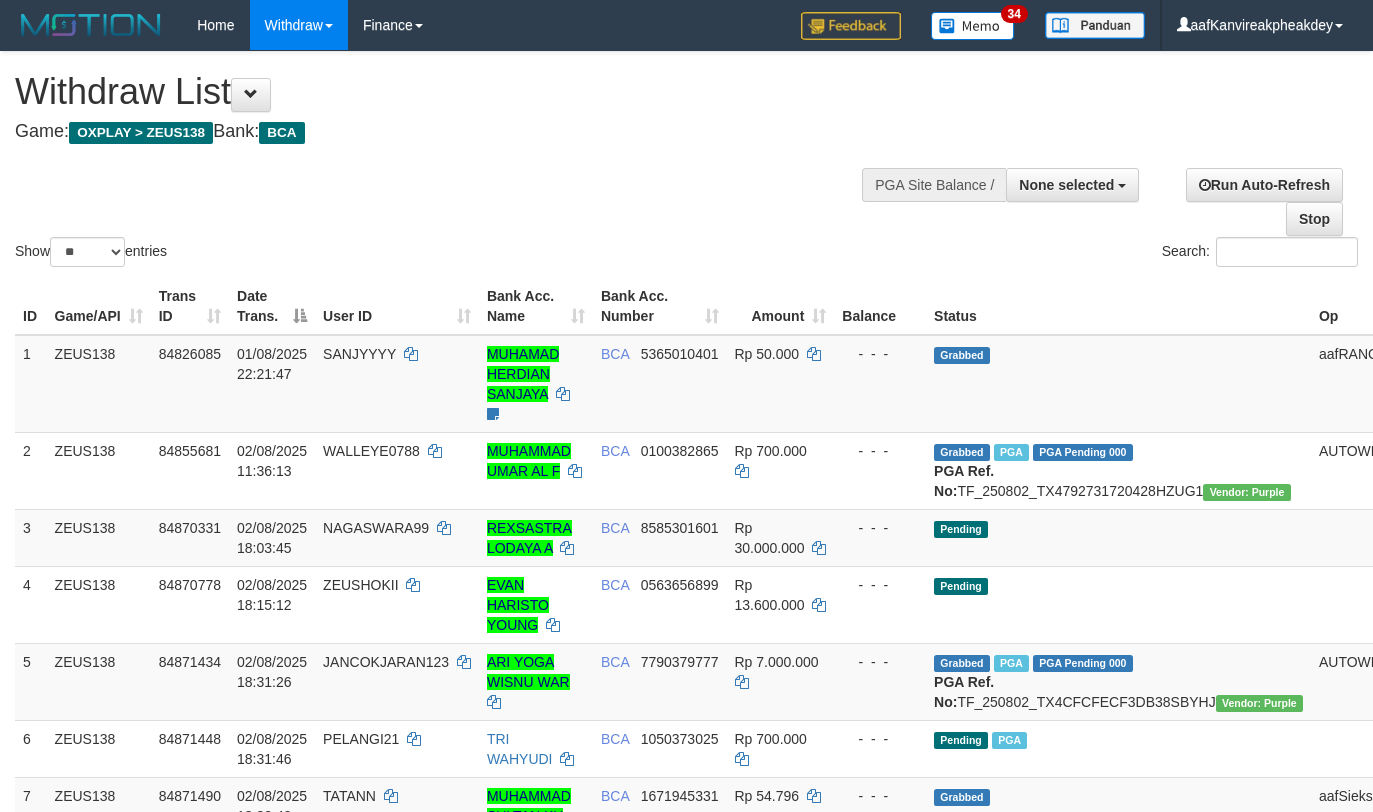 select 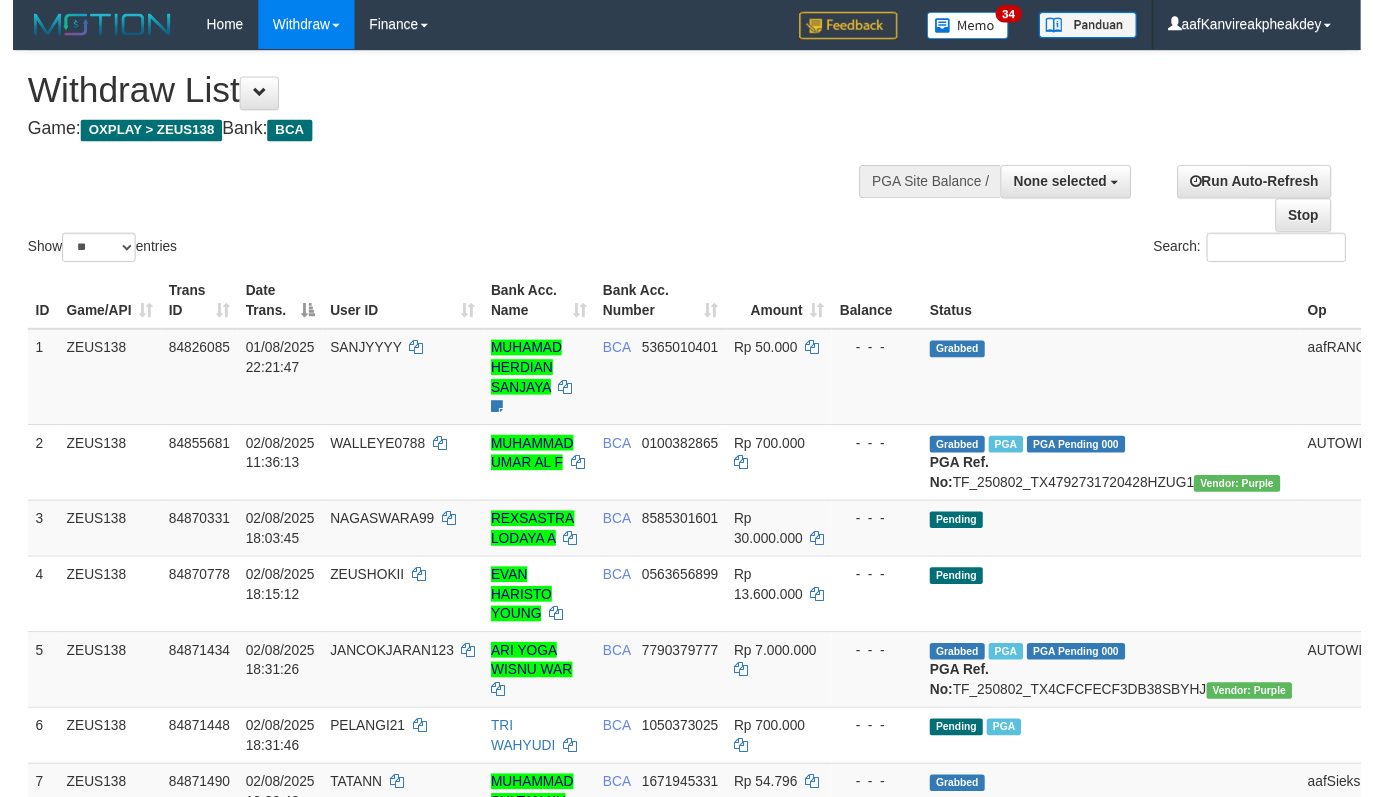 scroll, scrollTop: 728, scrollLeft: 0, axis: vertical 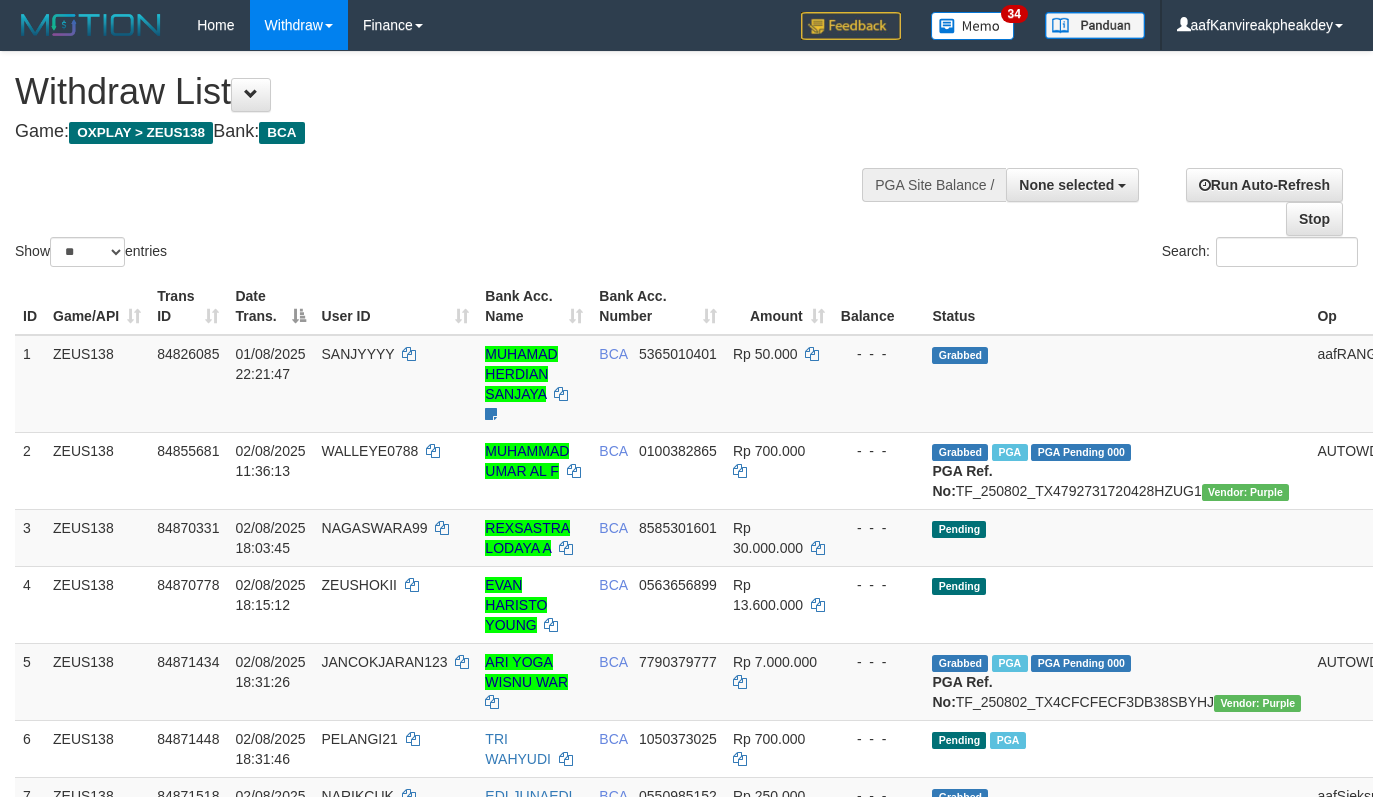 select 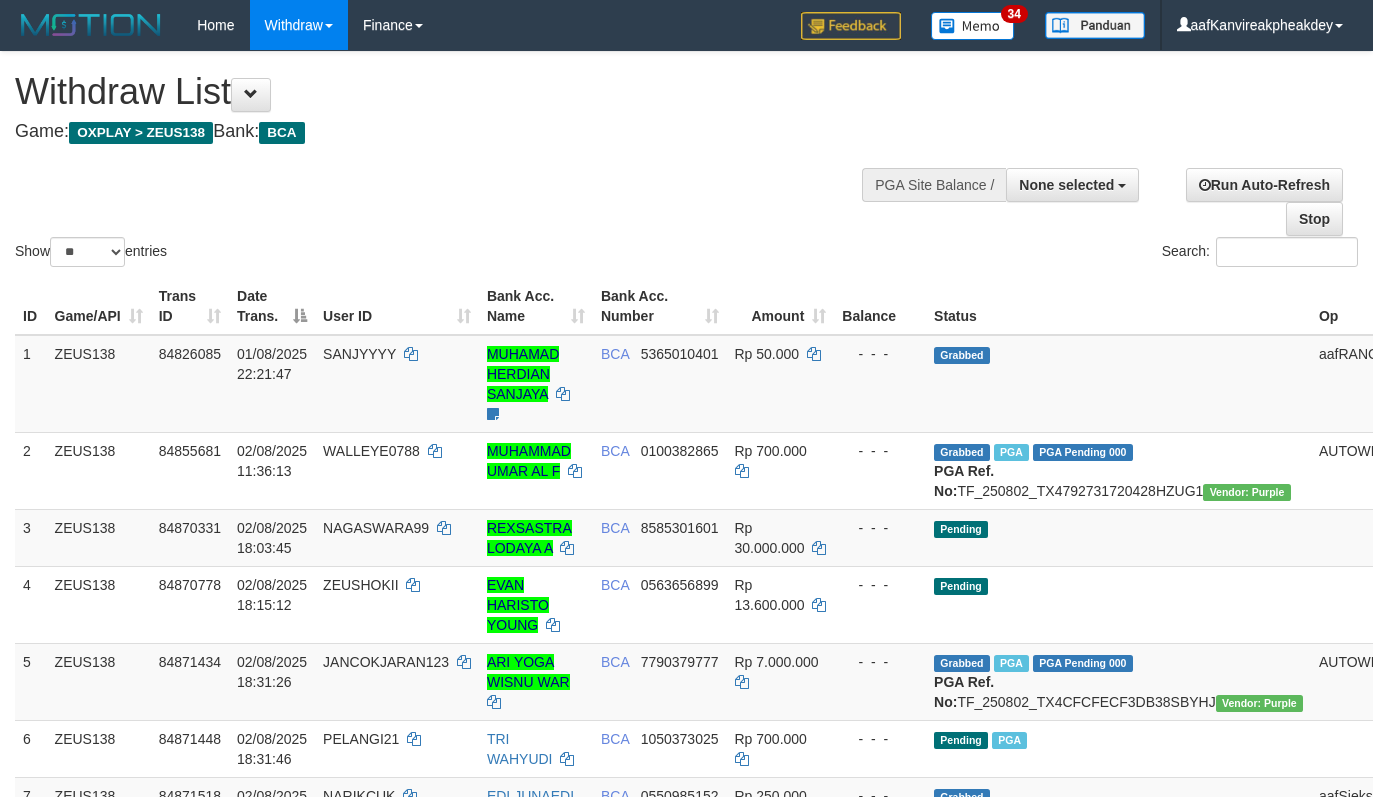 select 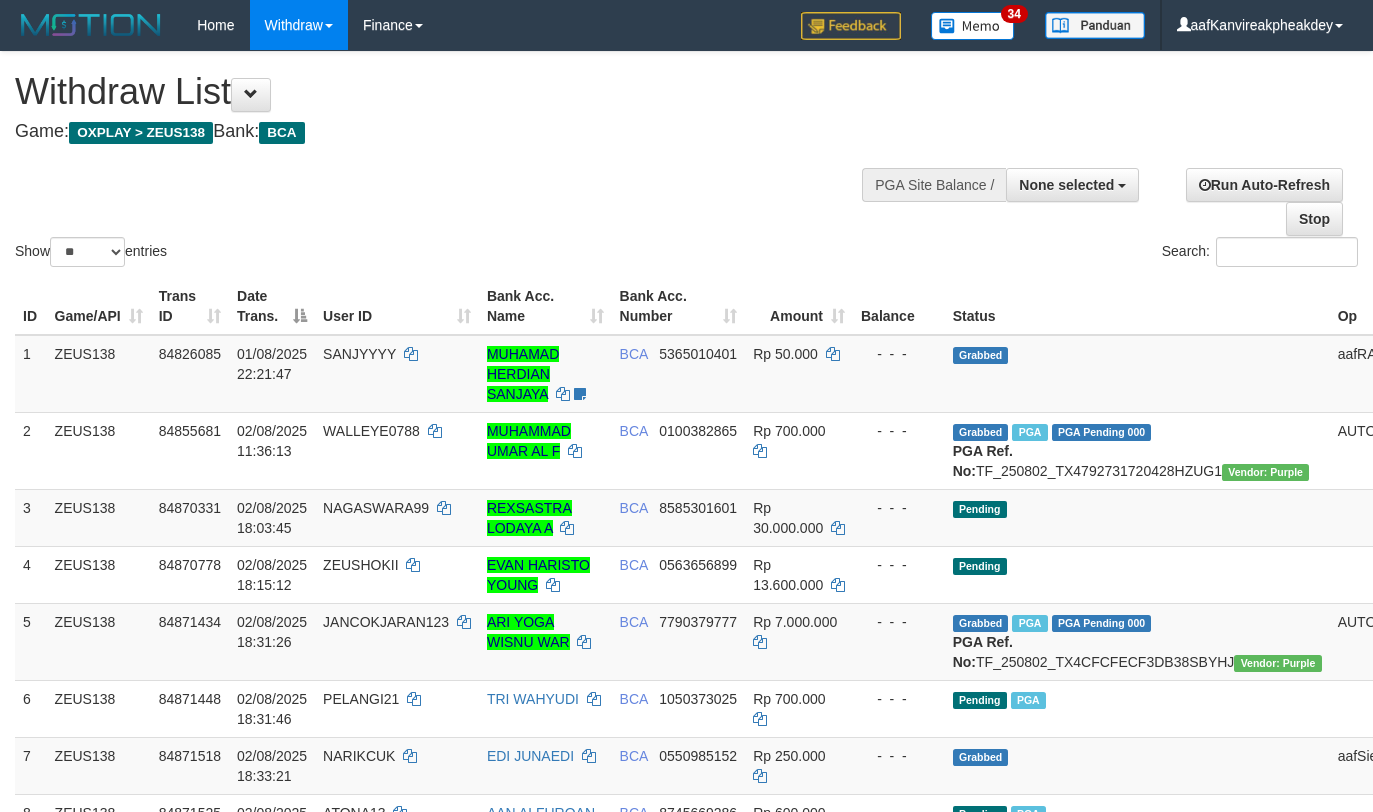 select 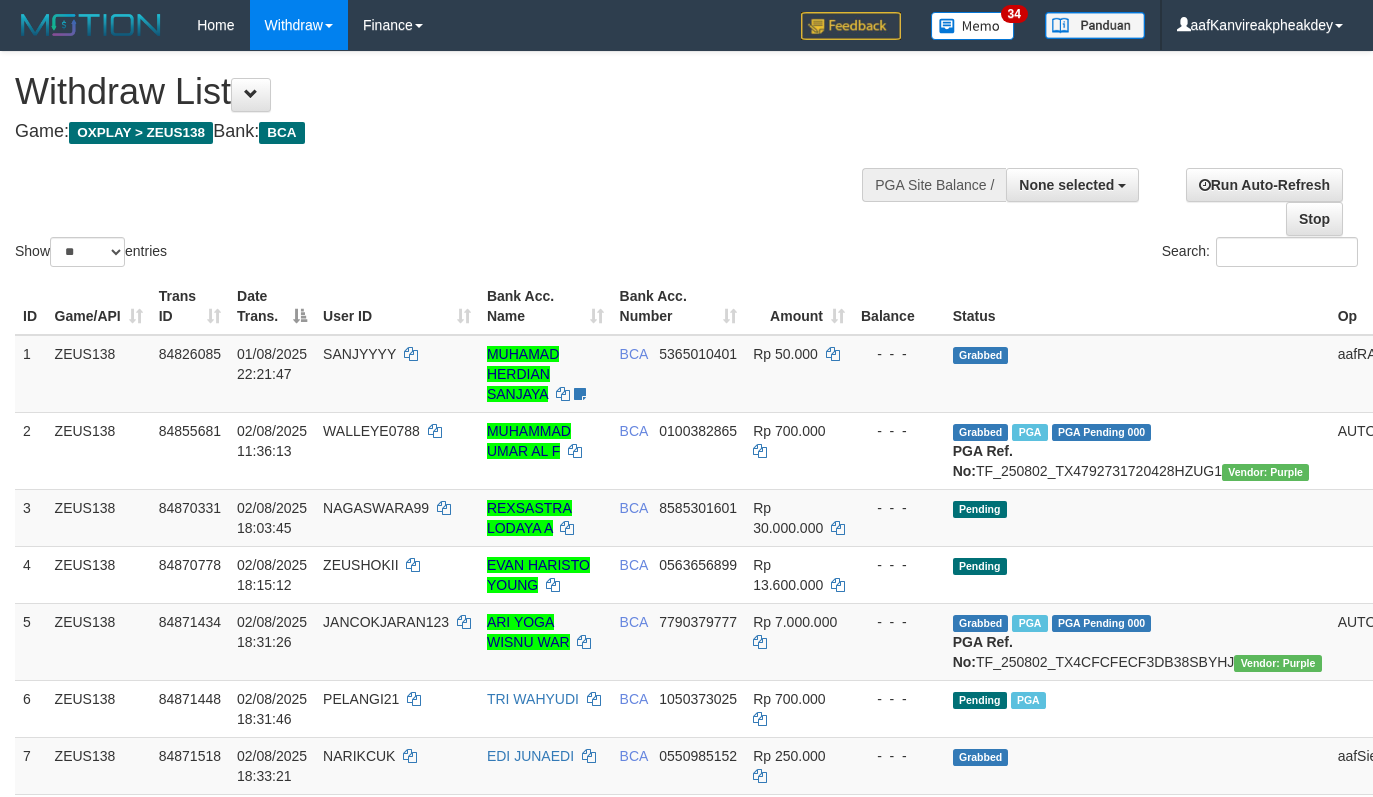 select 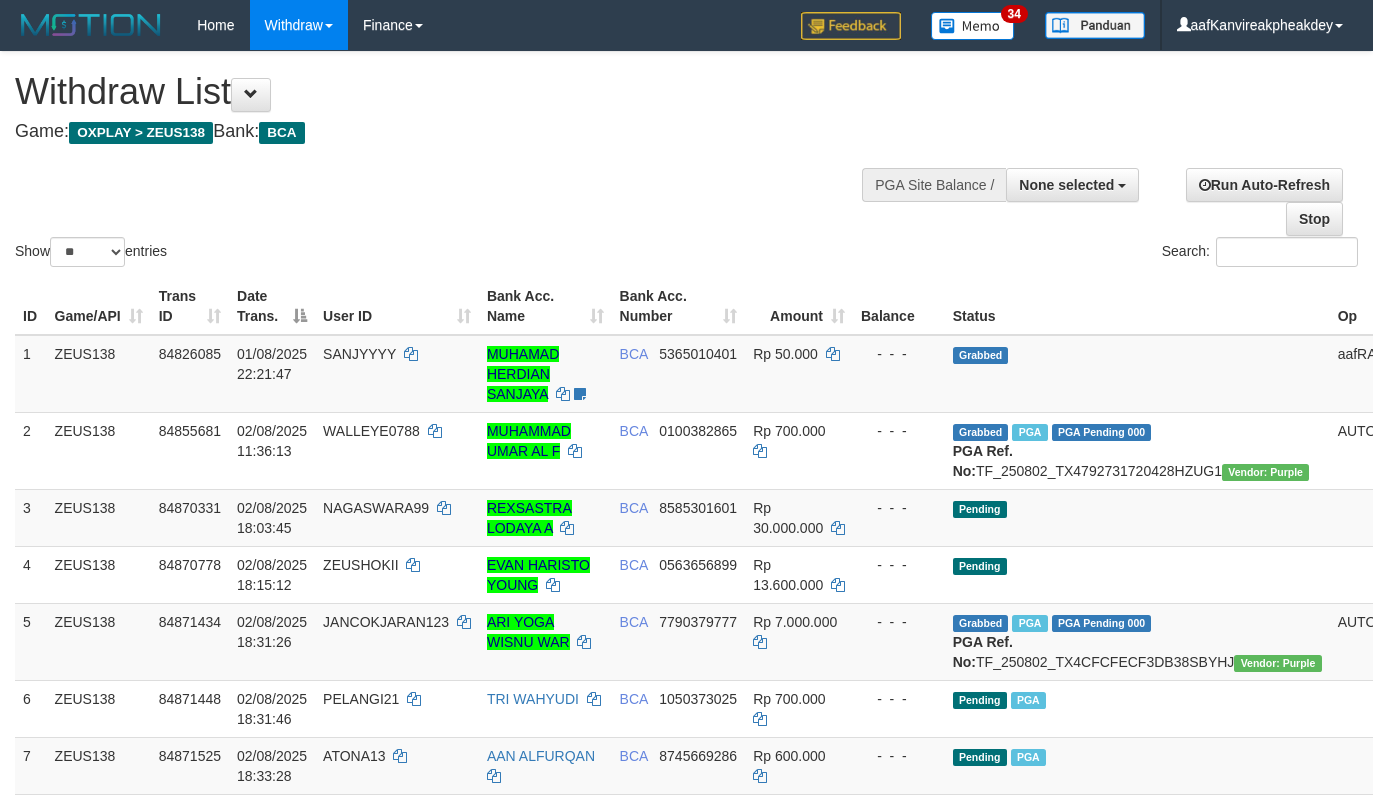 select 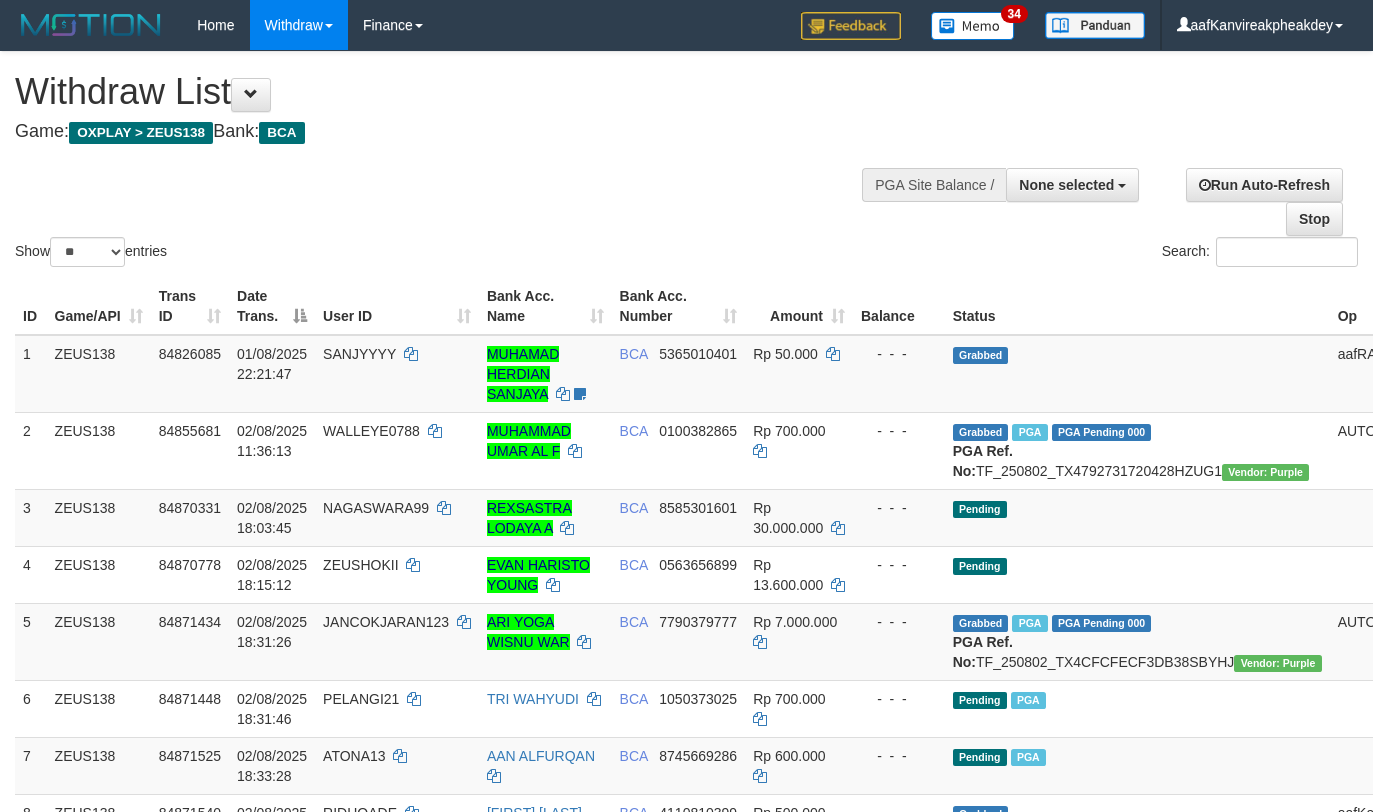 select 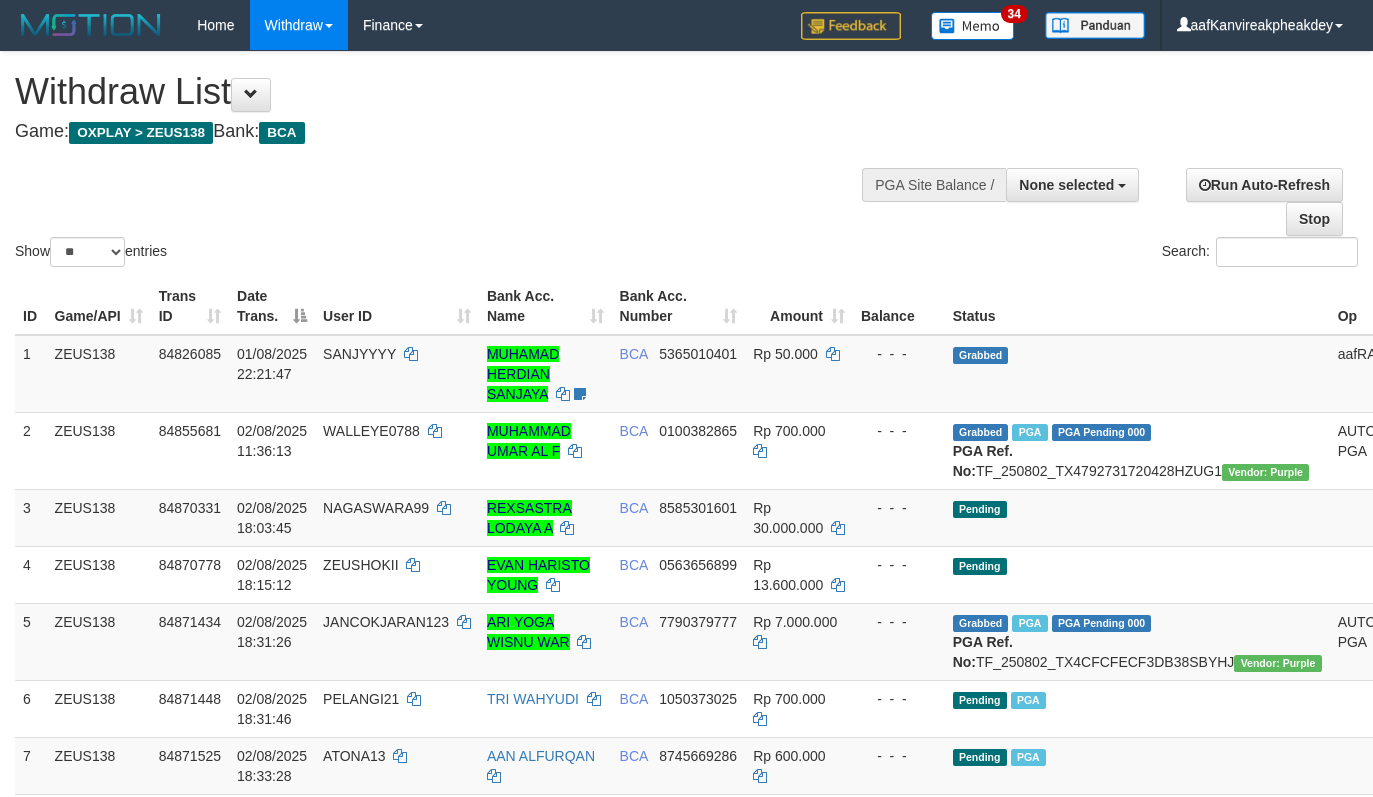 select 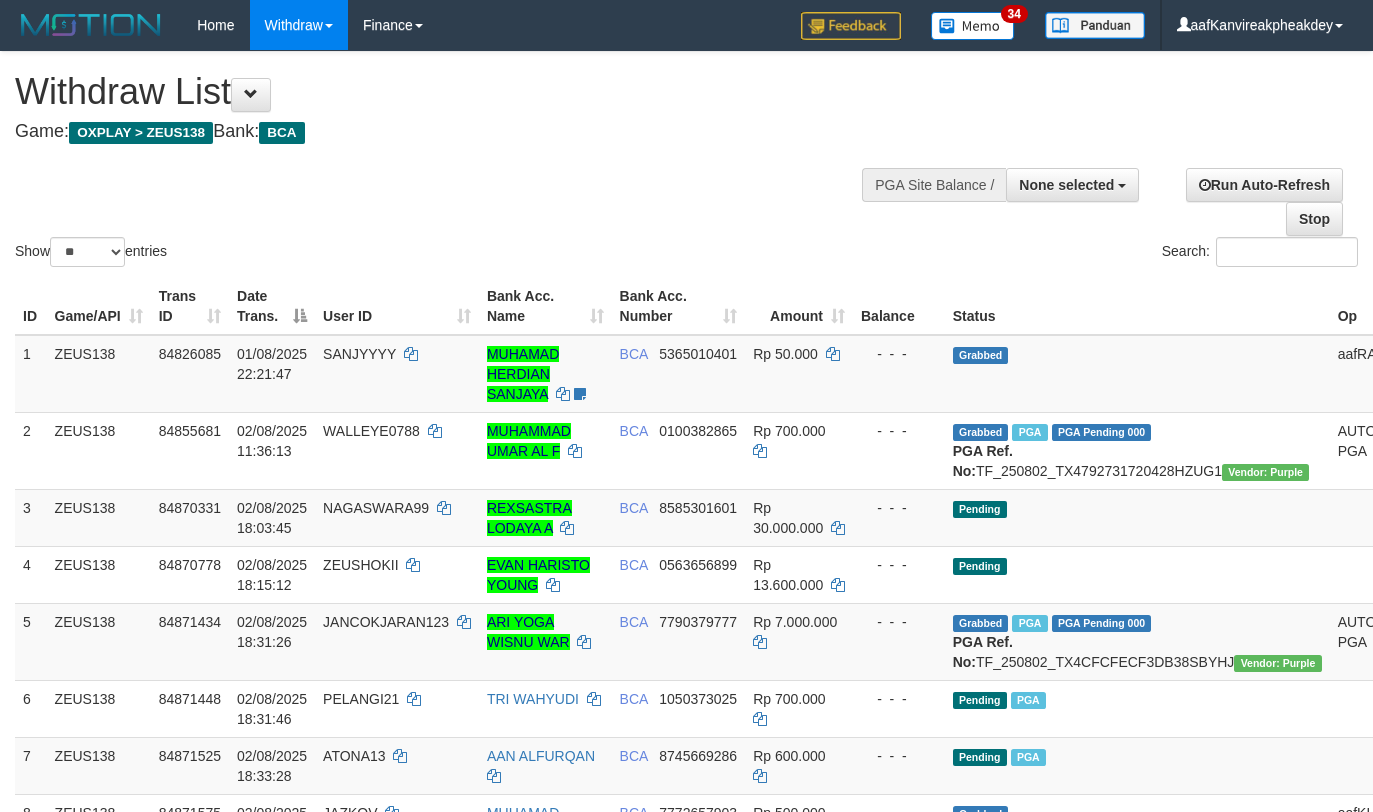 select 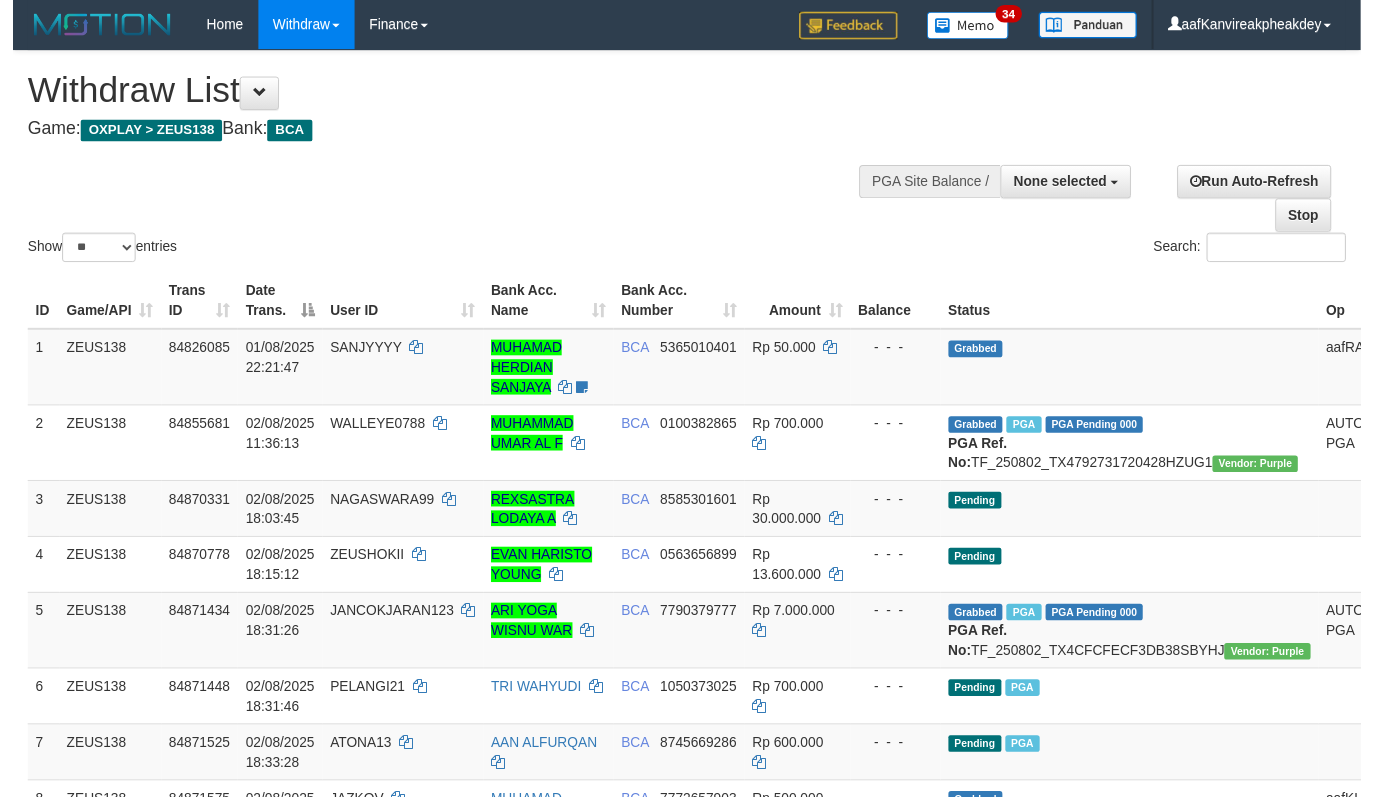 scroll, scrollTop: 728, scrollLeft: 0, axis: vertical 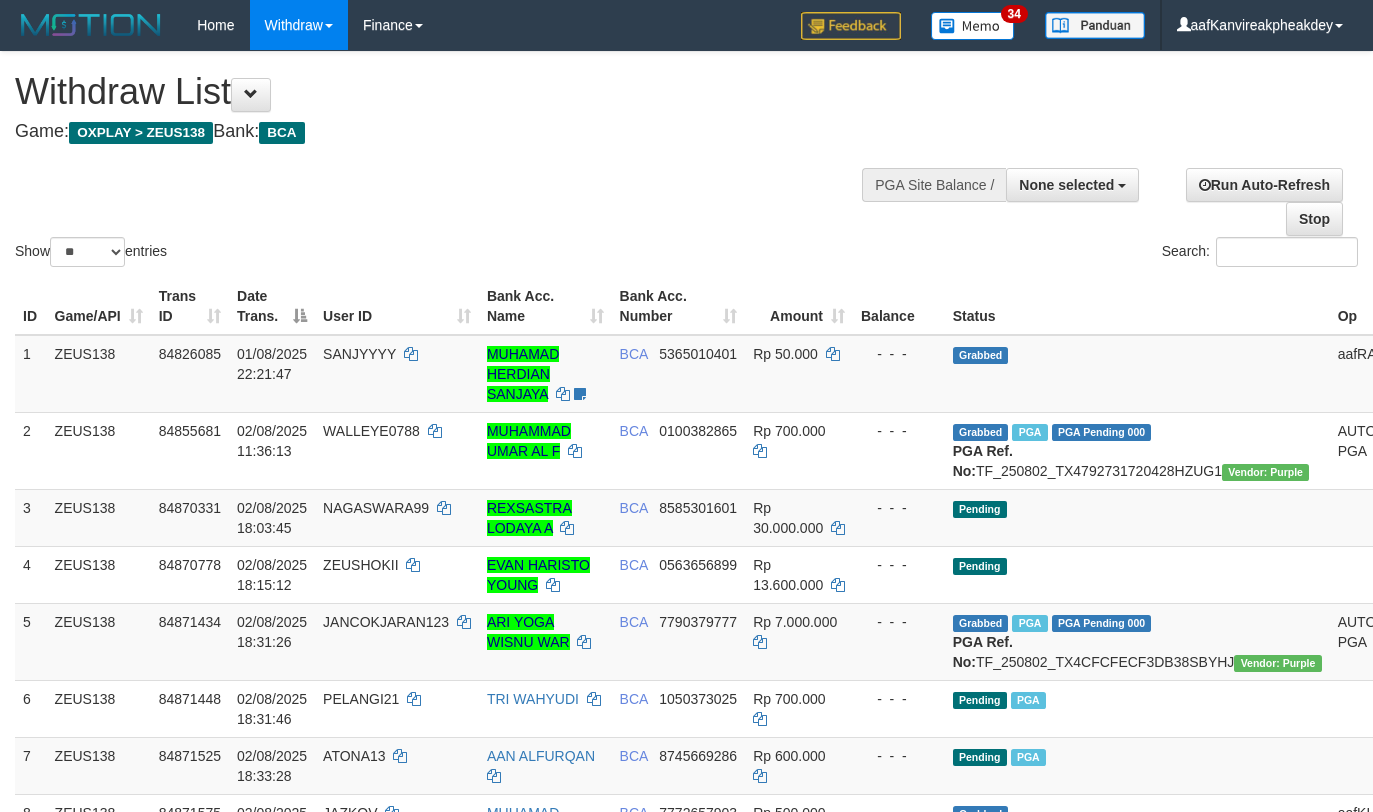 select 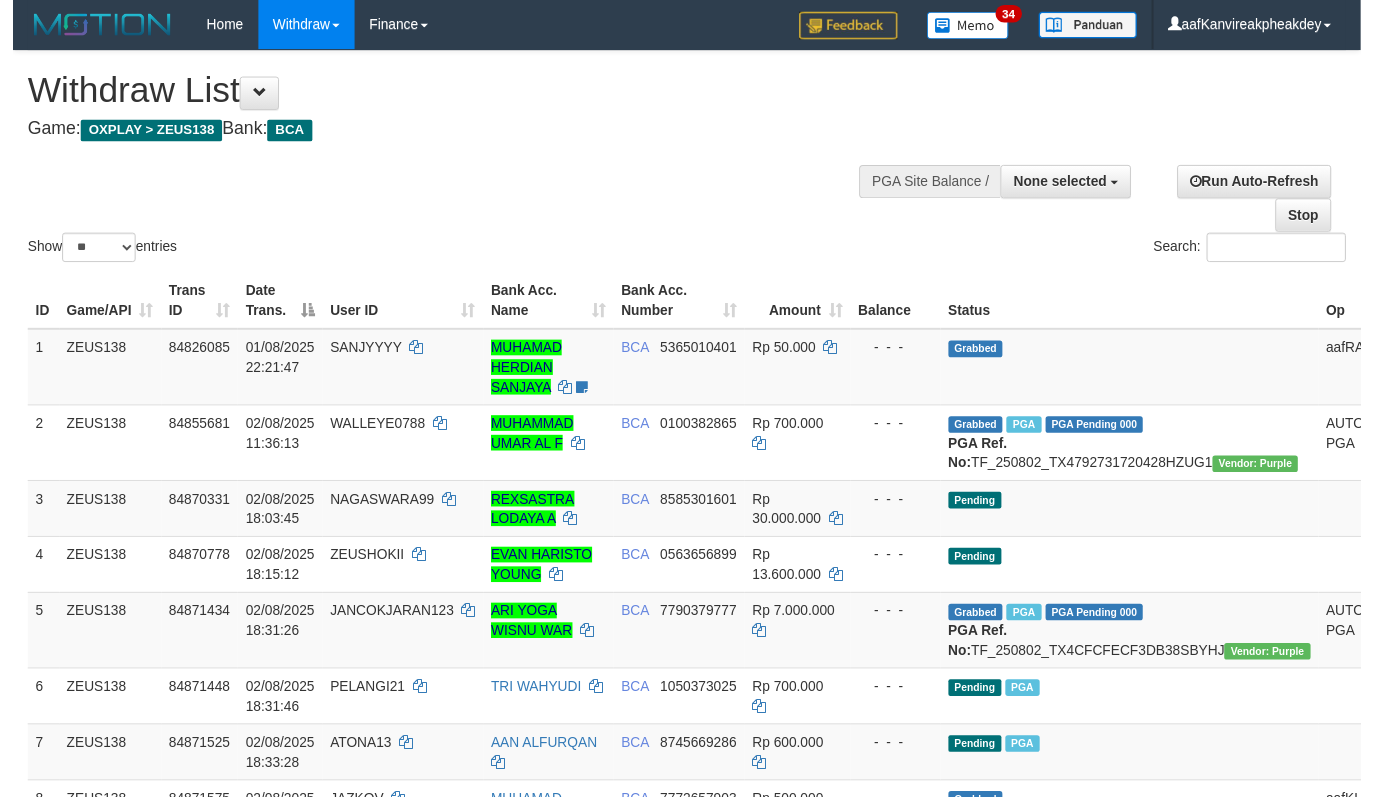 scroll, scrollTop: 728, scrollLeft: 0, axis: vertical 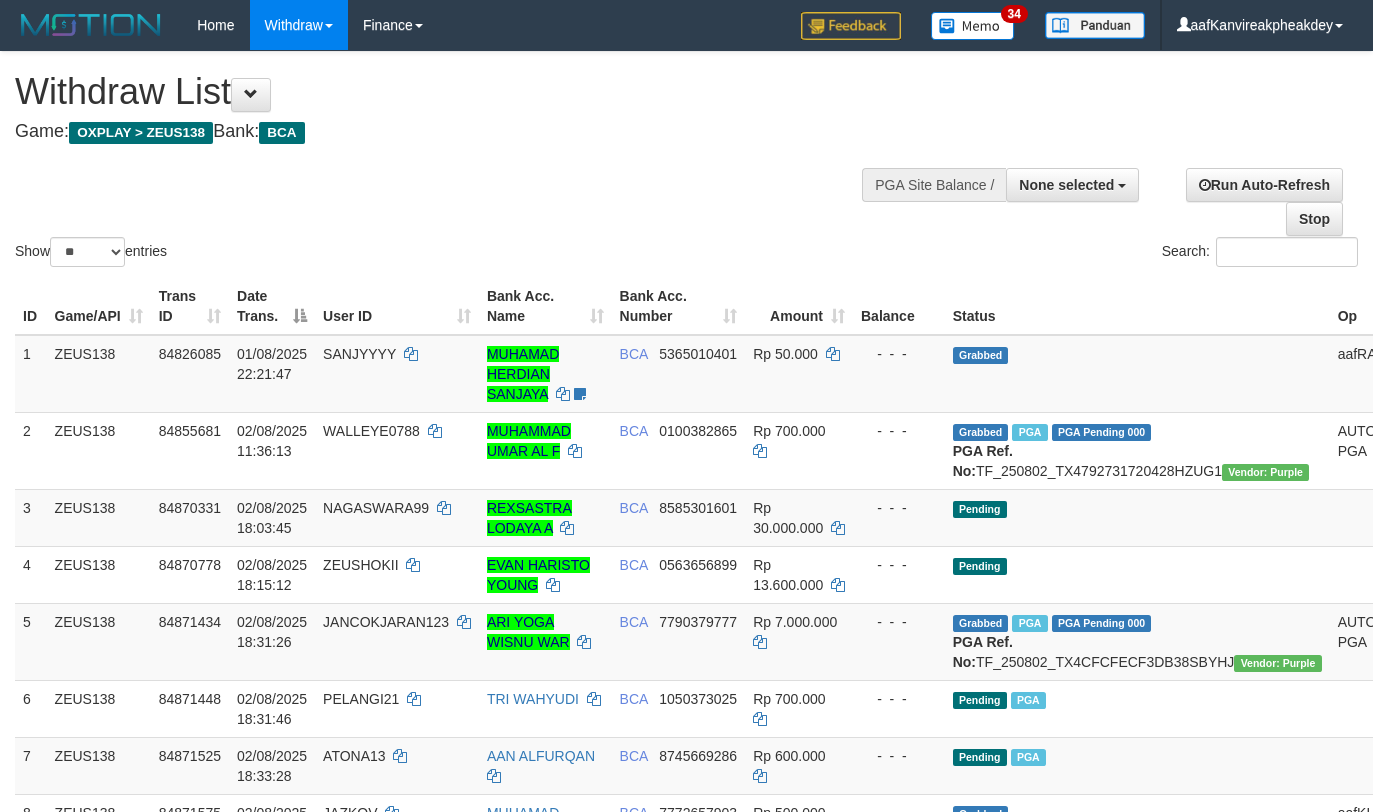 select 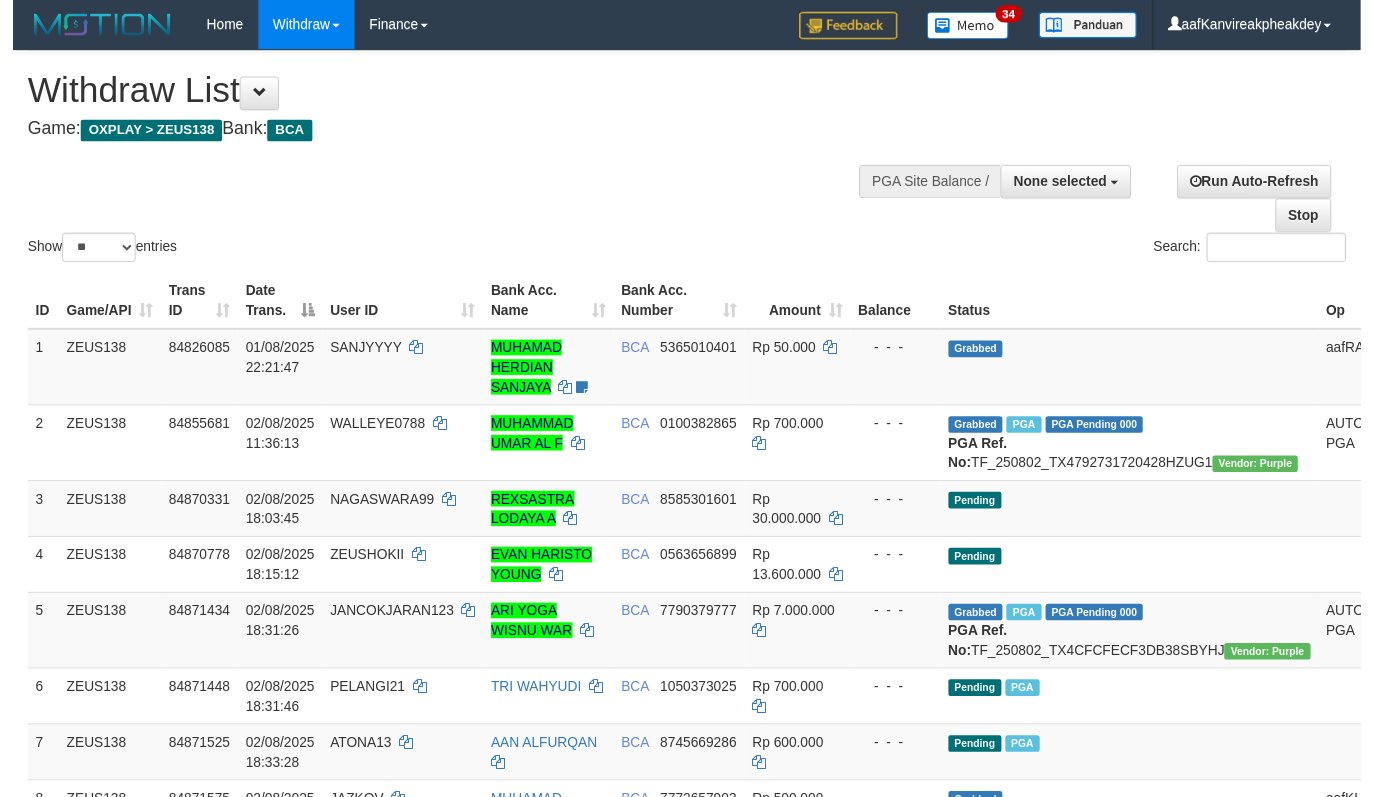 scroll, scrollTop: 728, scrollLeft: 0, axis: vertical 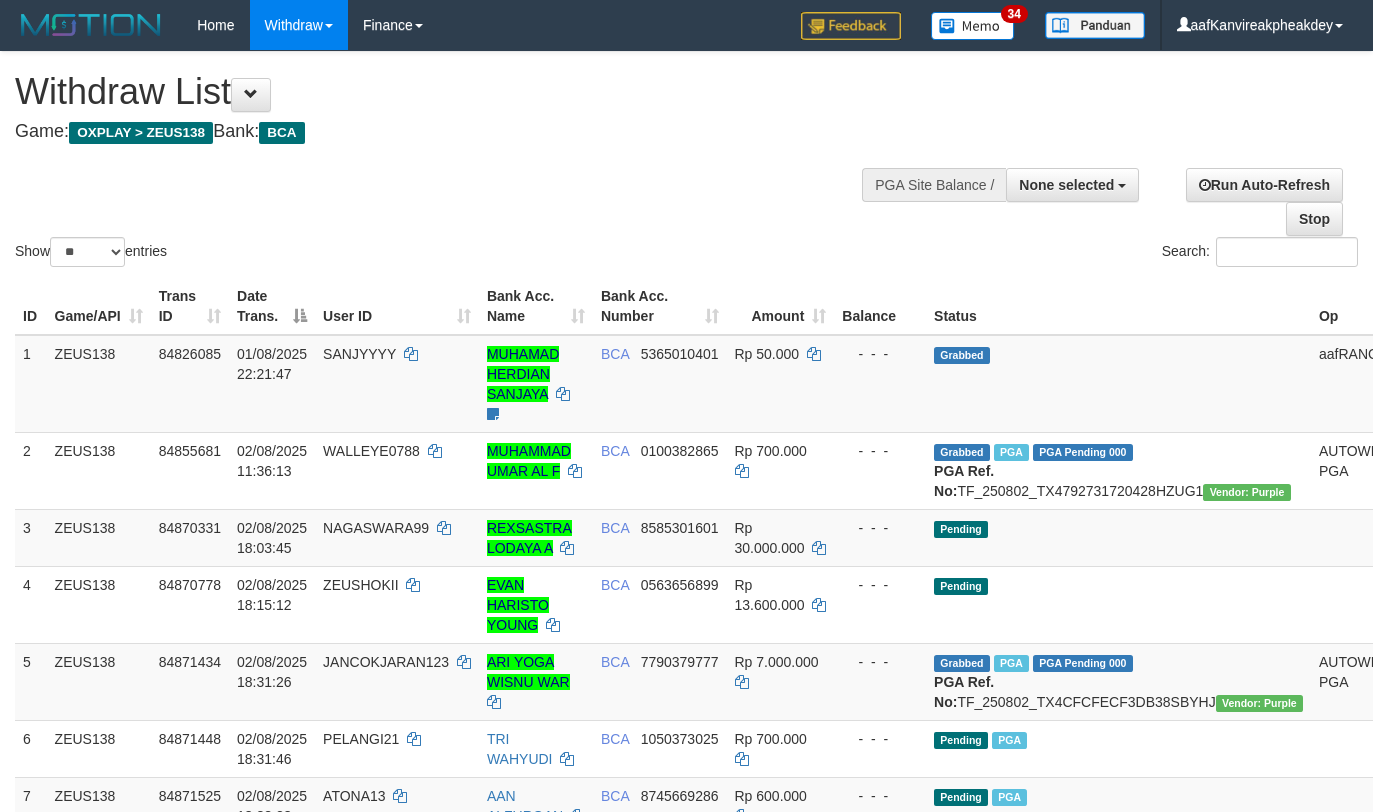 select 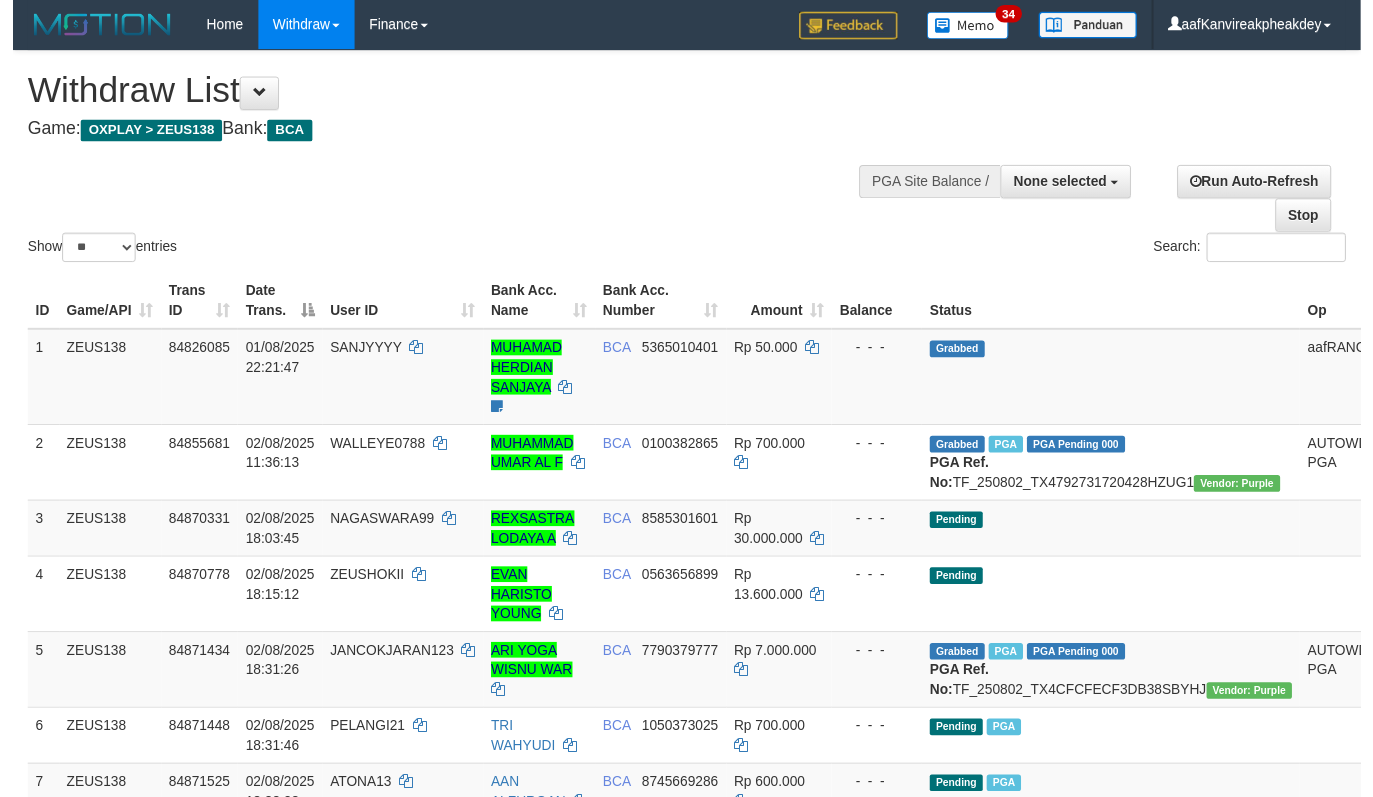 scroll, scrollTop: 728, scrollLeft: 0, axis: vertical 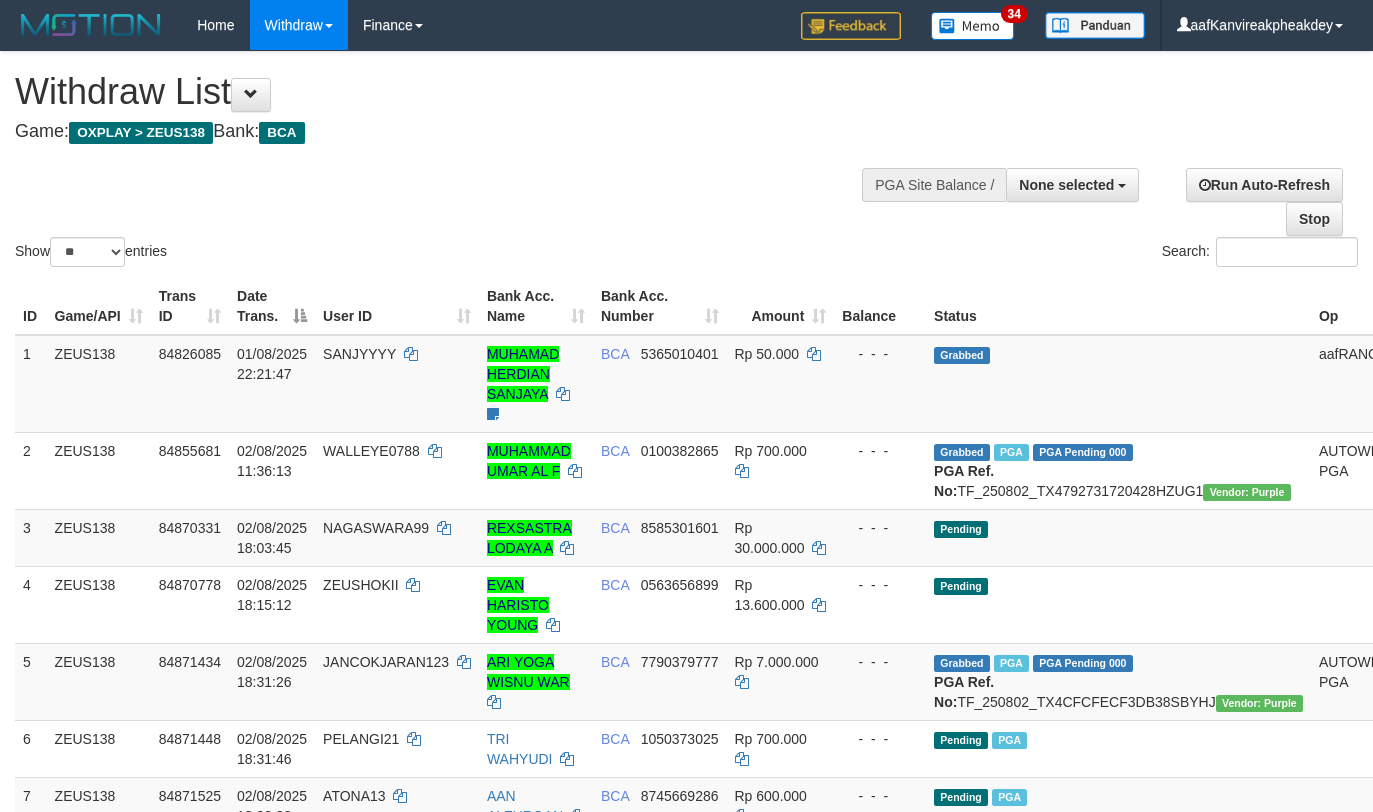 select 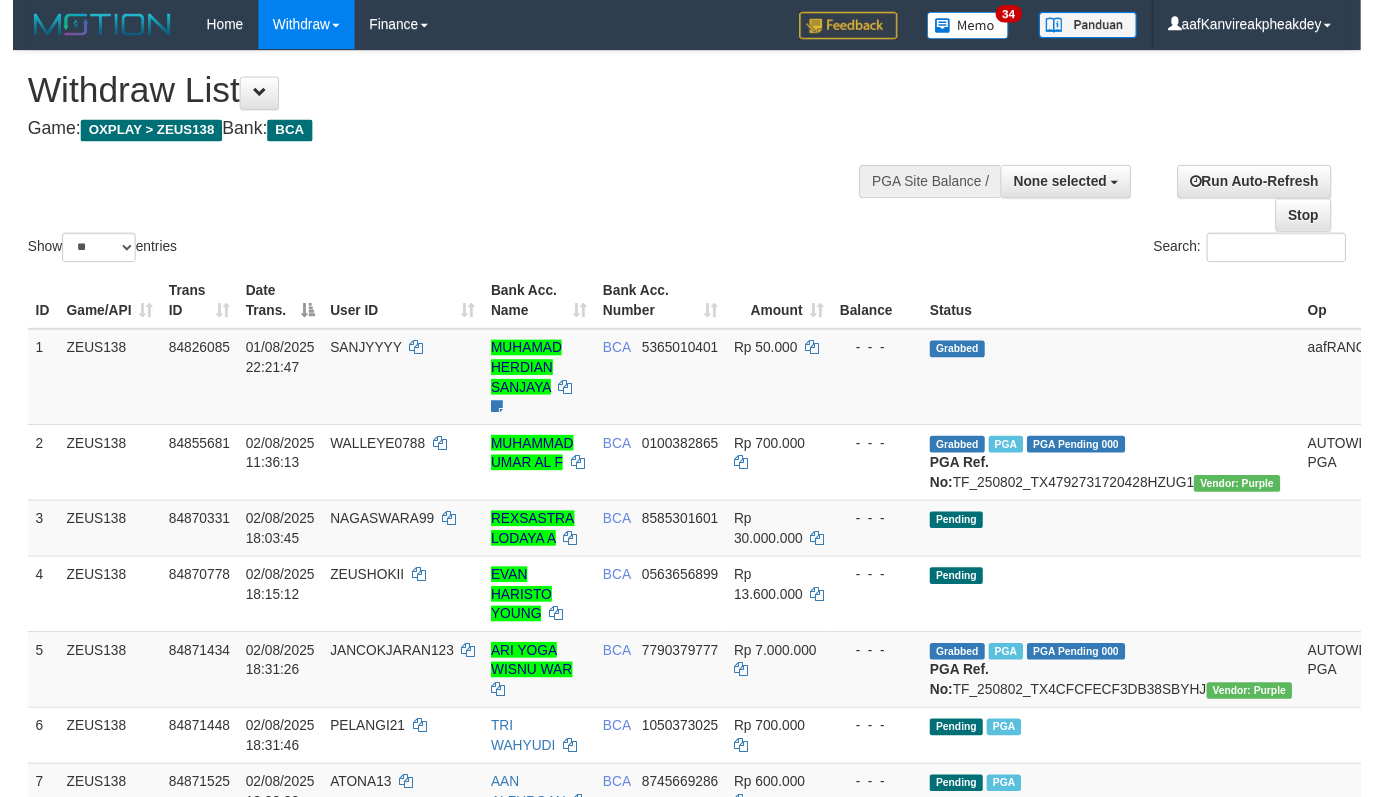 scroll, scrollTop: 728, scrollLeft: 0, axis: vertical 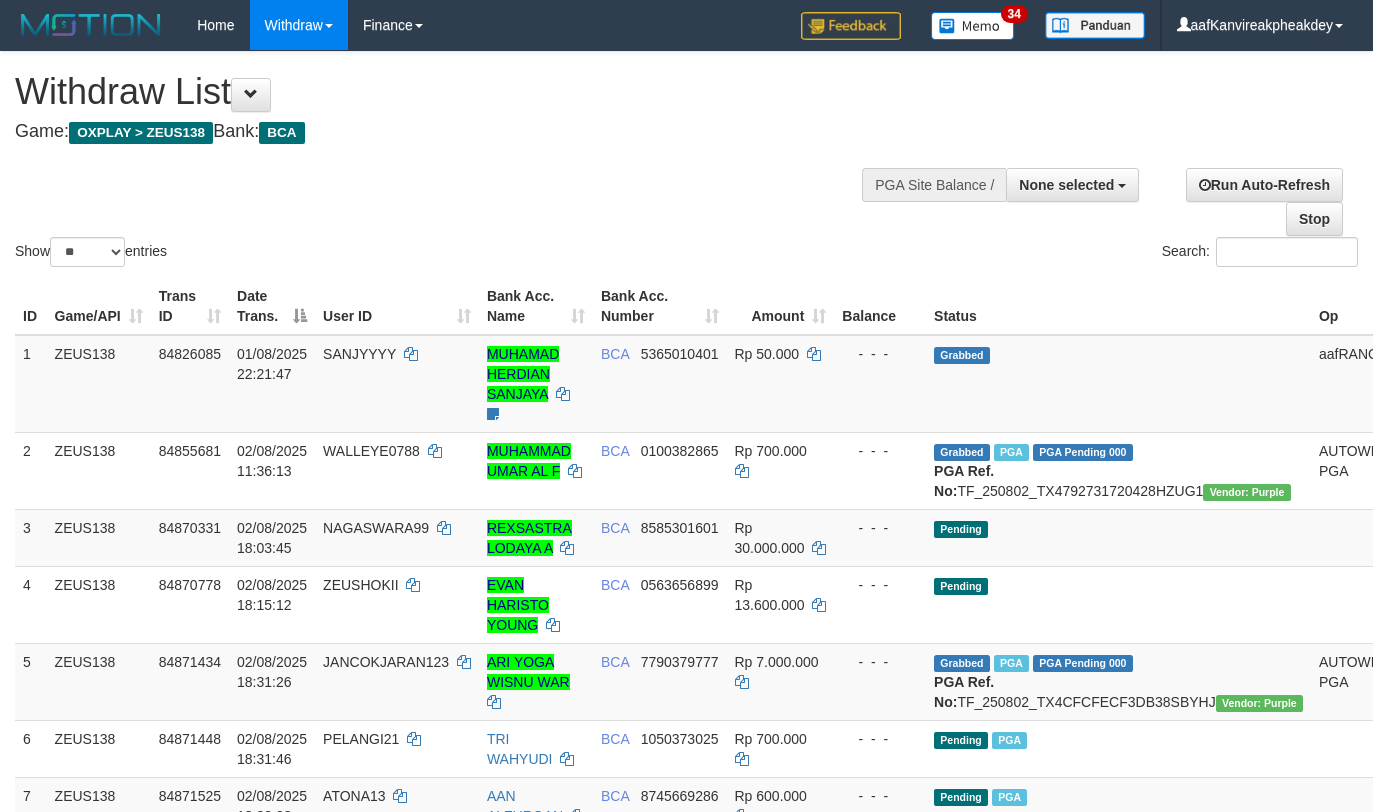select 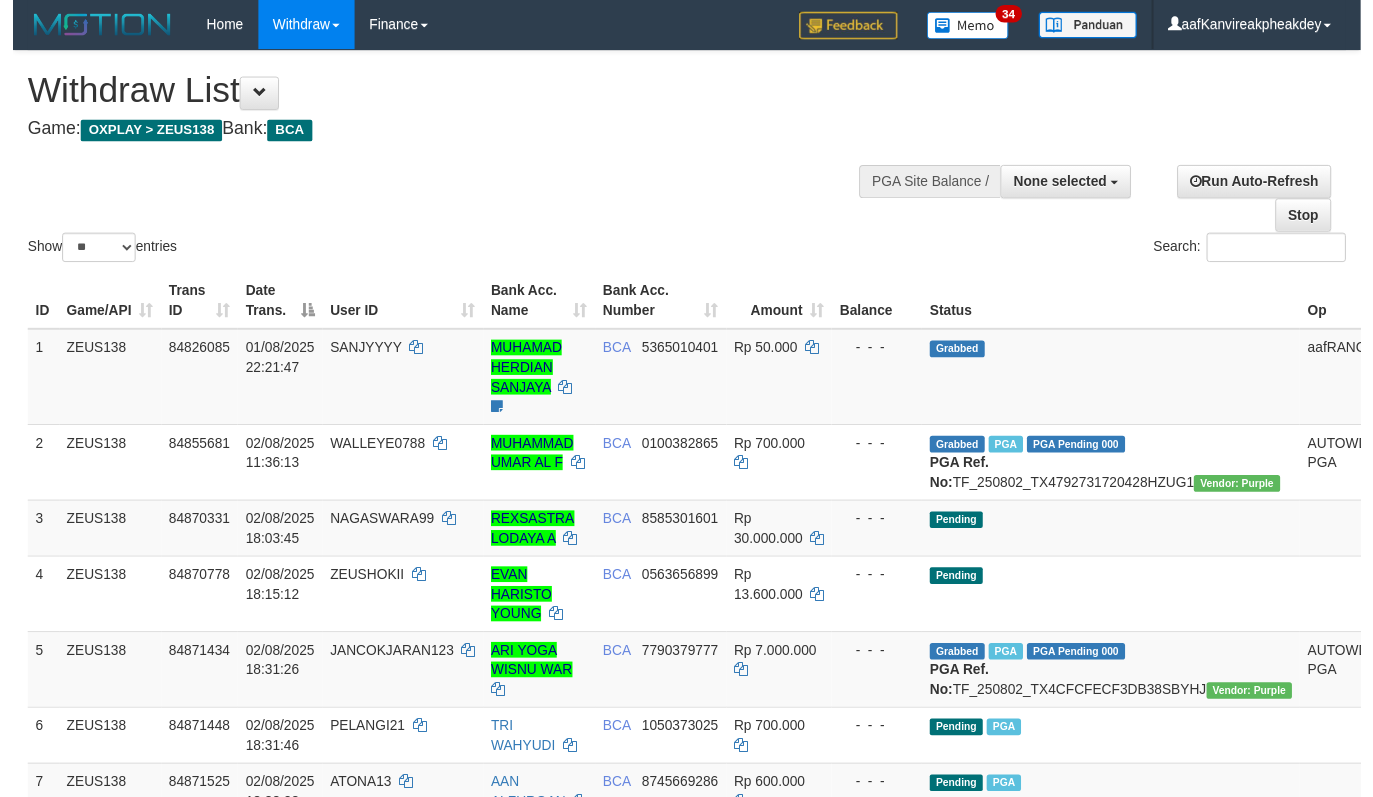 scroll, scrollTop: 728, scrollLeft: 0, axis: vertical 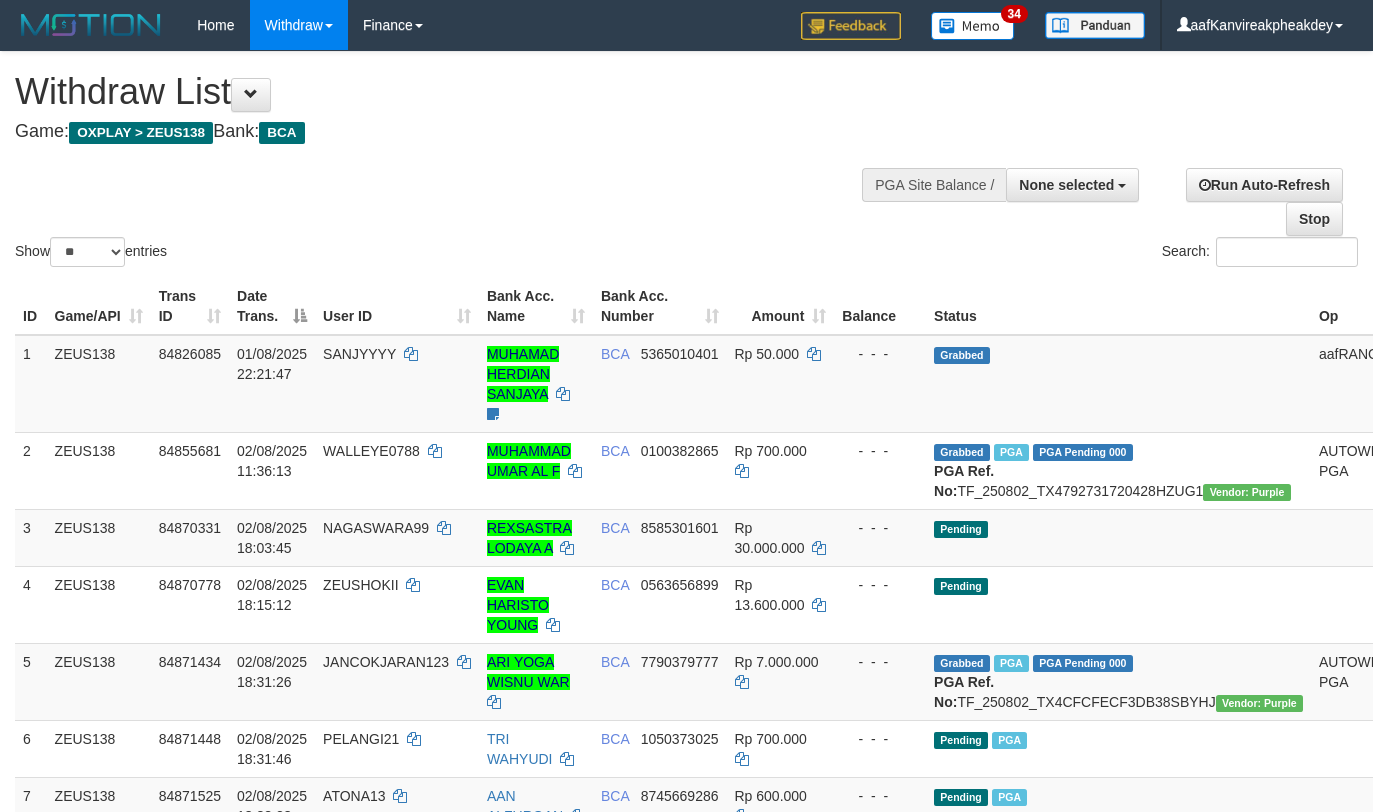 select 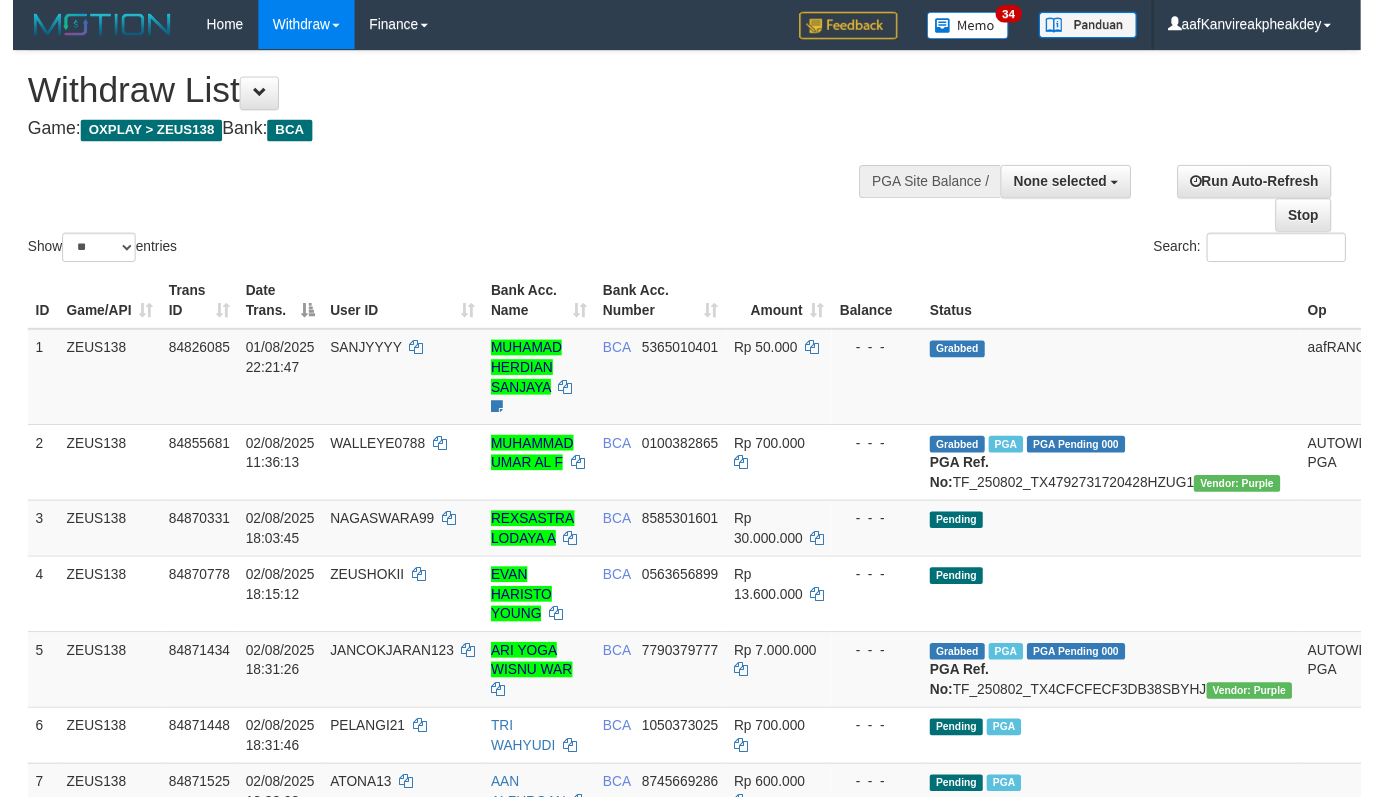 scroll, scrollTop: 728, scrollLeft: 0, axis: vertical 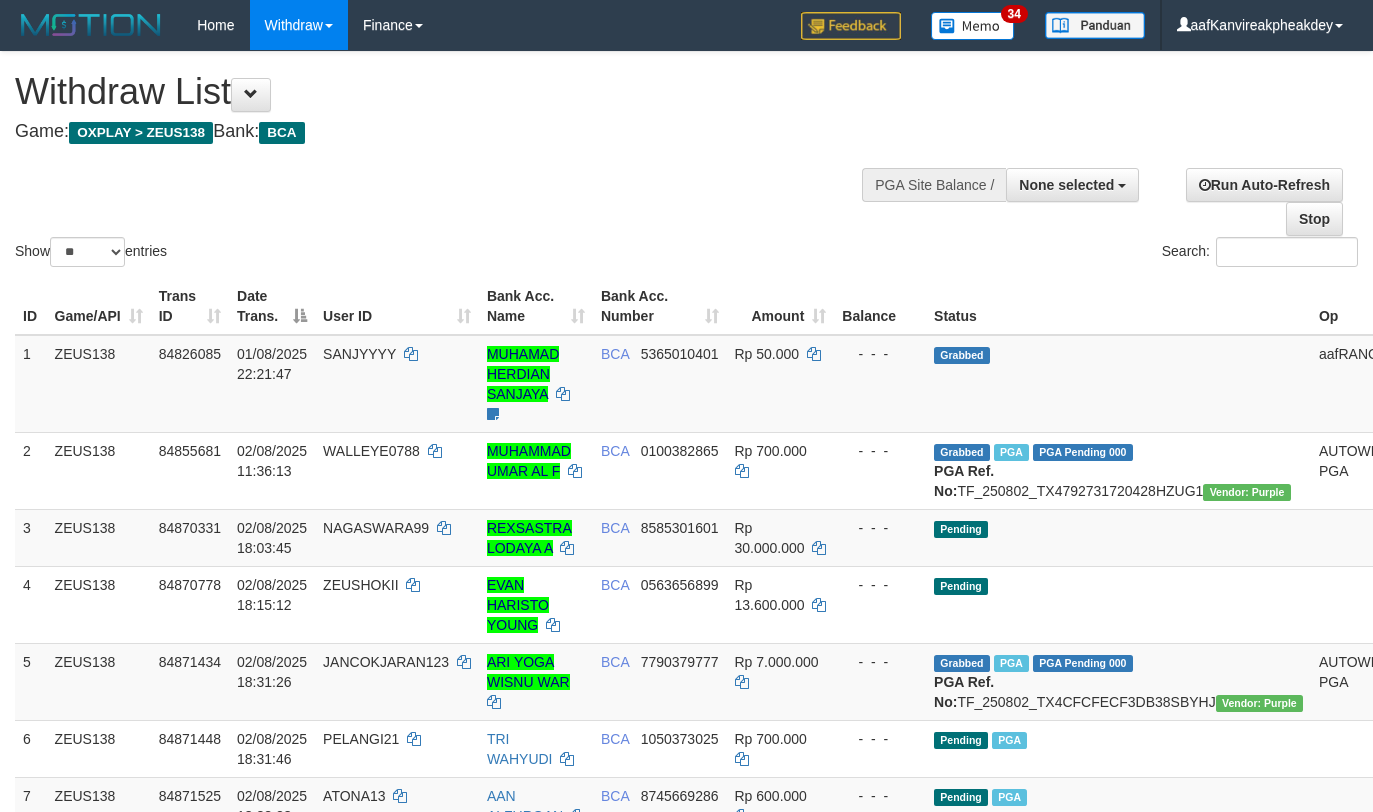 select 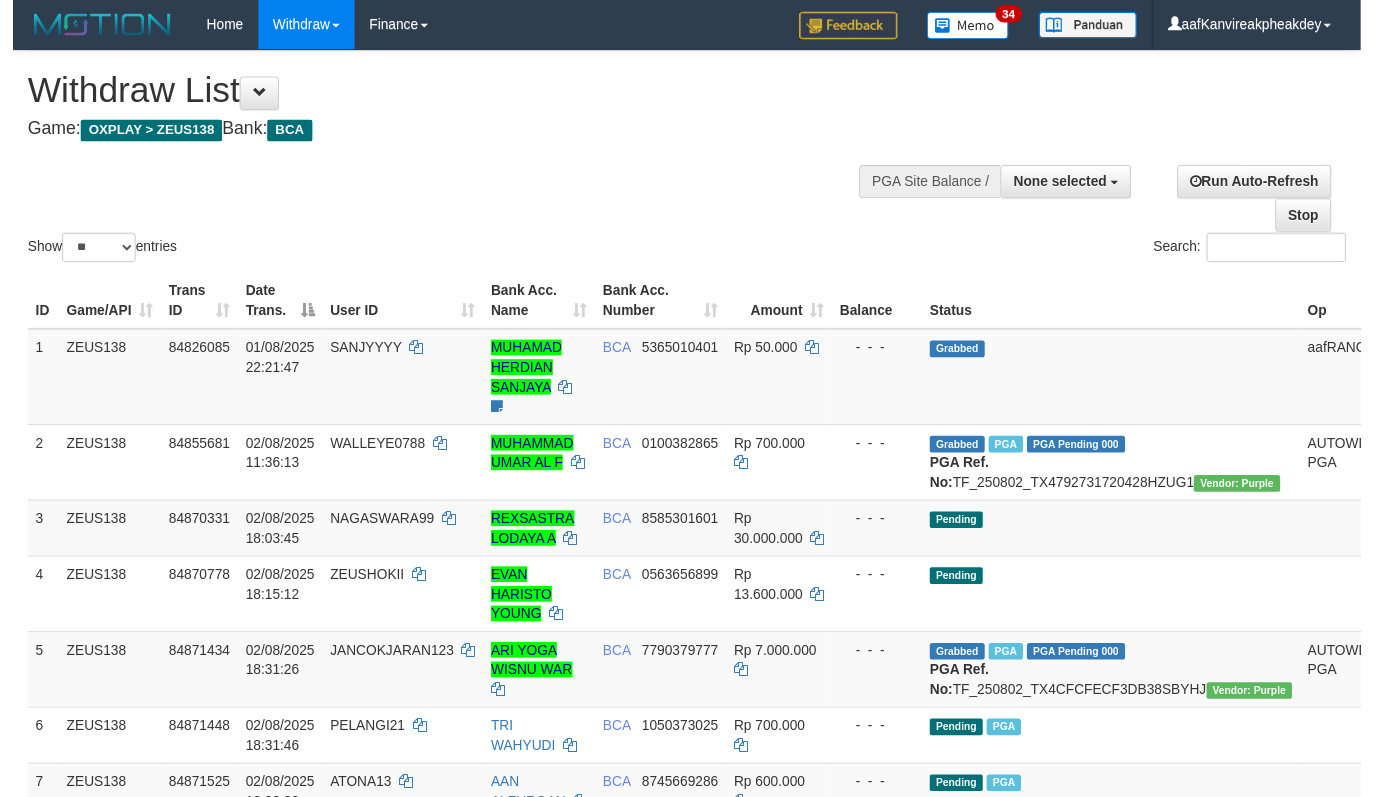 scroll, scrollTop: 728, scrollLeft: 0, axis: vertical 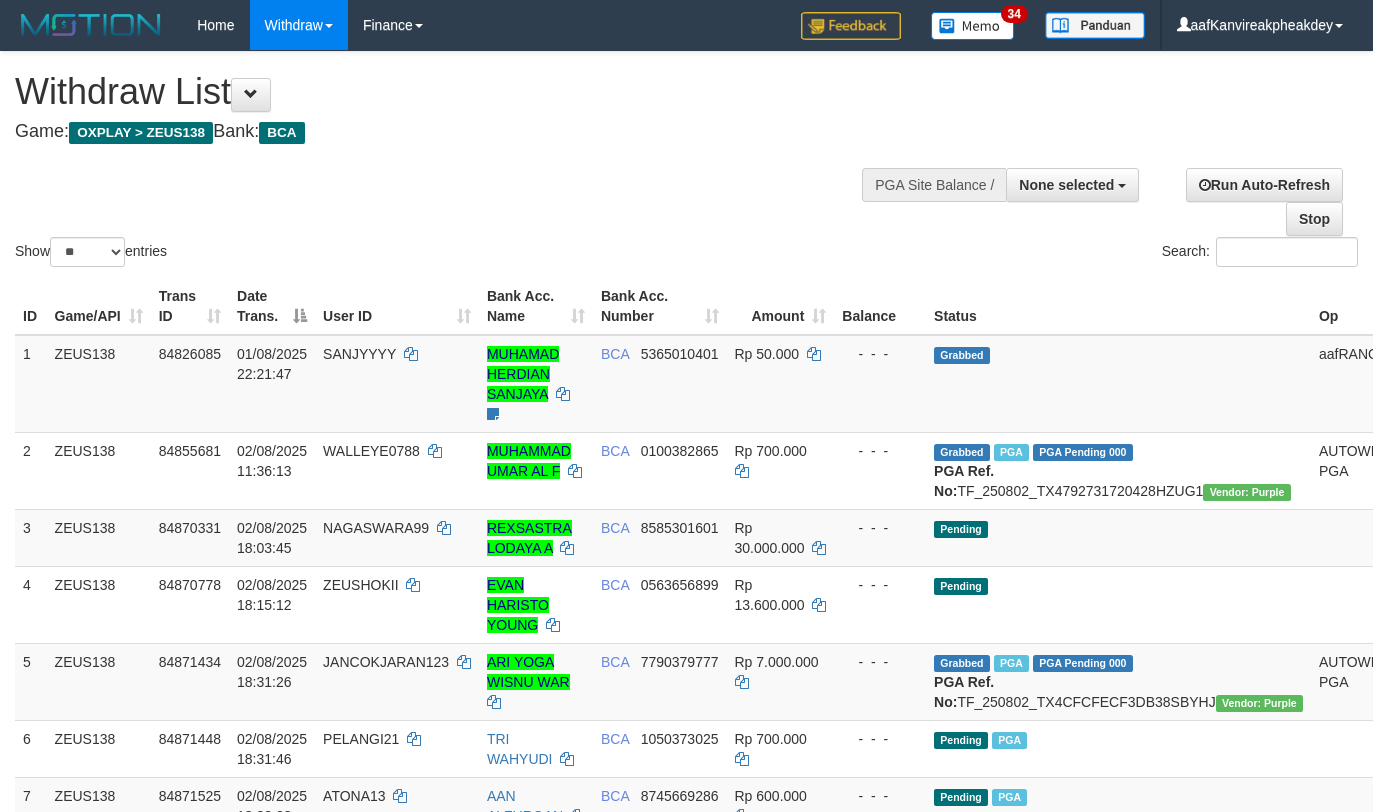select 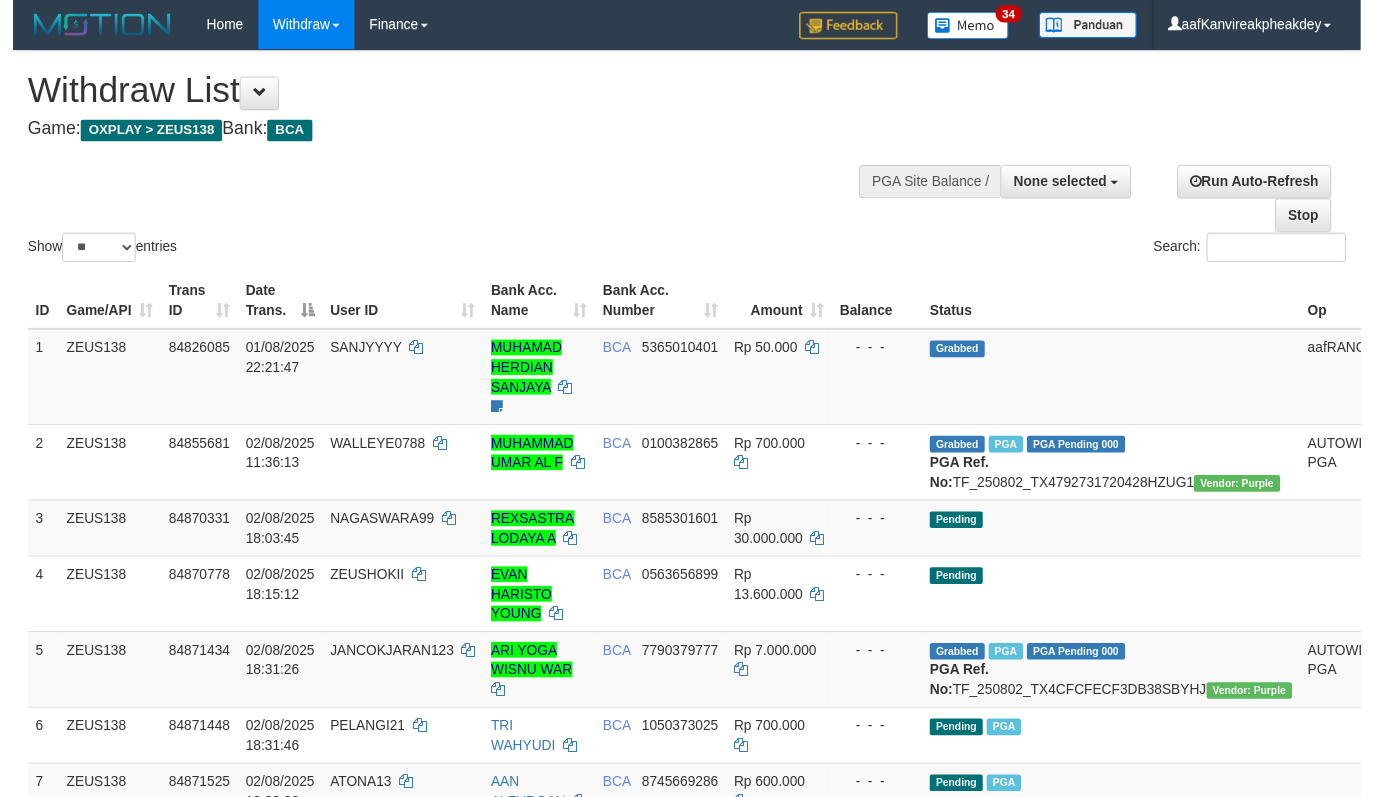 scroll, scrollTop: 728, scrollLeft: 0, axis: vertical 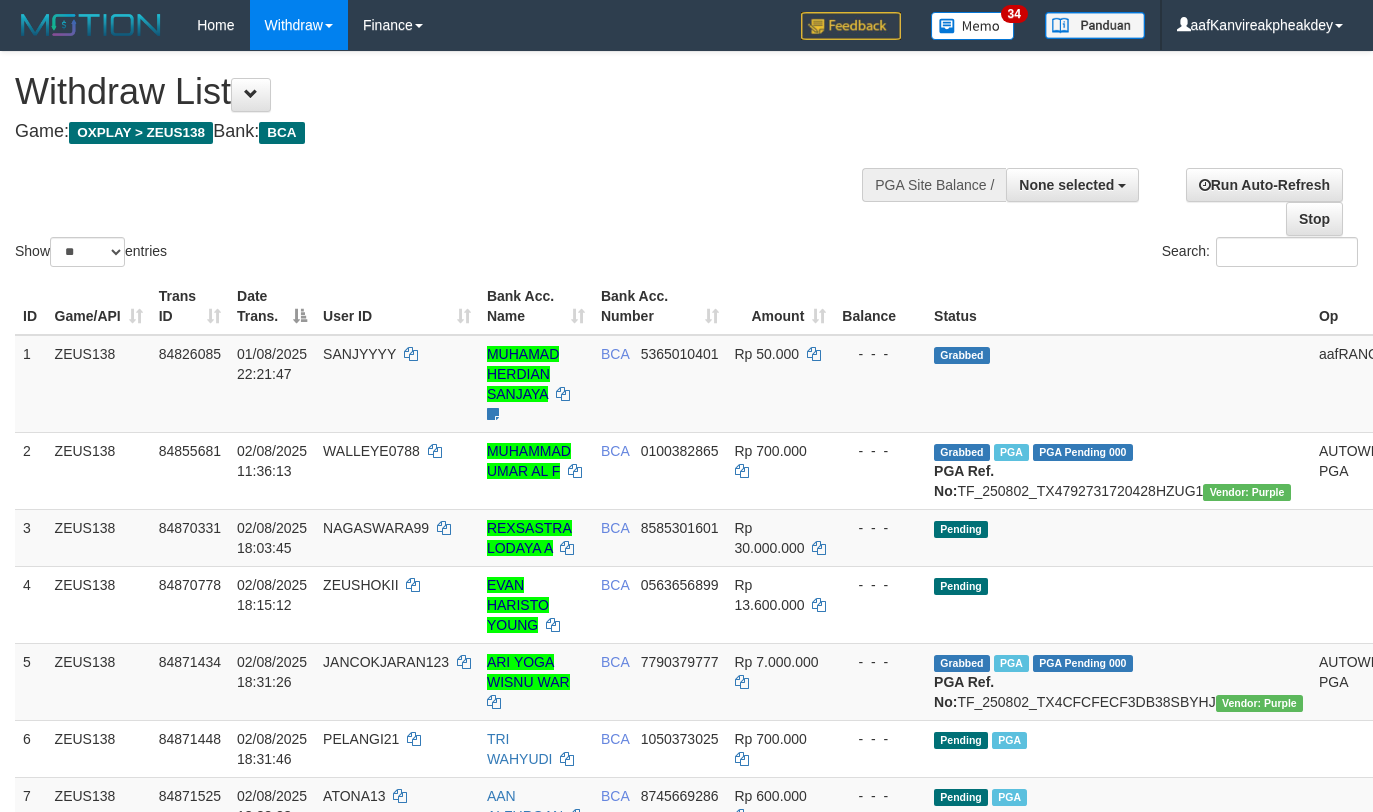 select 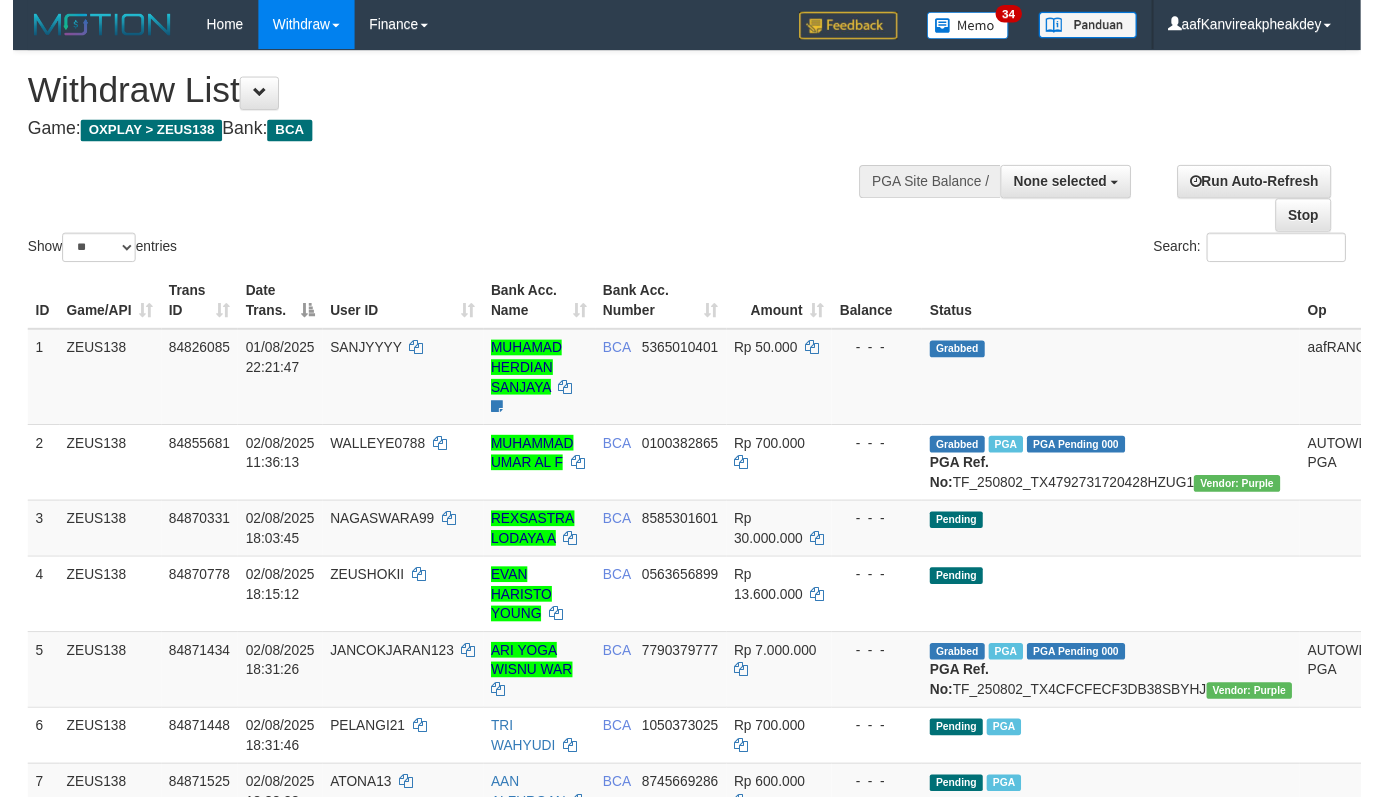 scroll, scrollTop: 728, scrollLeft: 0, axis: vertical 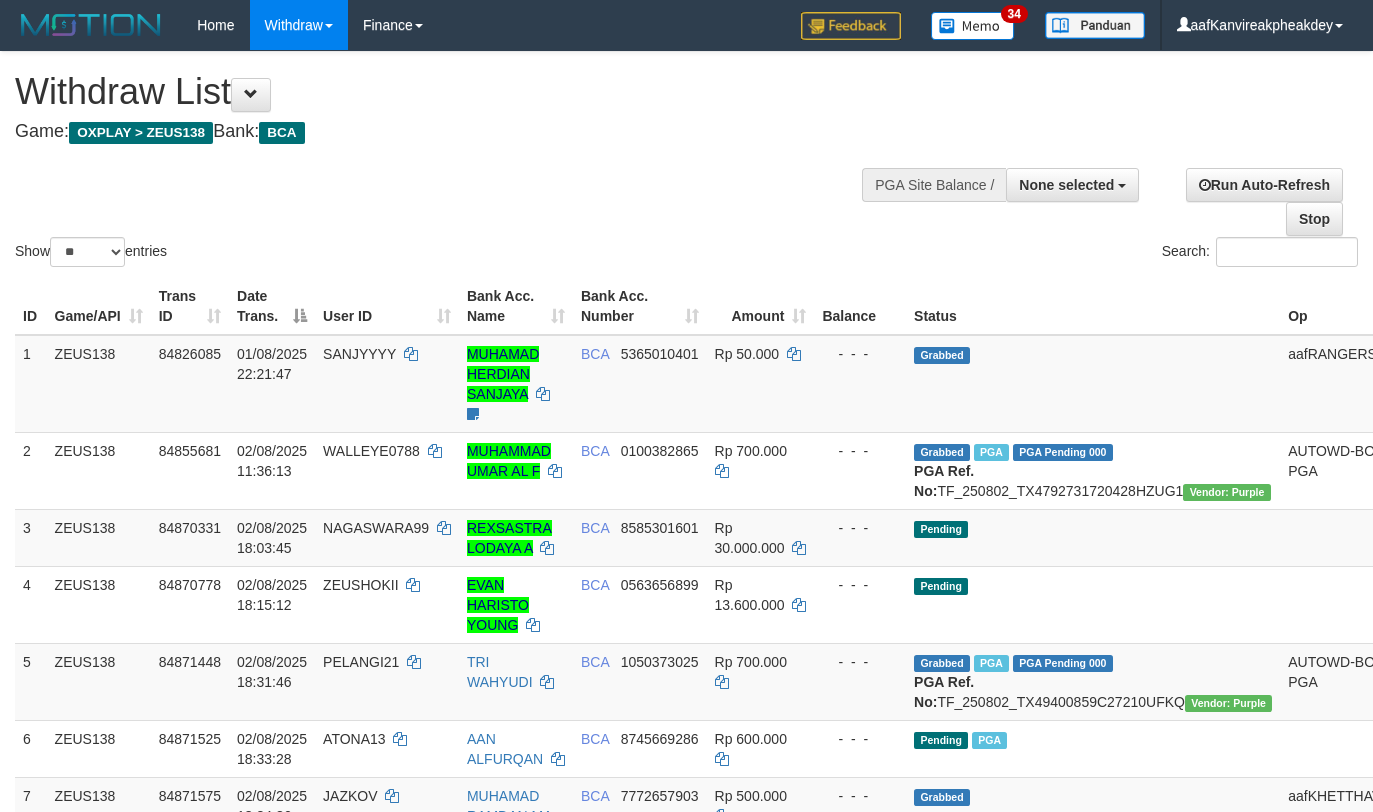 select 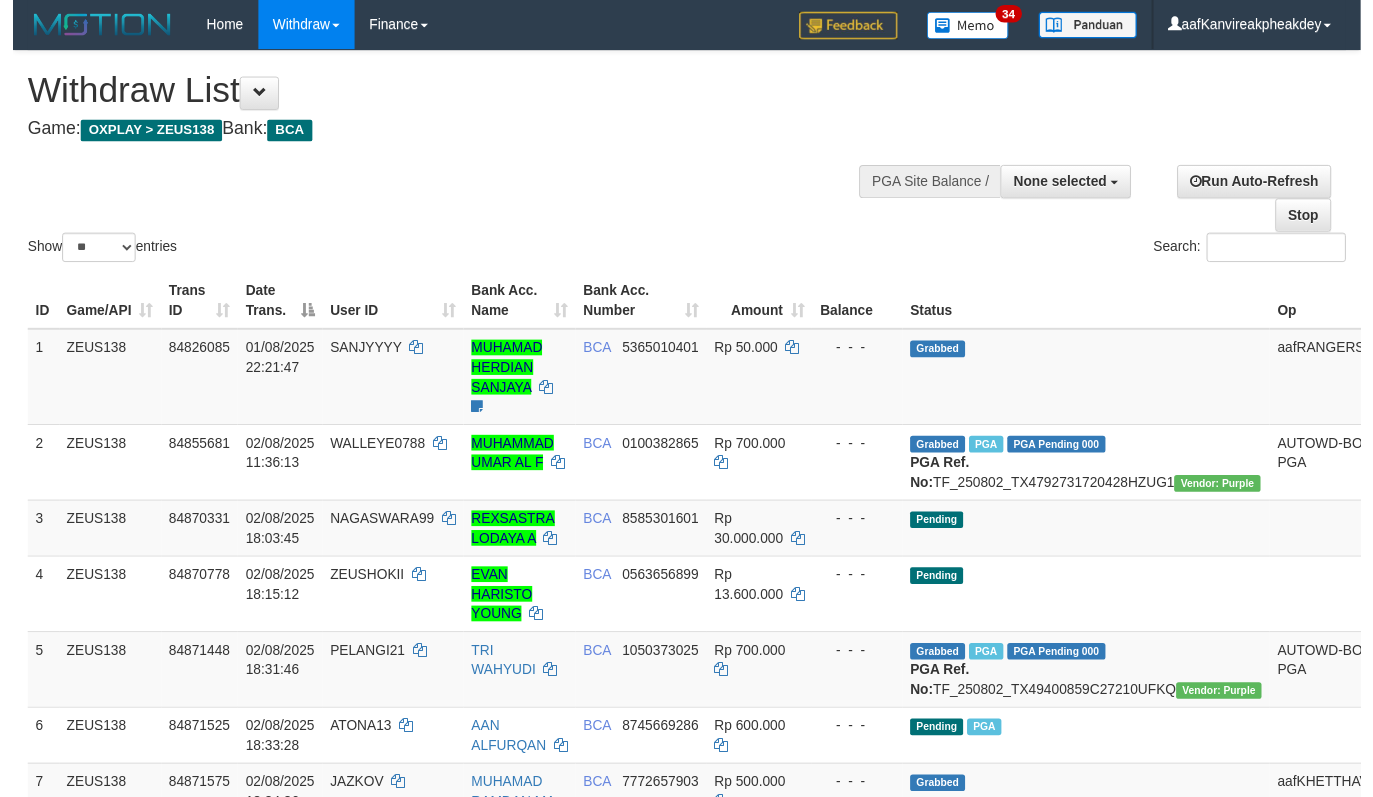 scroll, scrollTop: 728, scrollLeft: 0, axis: vertical 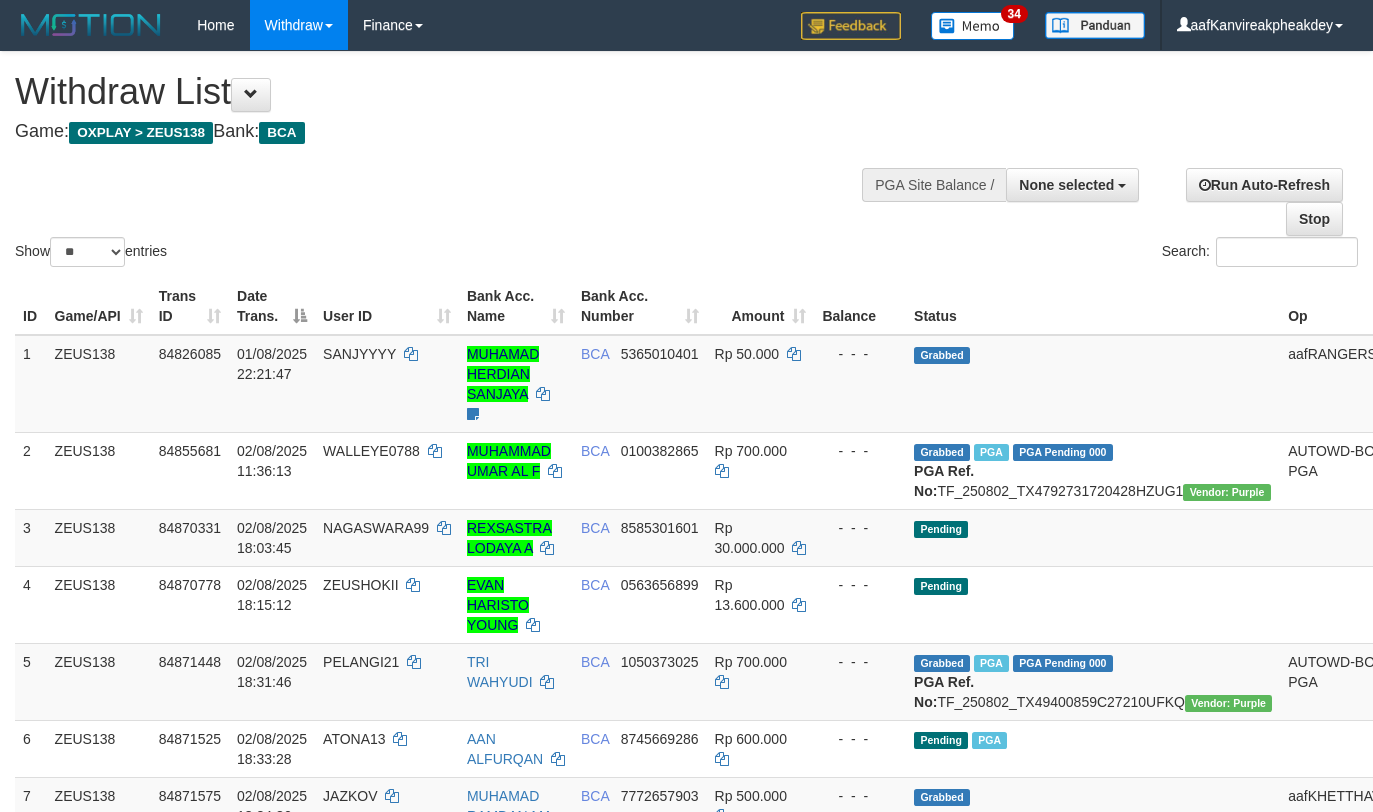select 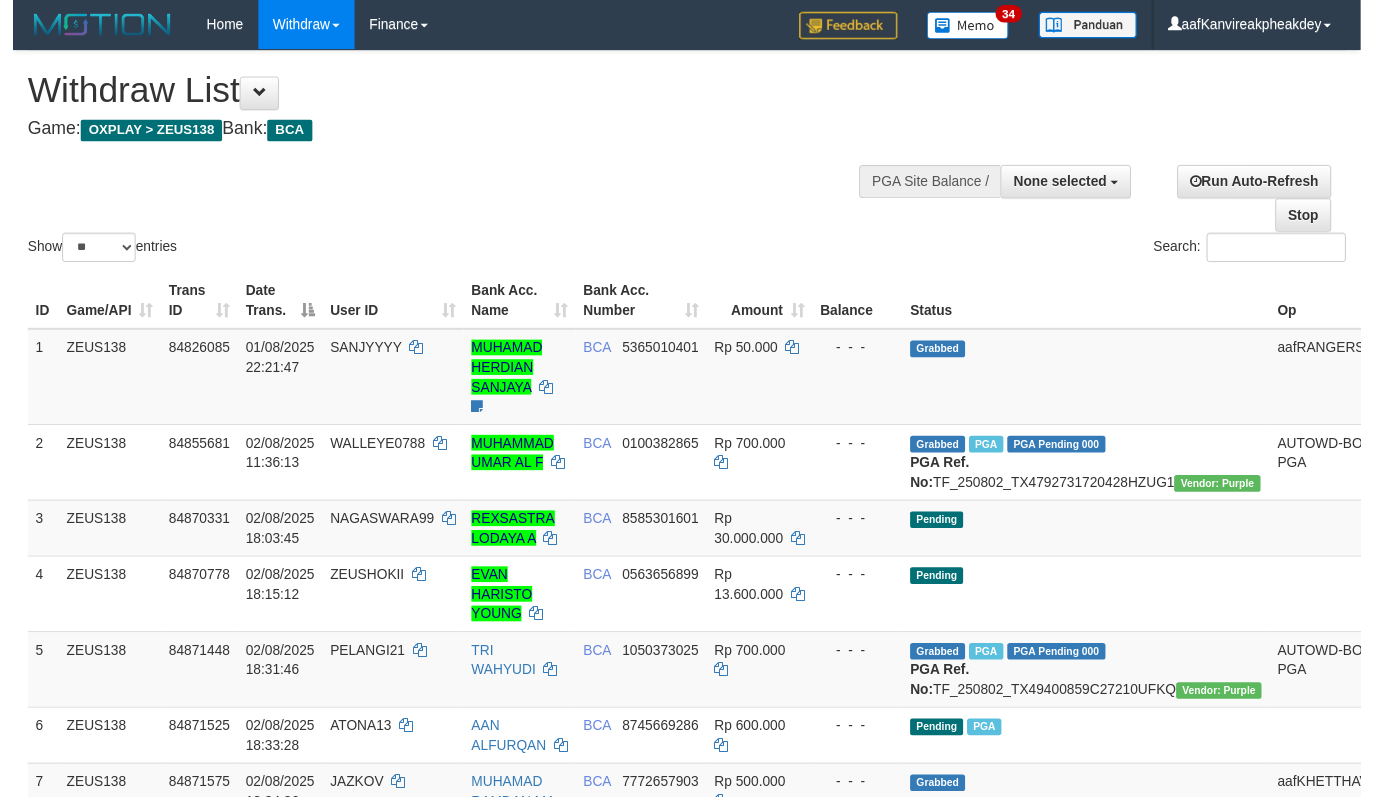scroll, scrollTop: 728, scrollLeft: 0, axis: vertical 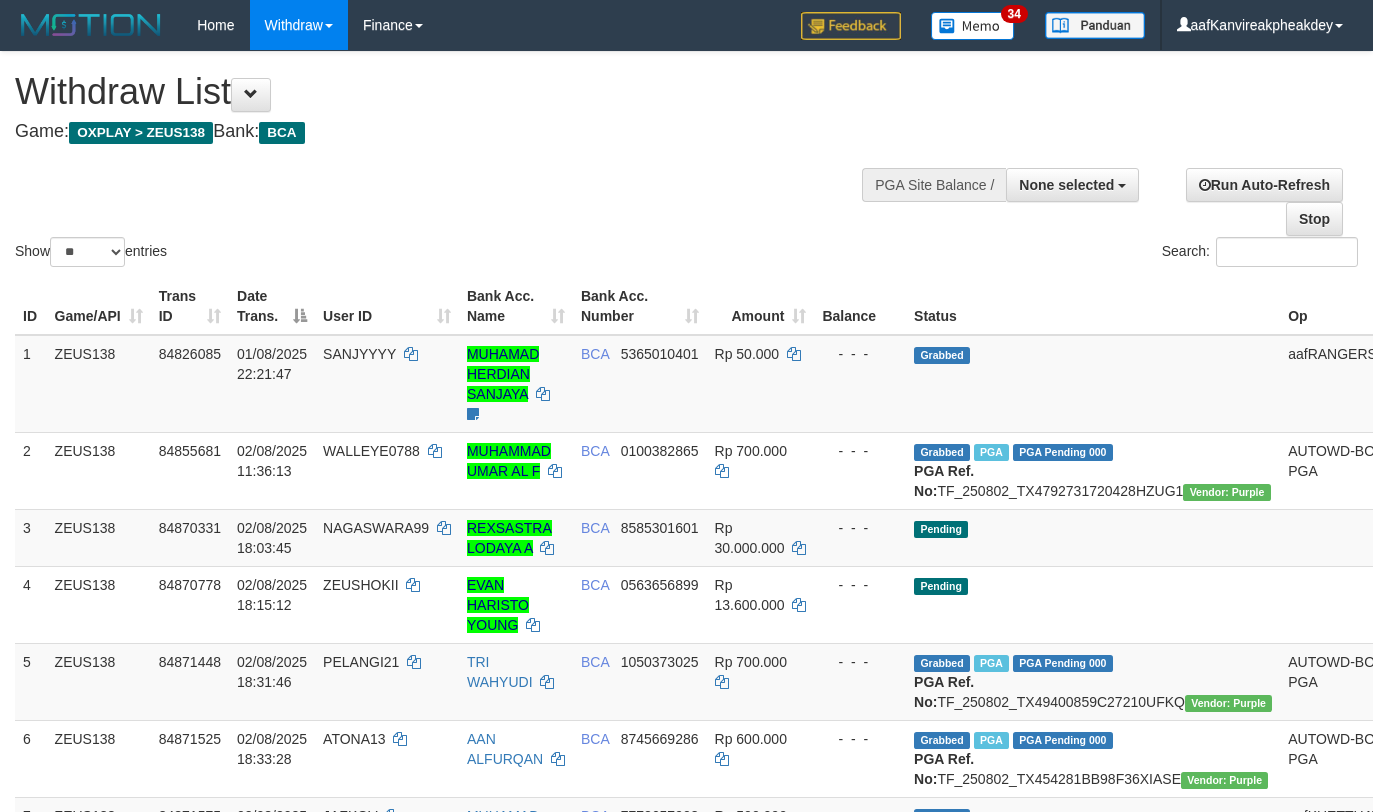 select 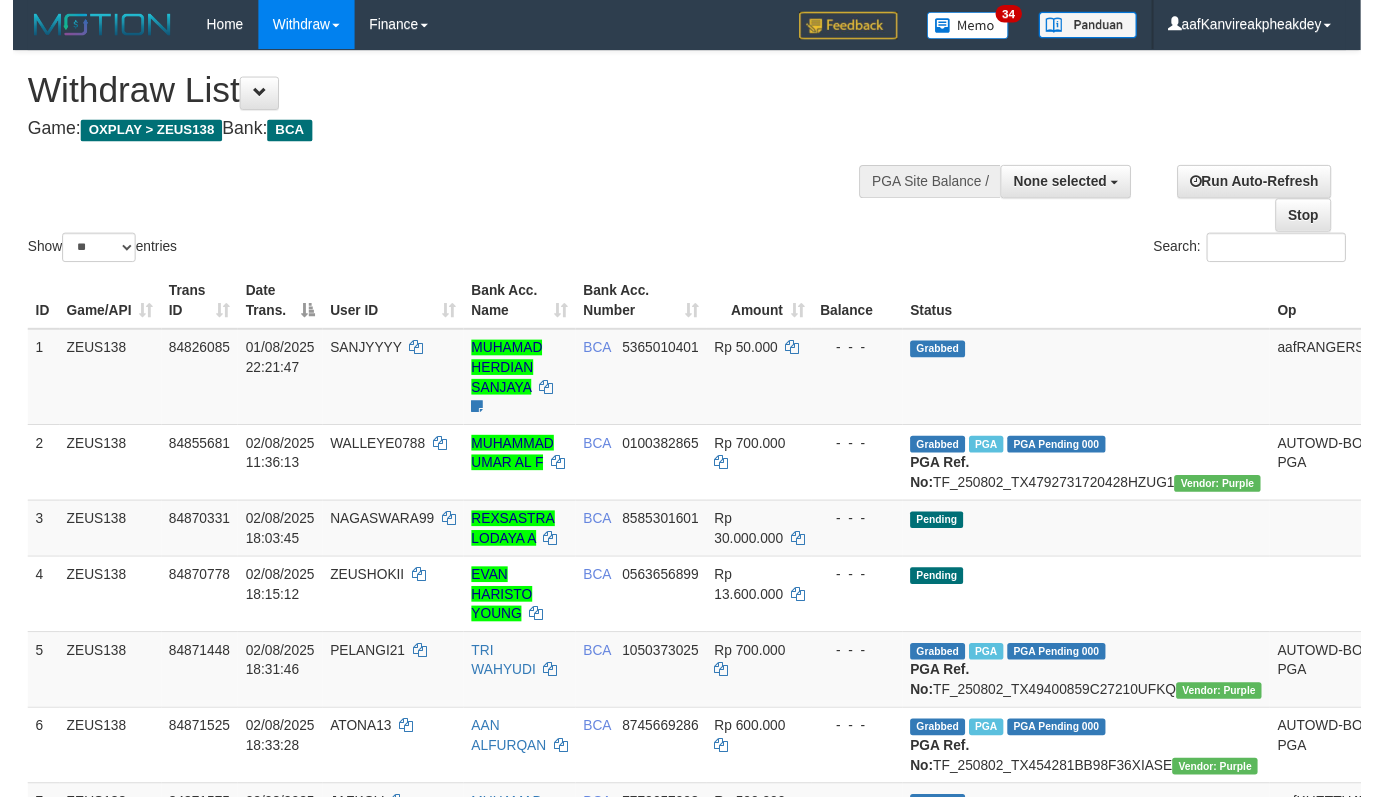 scroll, scrollTop: 728, scrollLeft: 0, axis: vertical 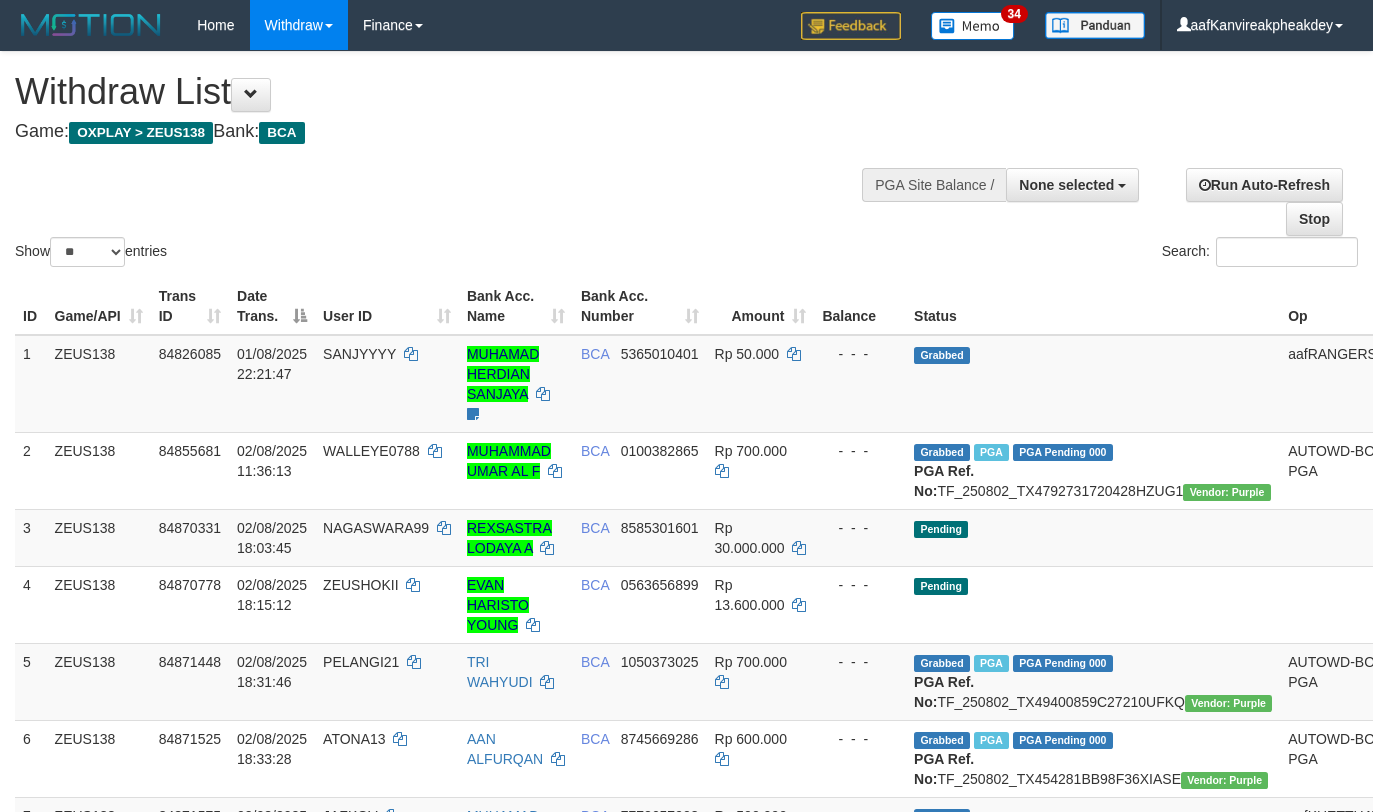 select 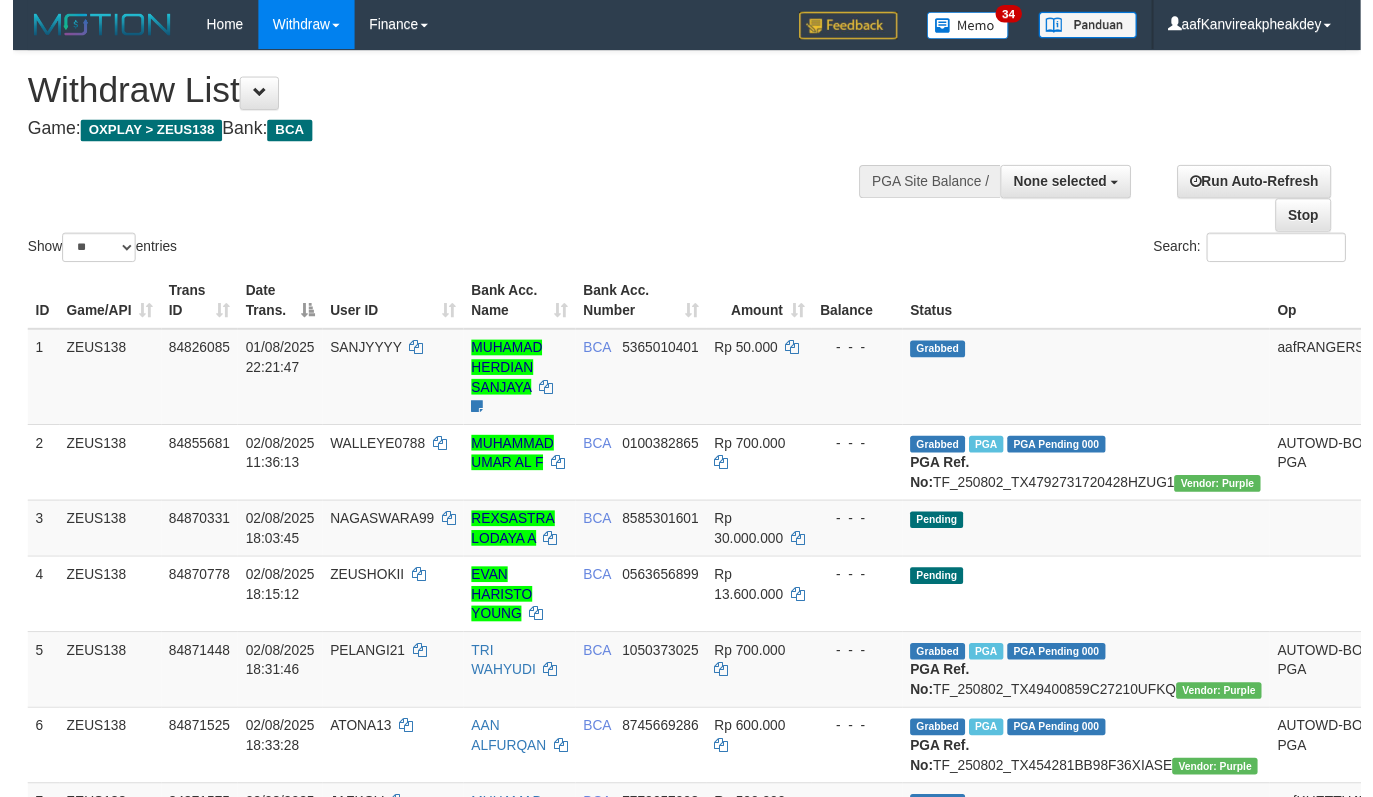 scroll, scrollTop: 728, scrollLeft: 0, axis: vertical 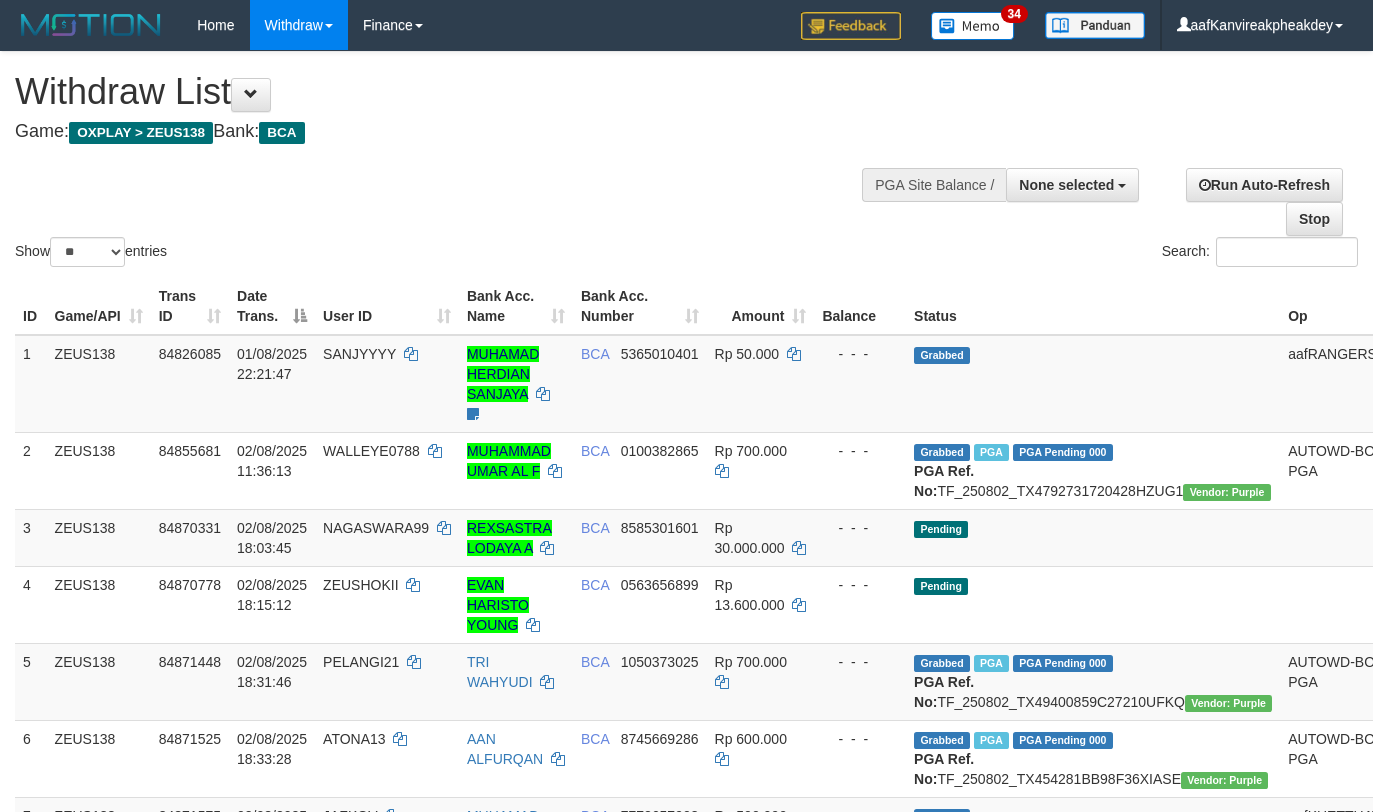 select 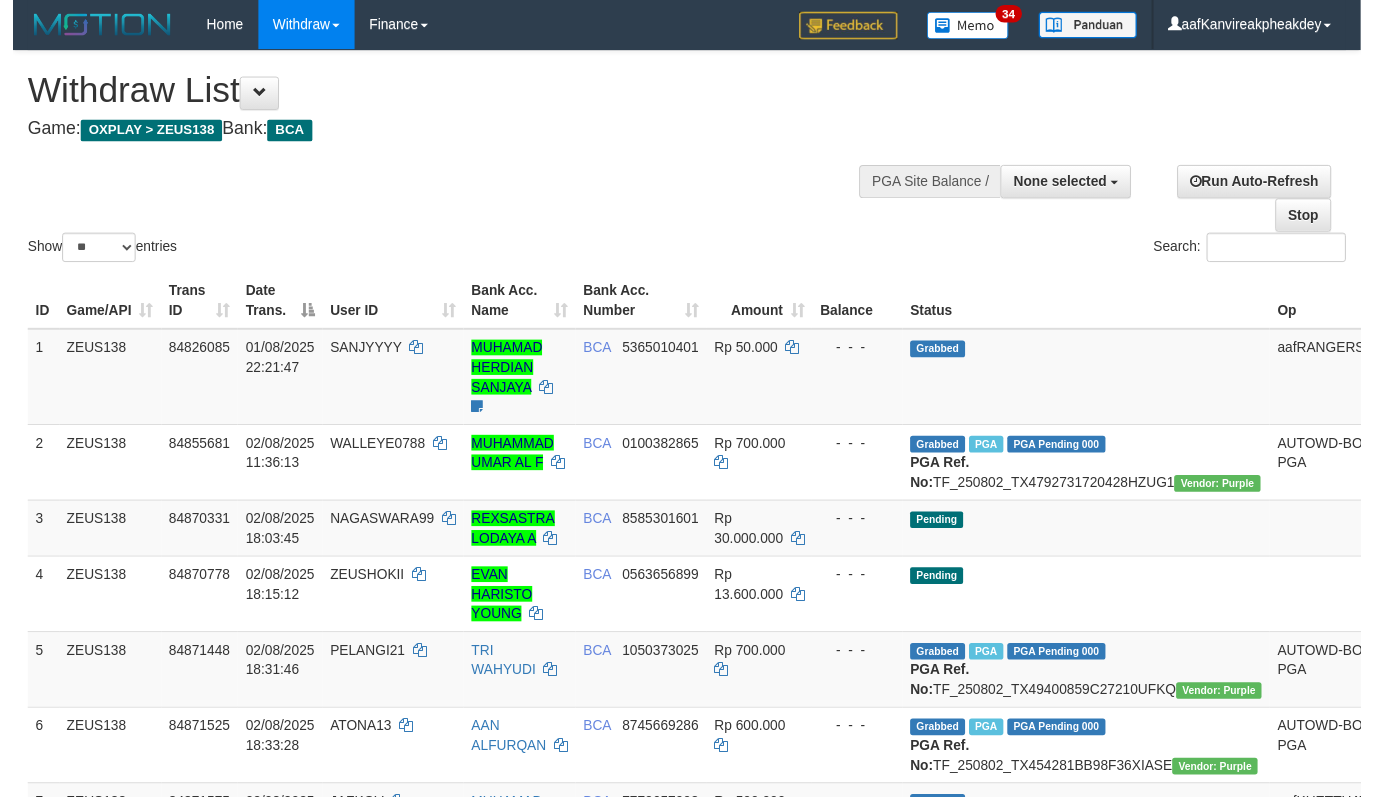 scroll, scrollTop: 728, scrollLeft: 0, axis: vertical 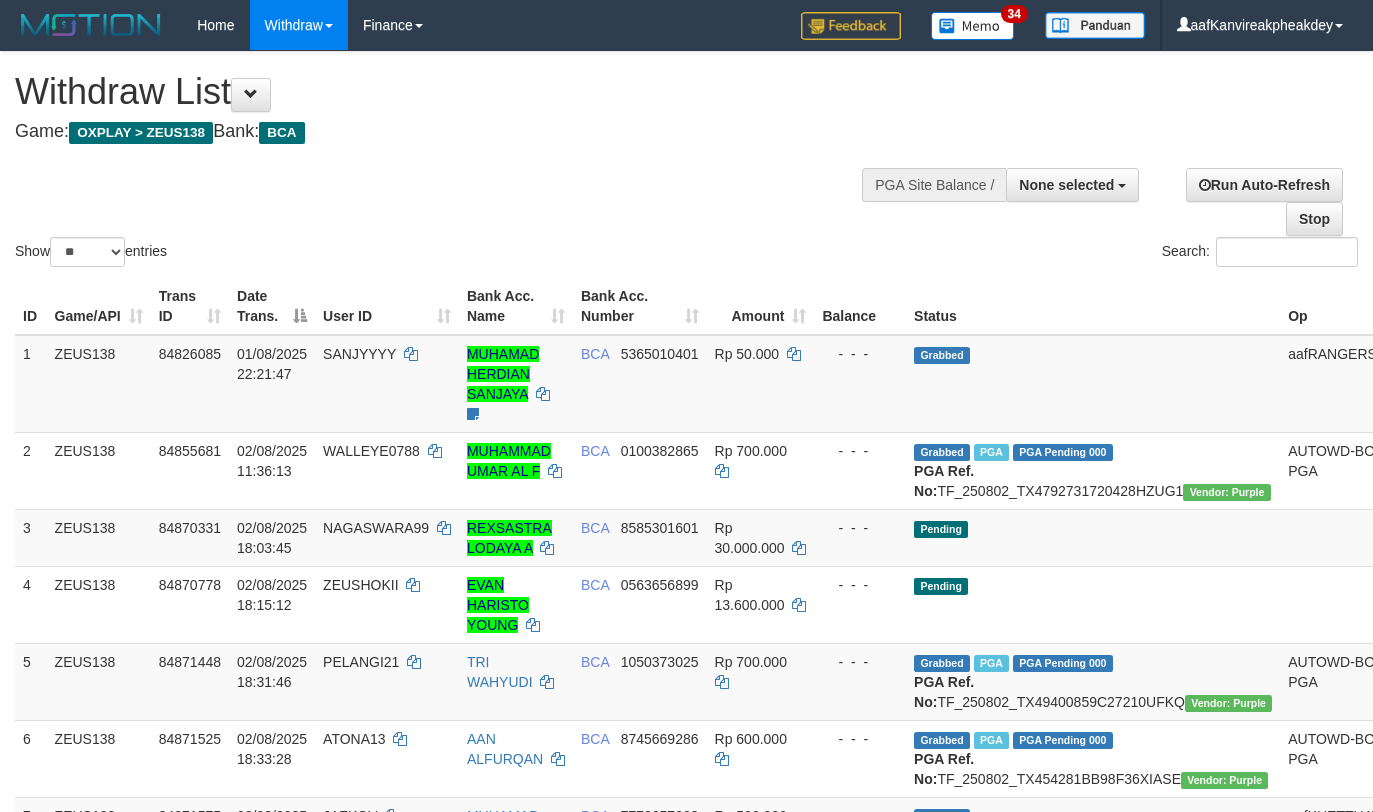 select 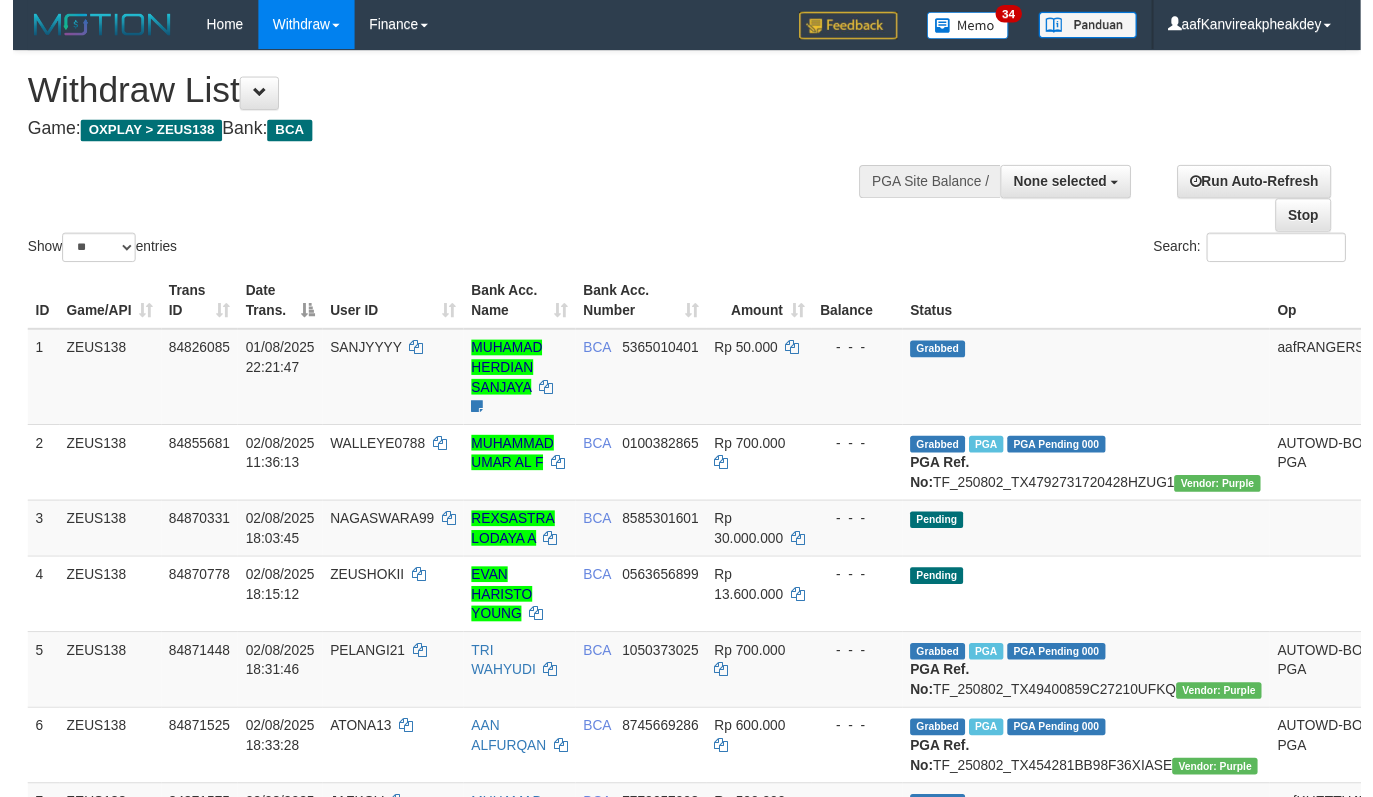 scroll, scrollTop: 728, scrollLeft: 0, axis: vertical 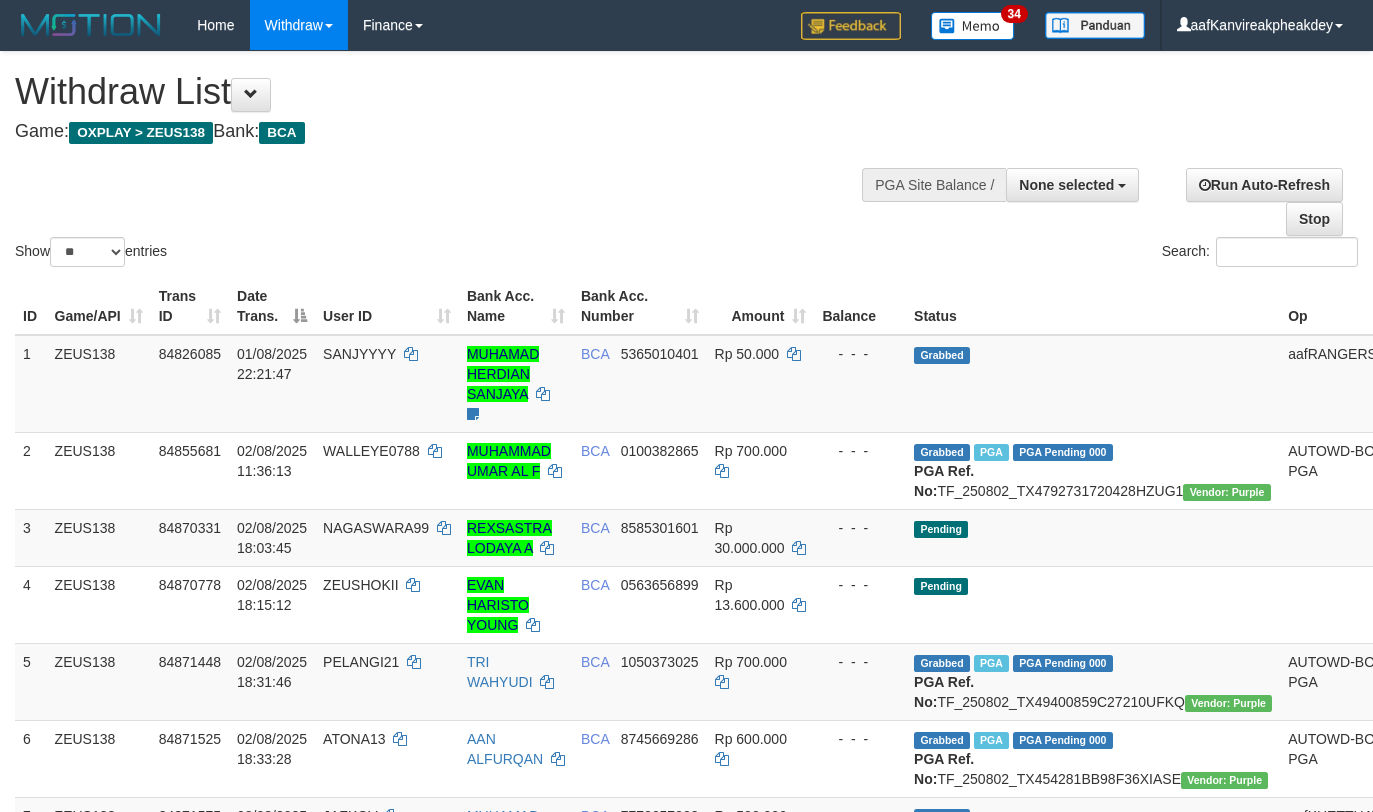 select 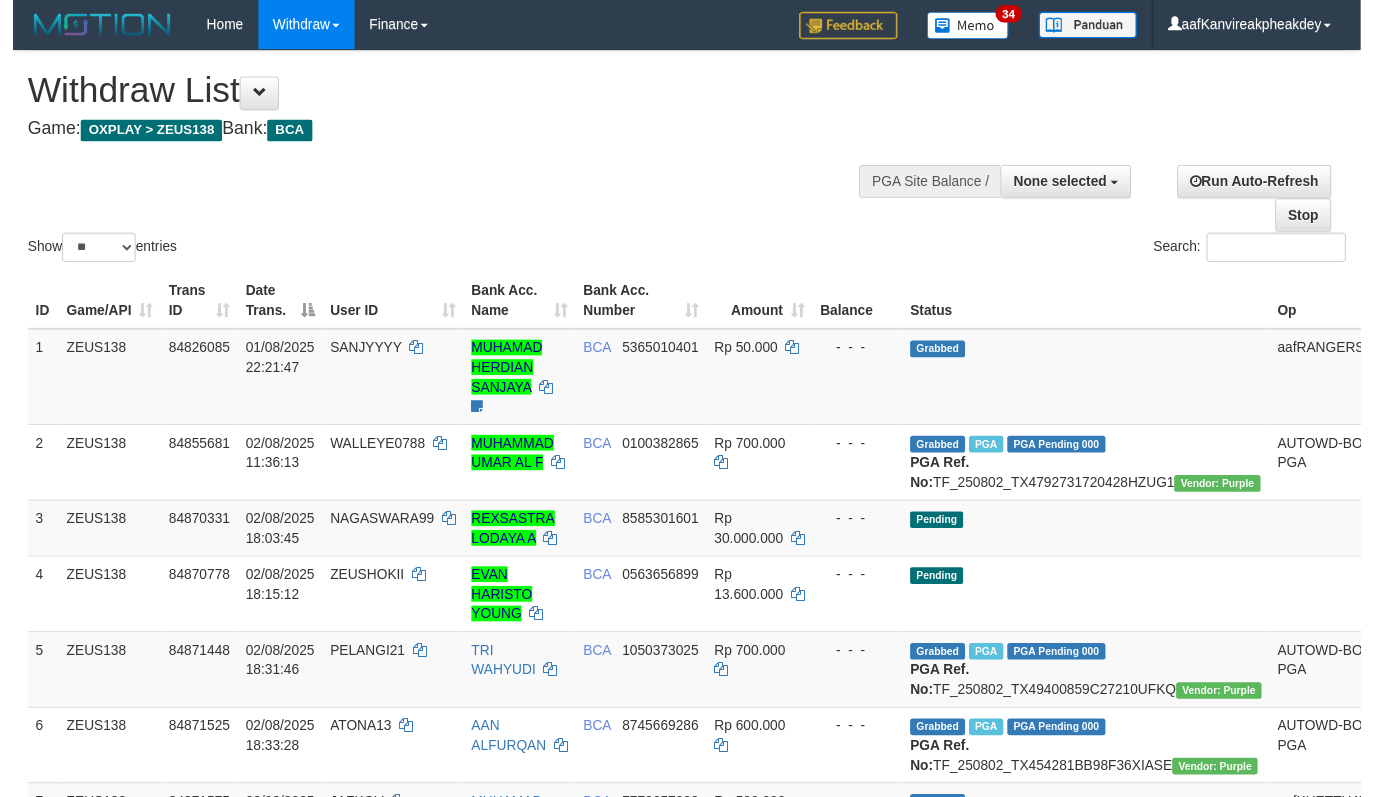 scroll, scrollTop: 728, scrollLeft: 0, axis: vertical 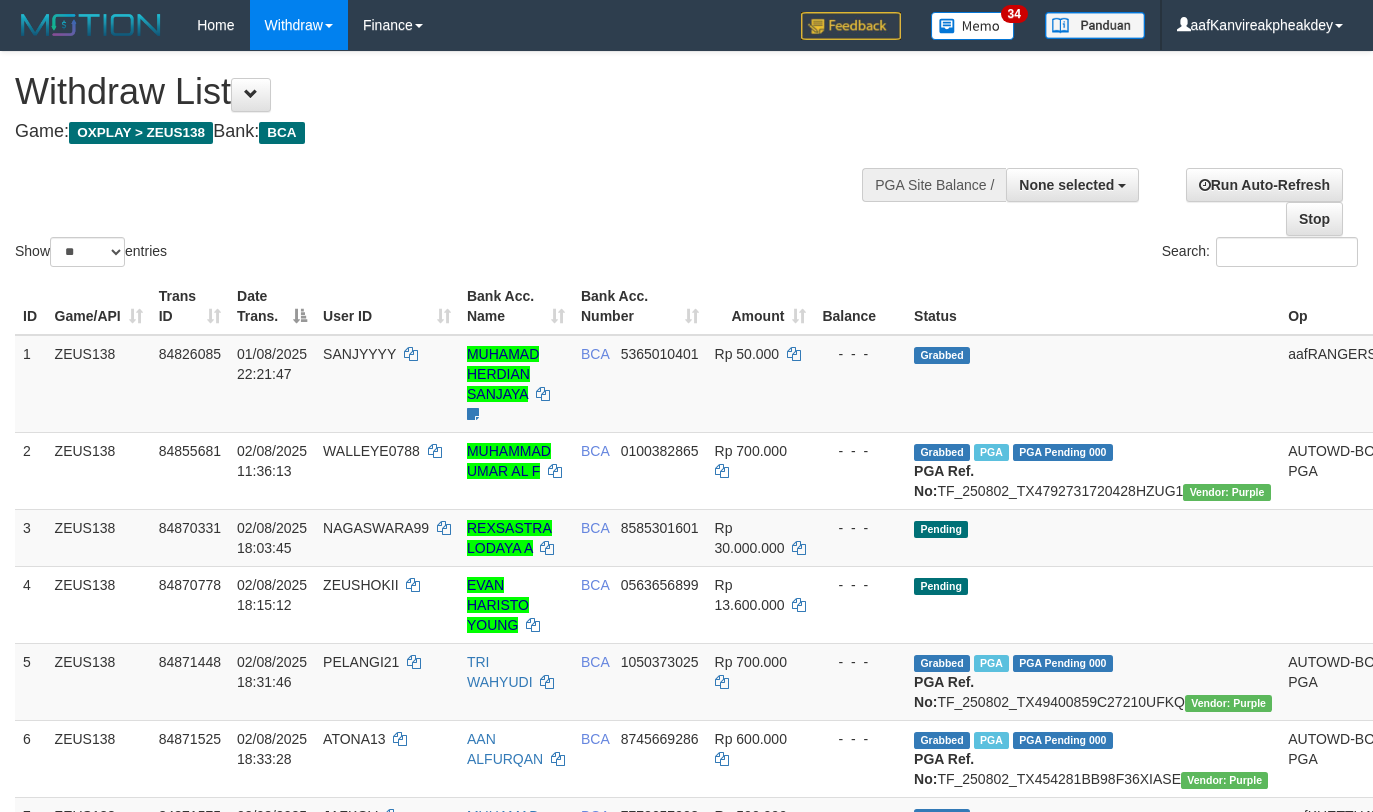 select 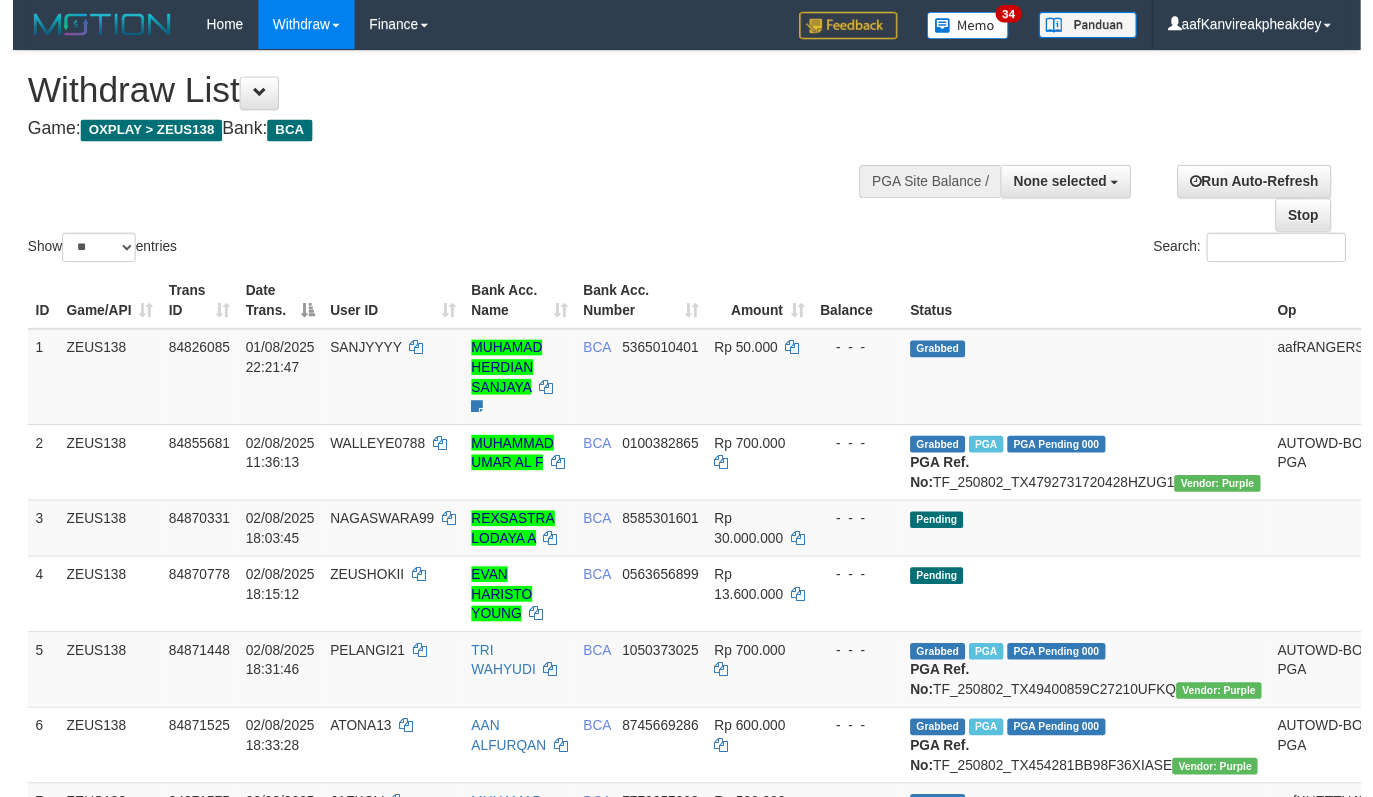 scroll, scrollTop: 728, scrollLeft: 0, axis: vertical 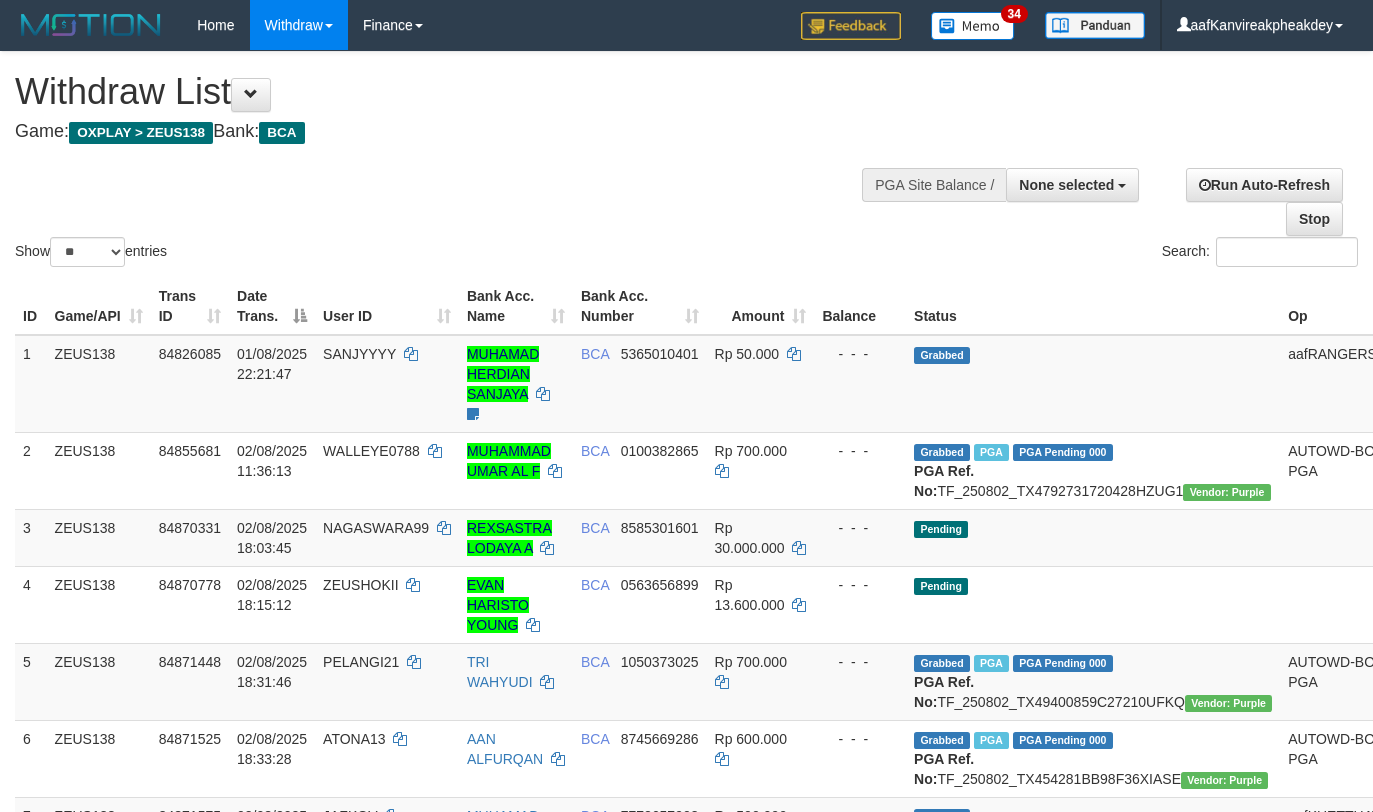 select 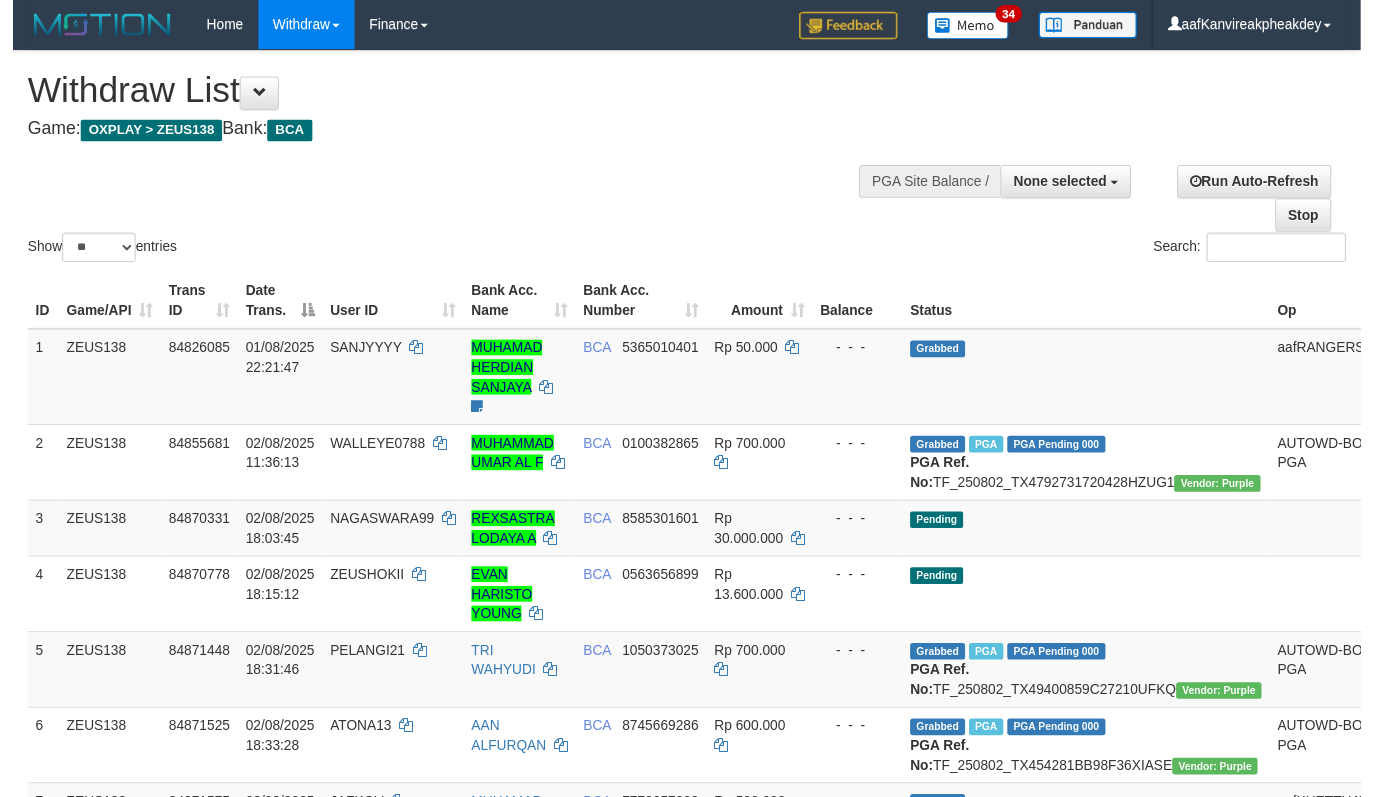 scroll, scrollTop: 728, scrollLeft: 0, axis: vertical 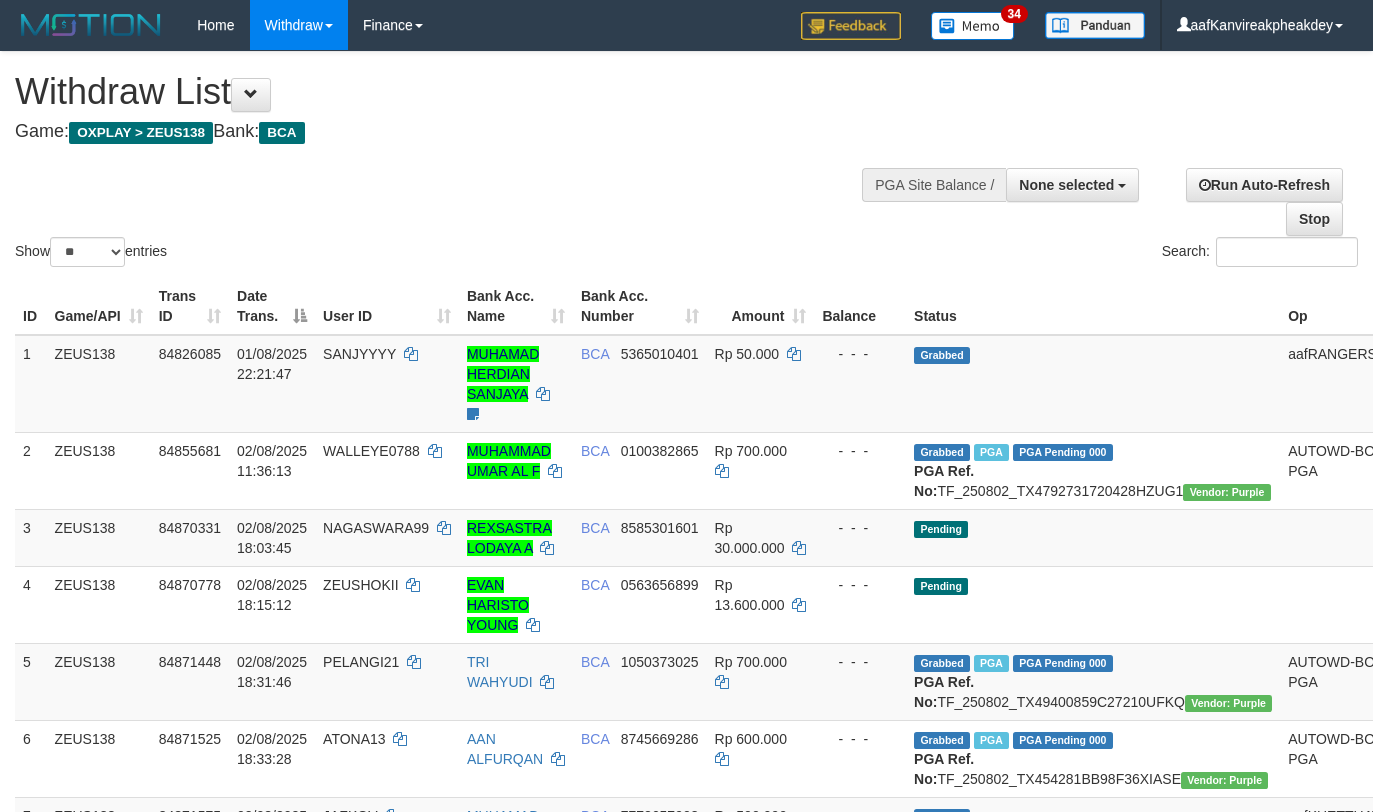 select 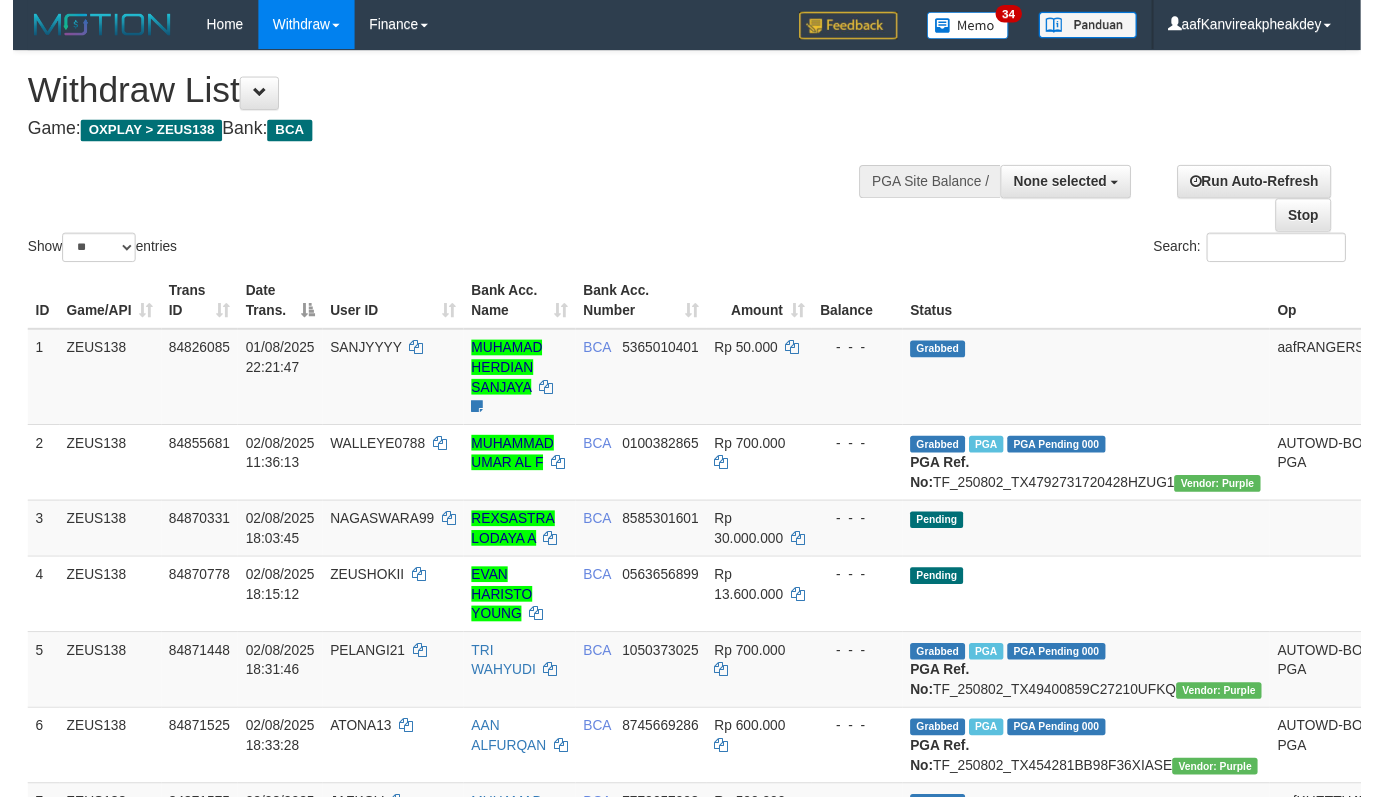 scroll, scrollTop: 728, scrollLeft: 0, axis: vertical 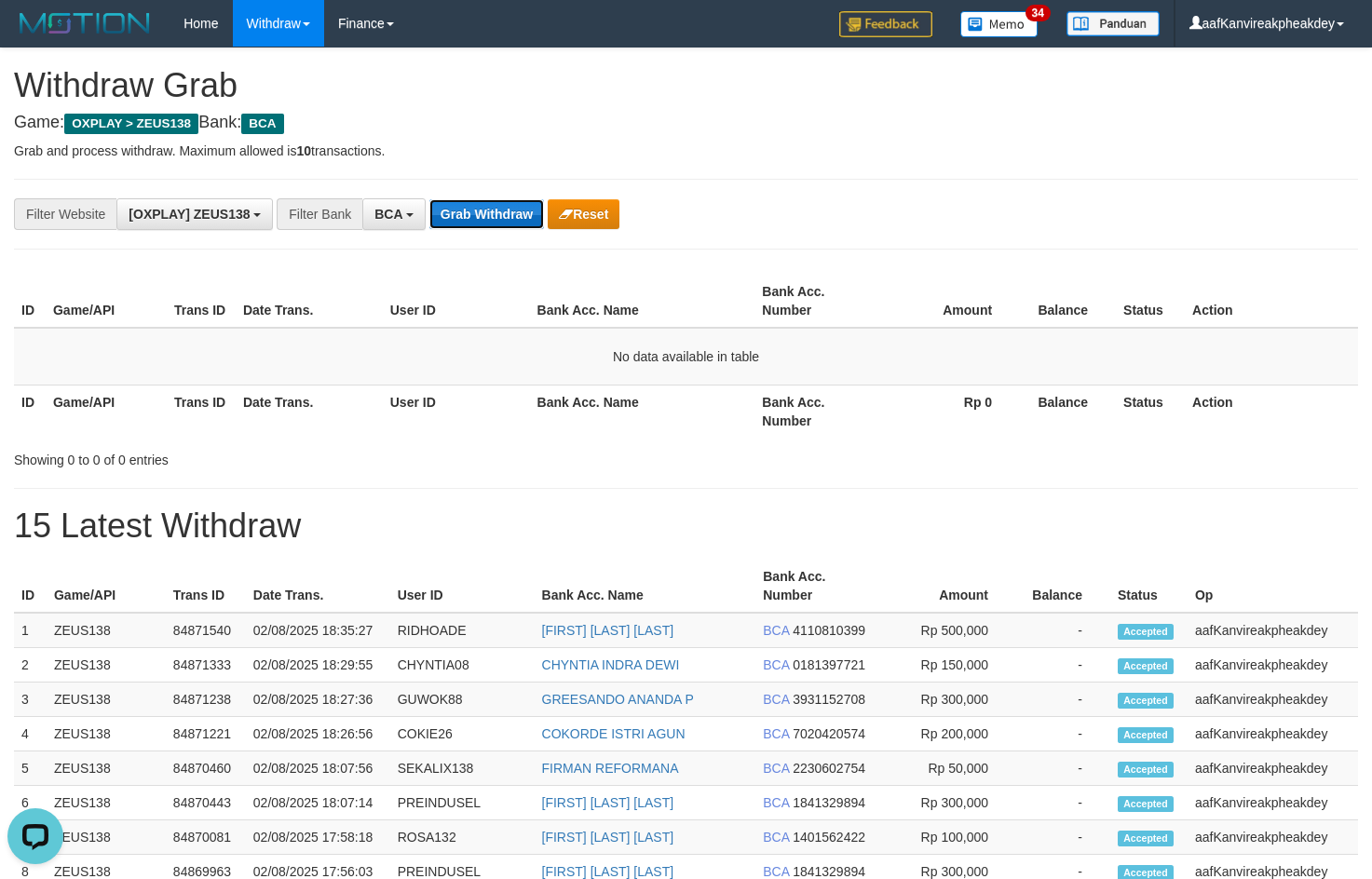 click on "Grab Withdraw" at bounding box center (486, 214) 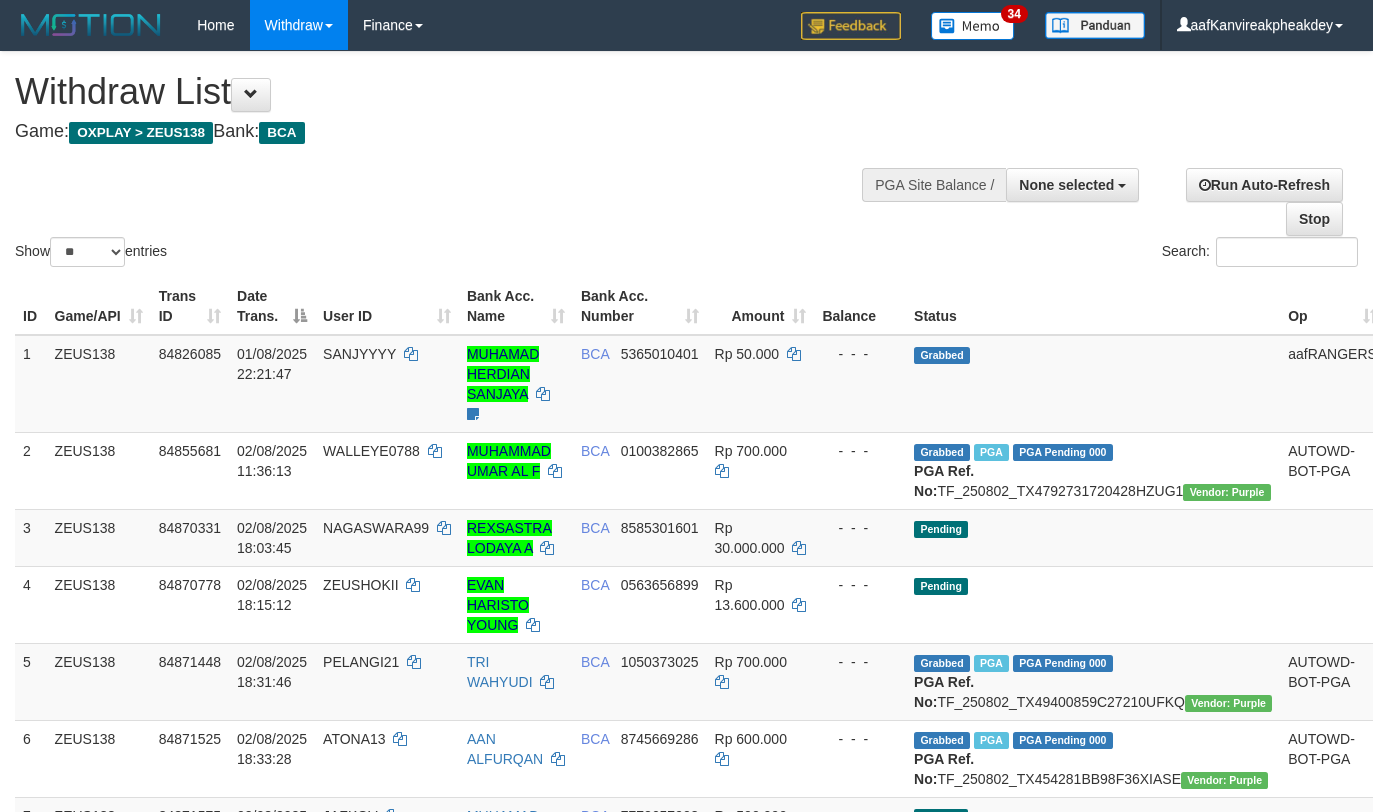 select 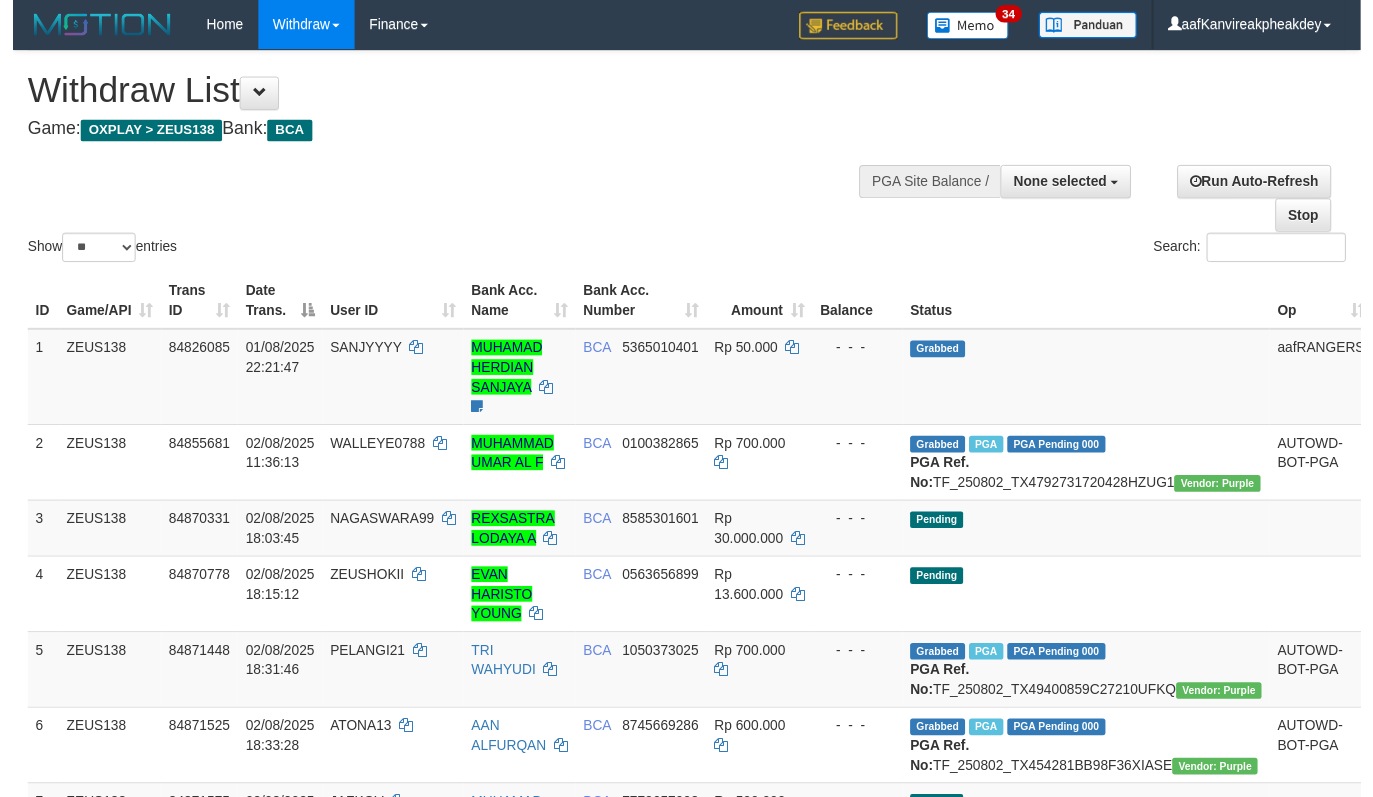 scroll, scrollTop: 728, scrollLeft: 0, axis: vertical 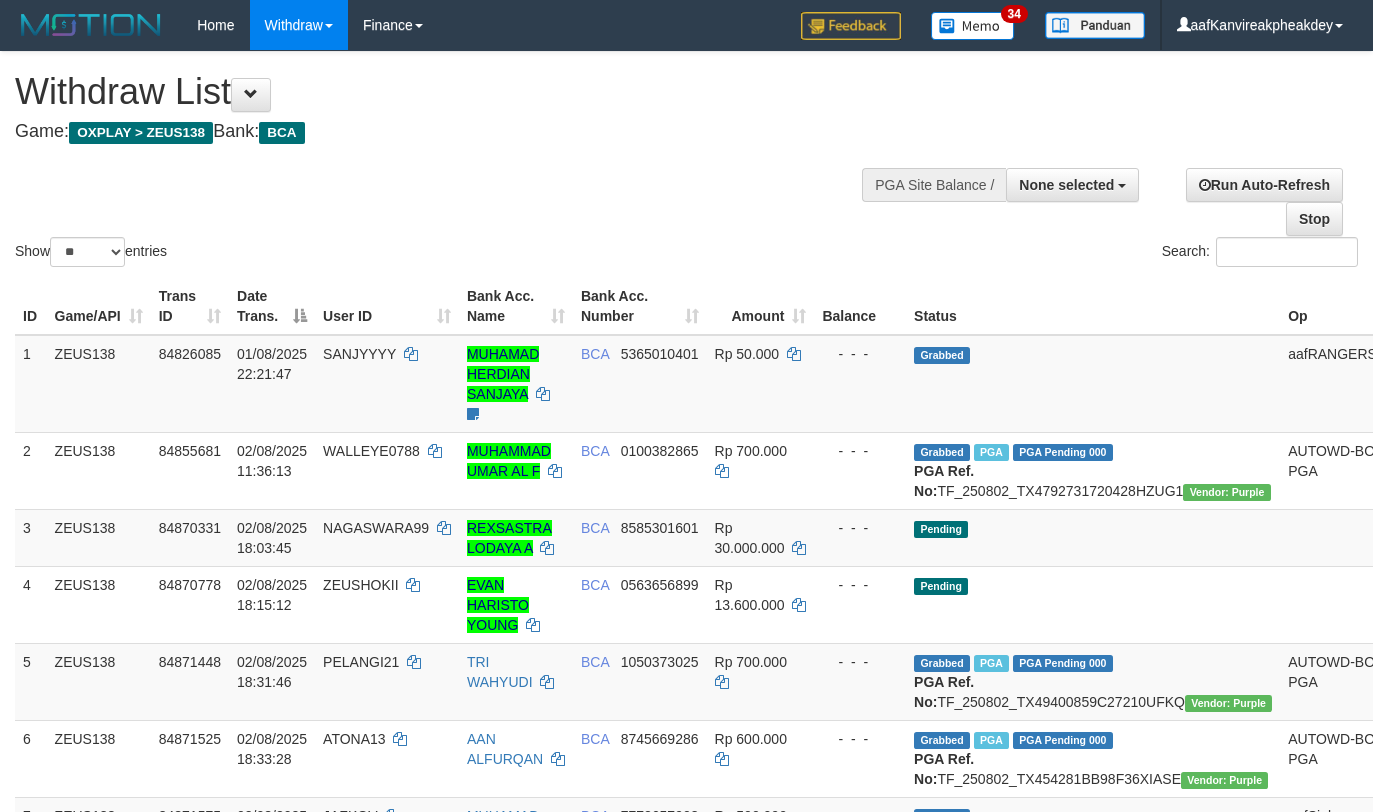 select 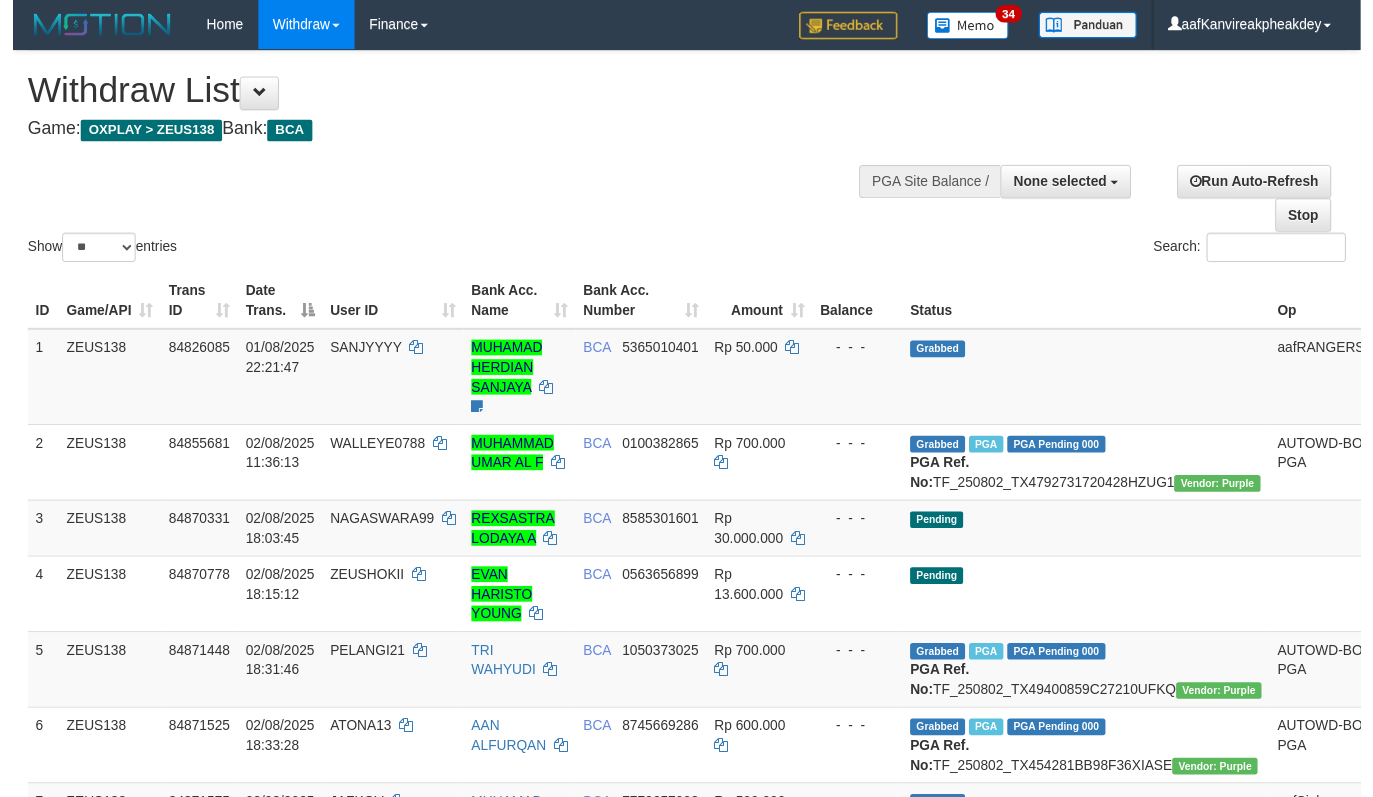 scroll, scrollTop: 728, scrollLeft: 0, axis: vertical 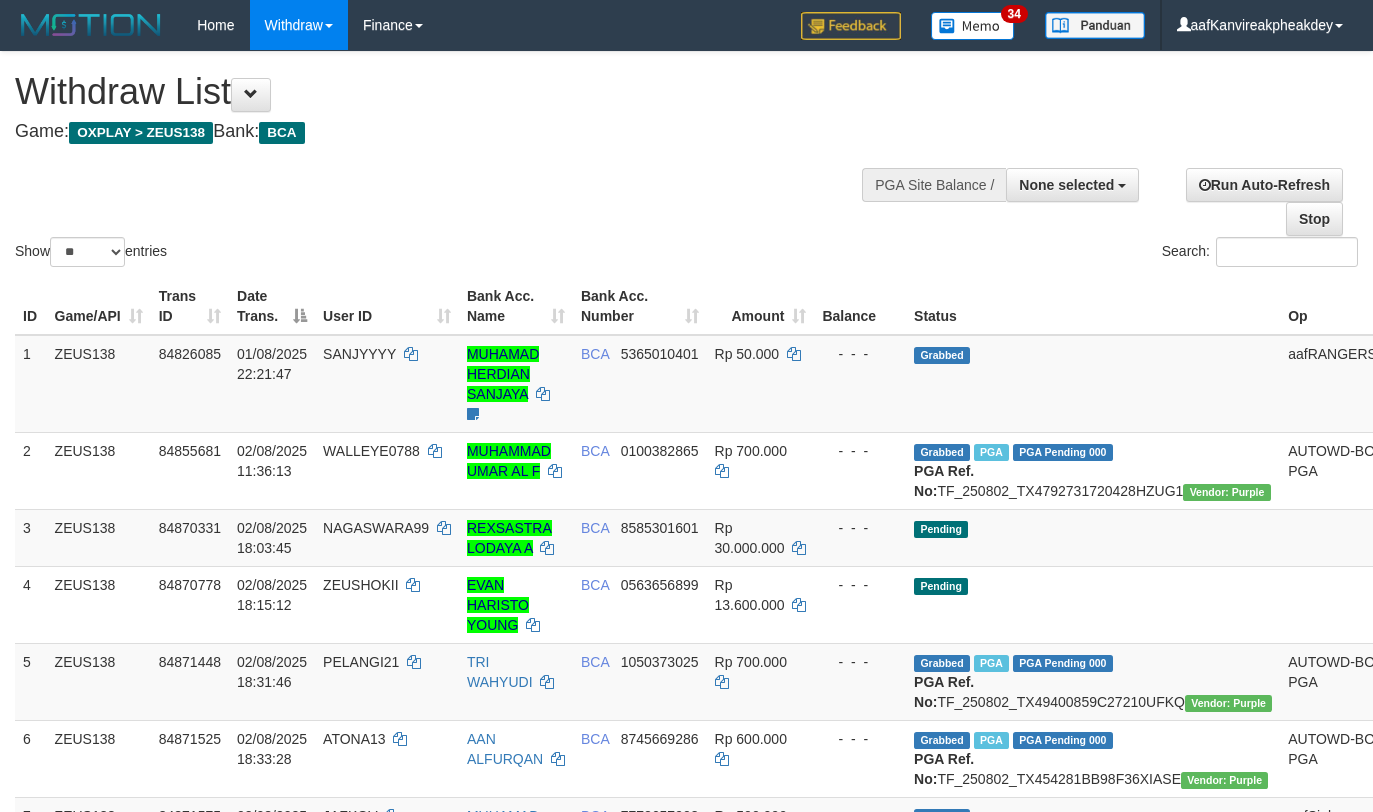 select 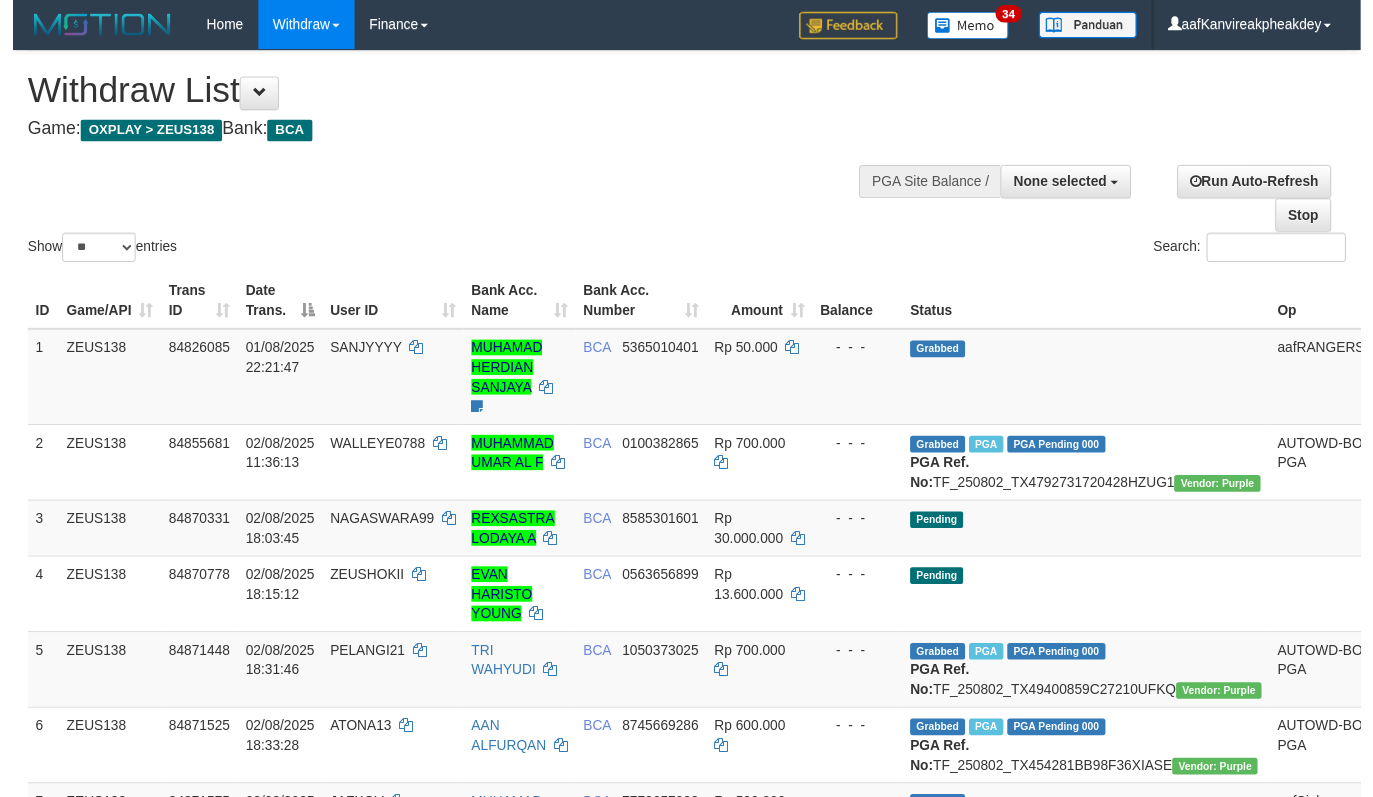 scroll, scrollTop: 728, scrollLeft: 0, axis: vertical 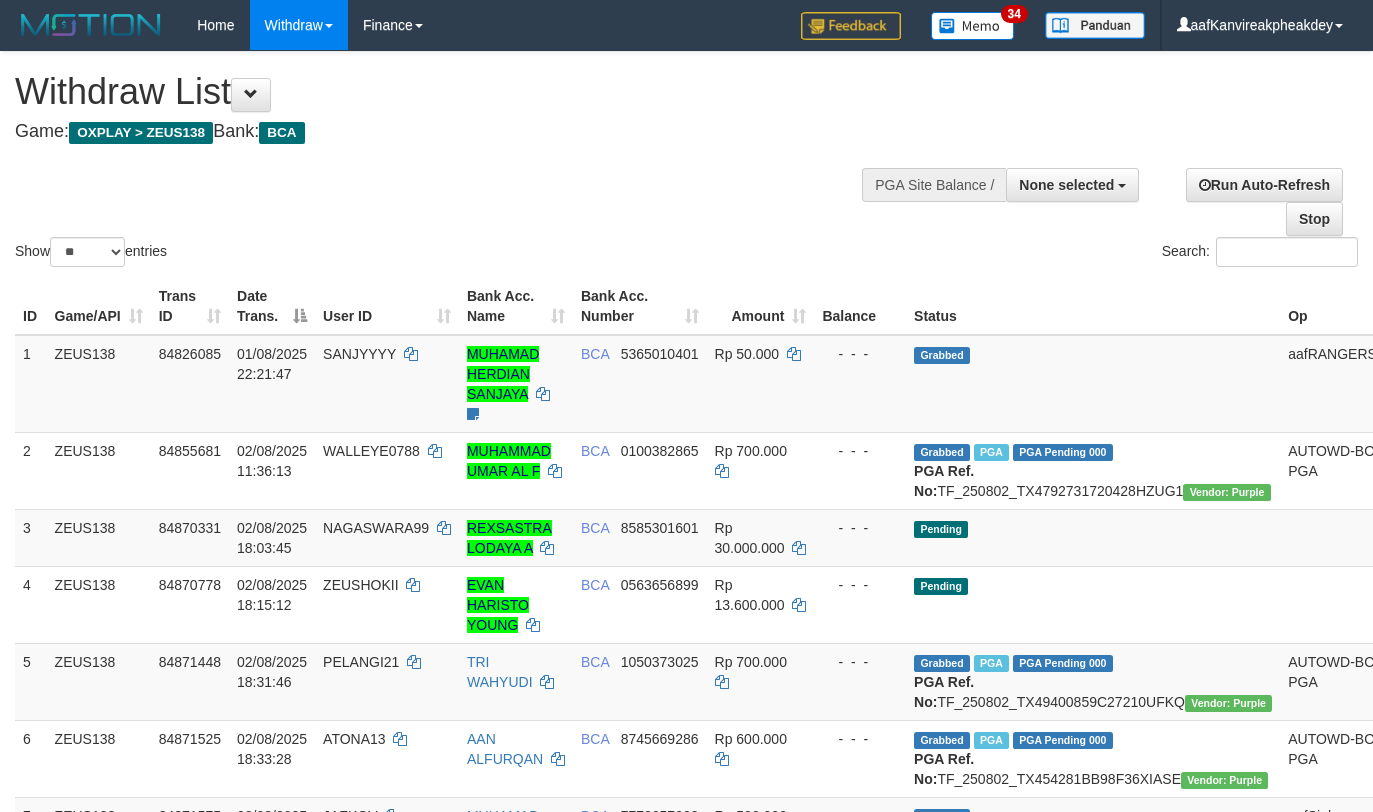 select 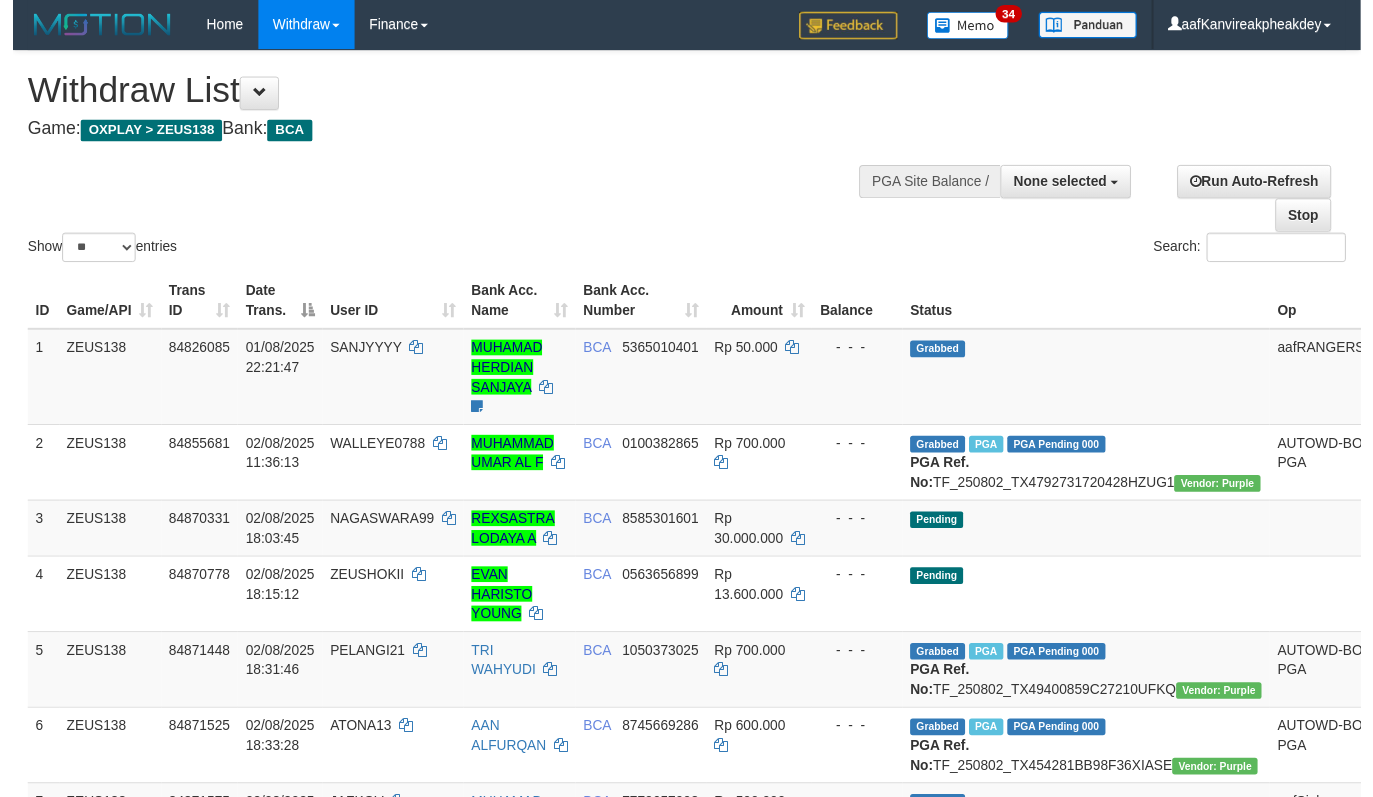 scroll, scrollTop: 728, scrollLeft: 0, axis: vertical 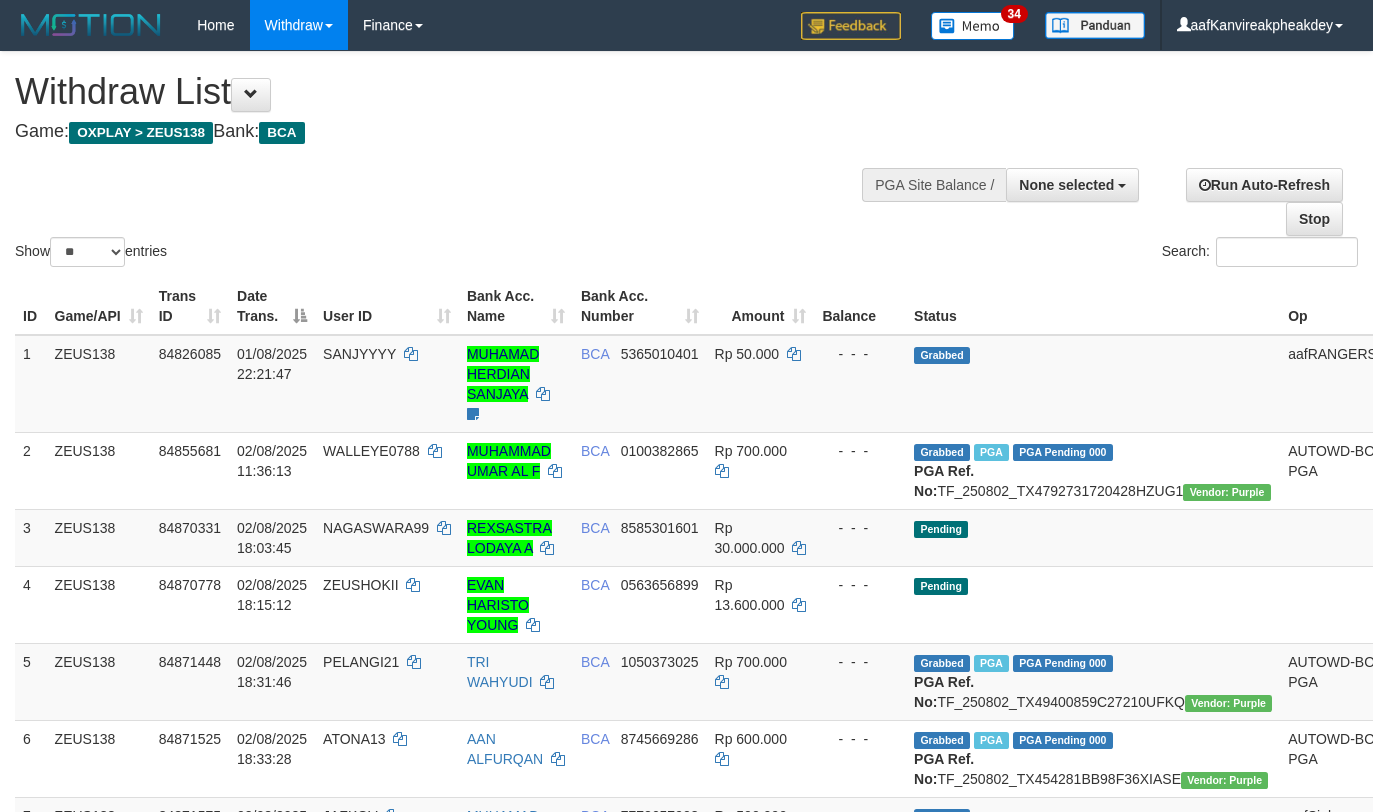 select 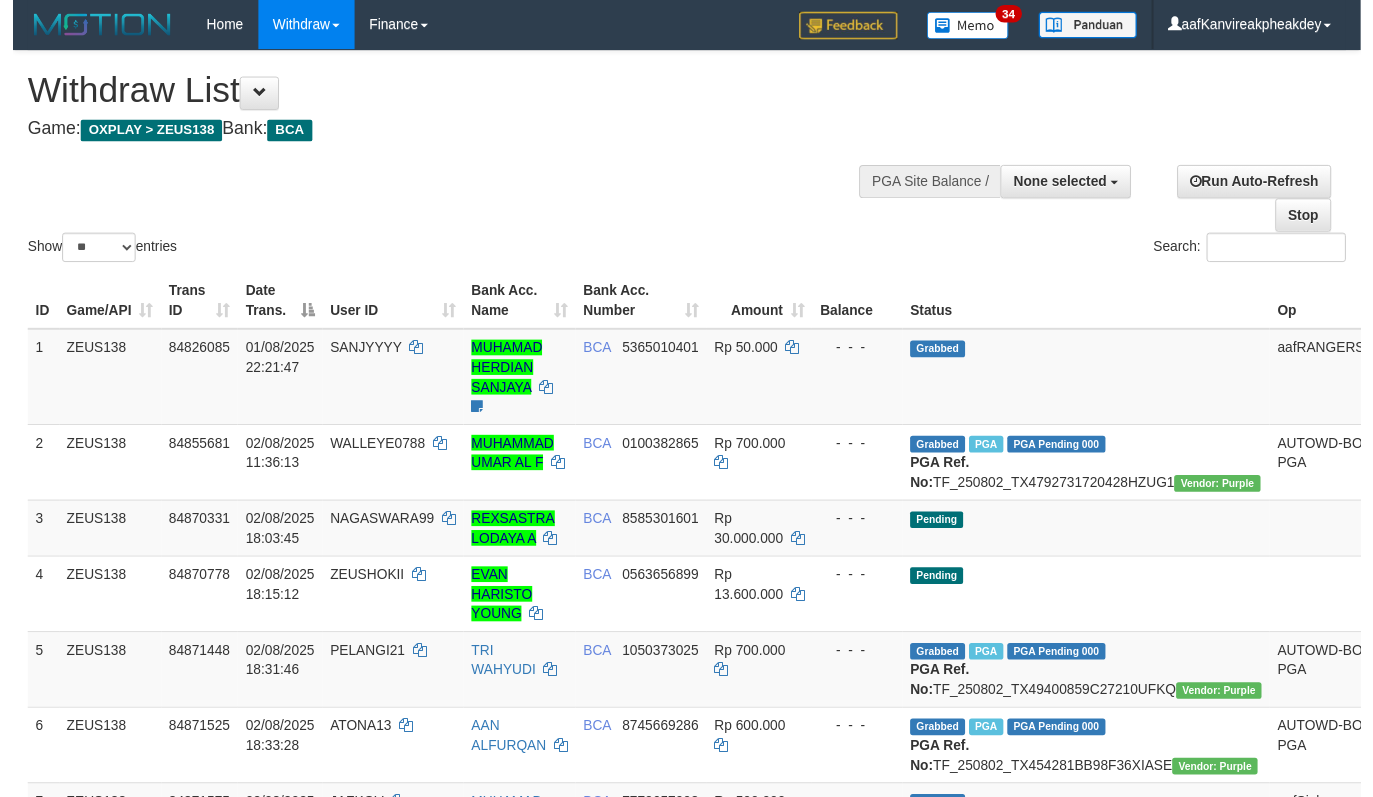 scroll, scrollTop: 728, scrollLeft: 0, axis: vertical 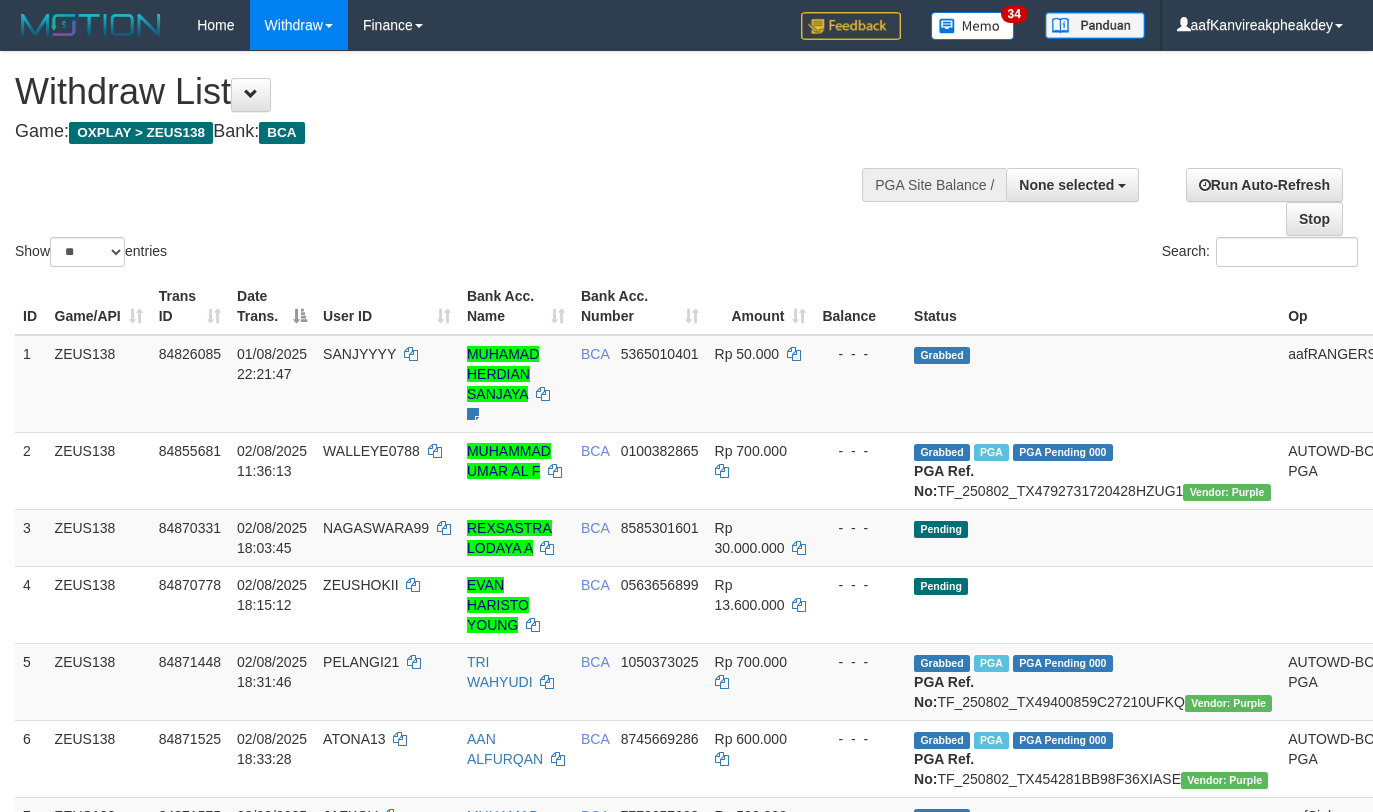 select 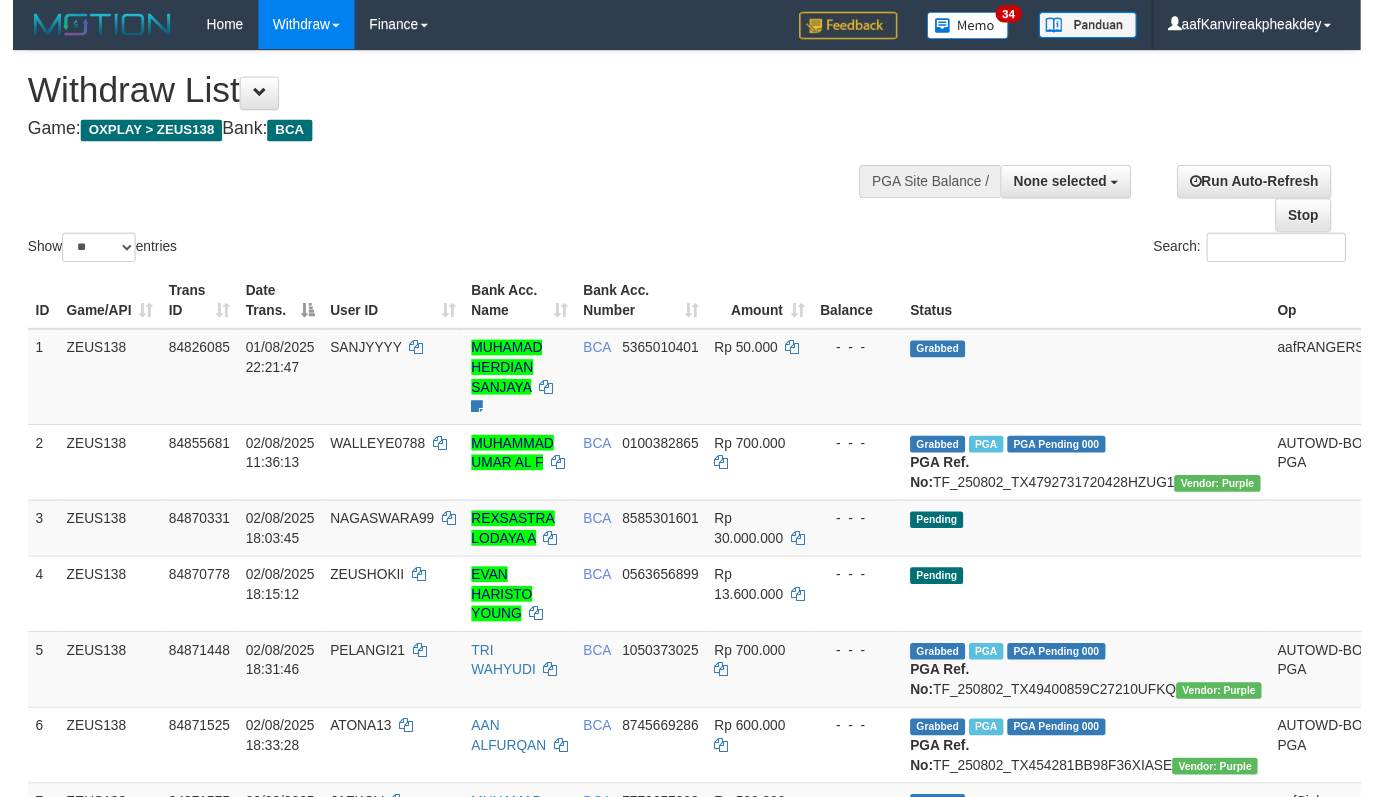 scroll, scrollTop: 728, scrollLeft: 0, axis: vertical 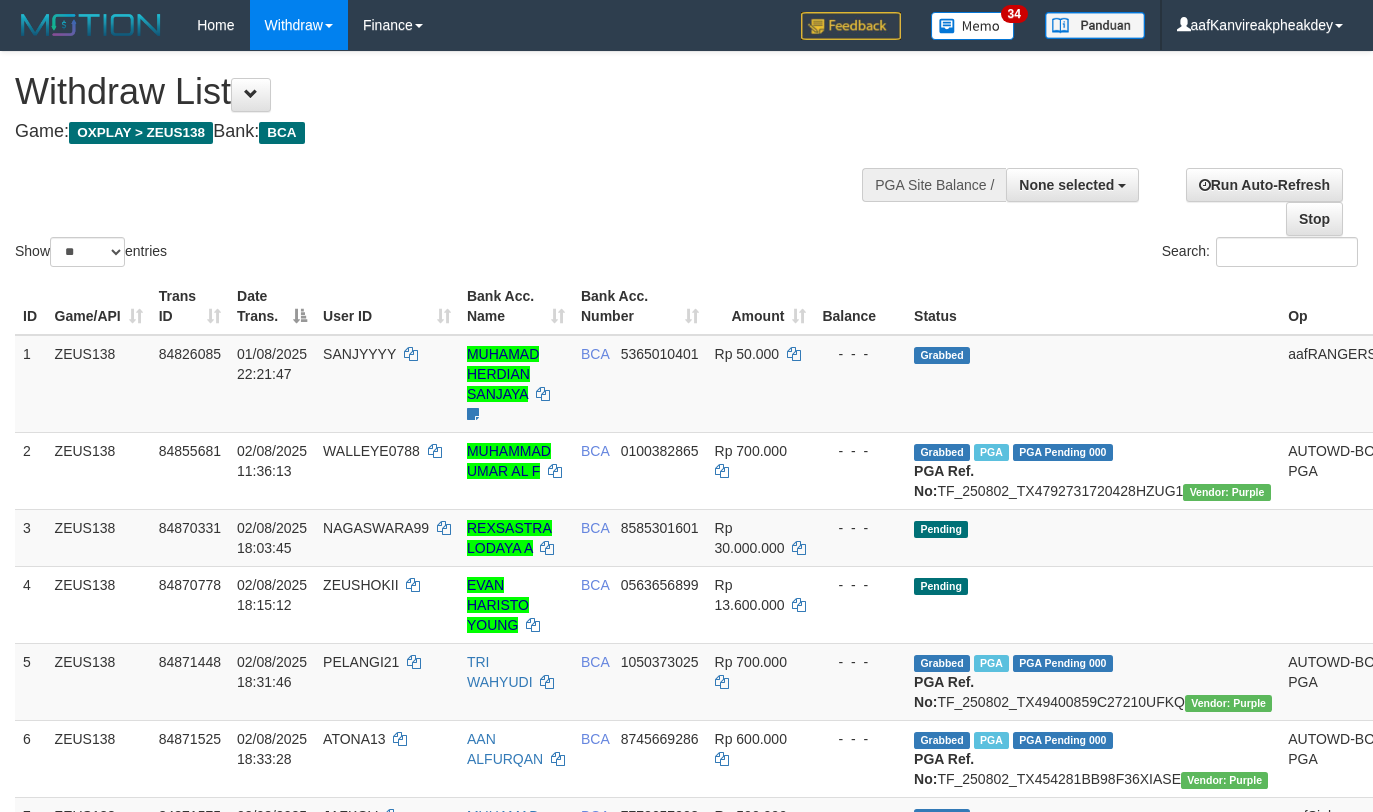 select 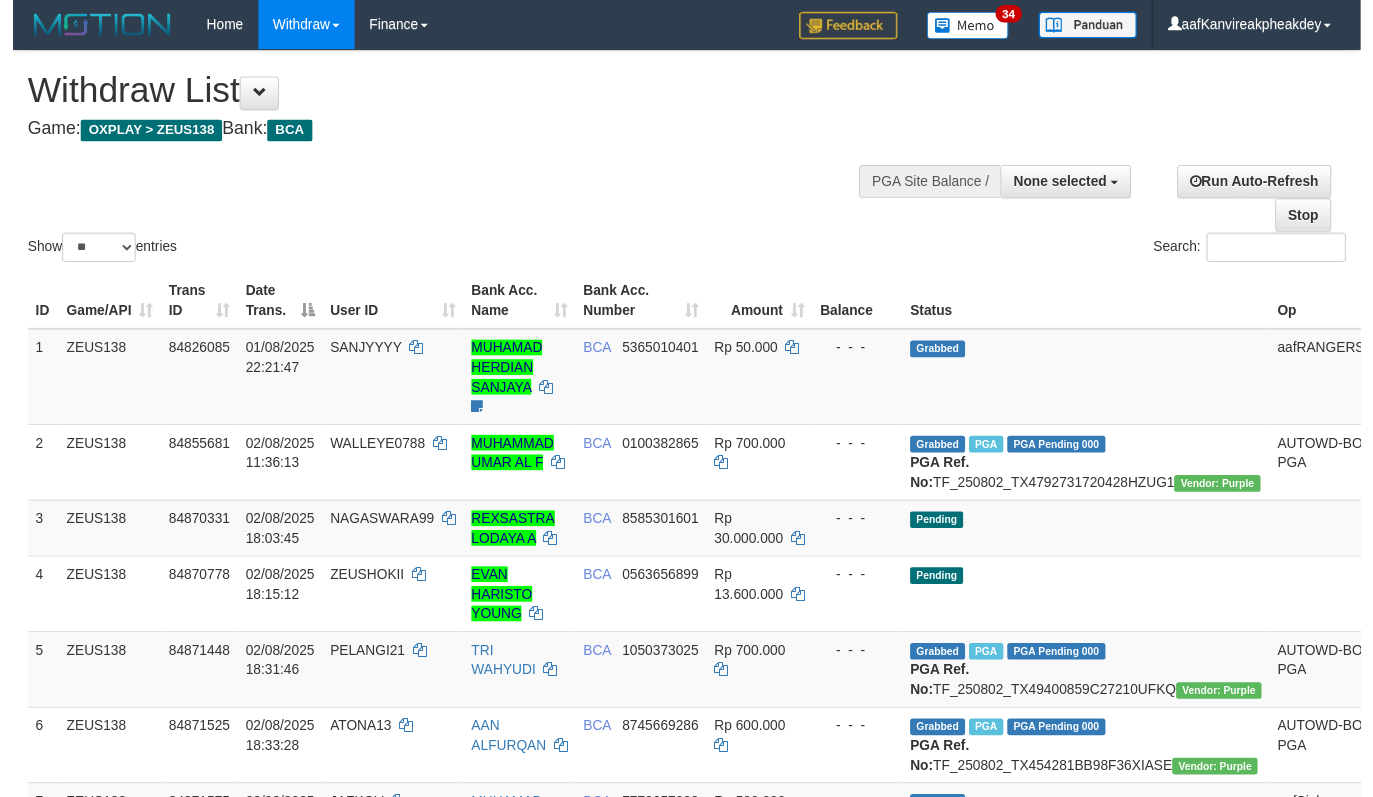 scroll, scrollTop: 728, scrollLeft: 0, axis: vertical 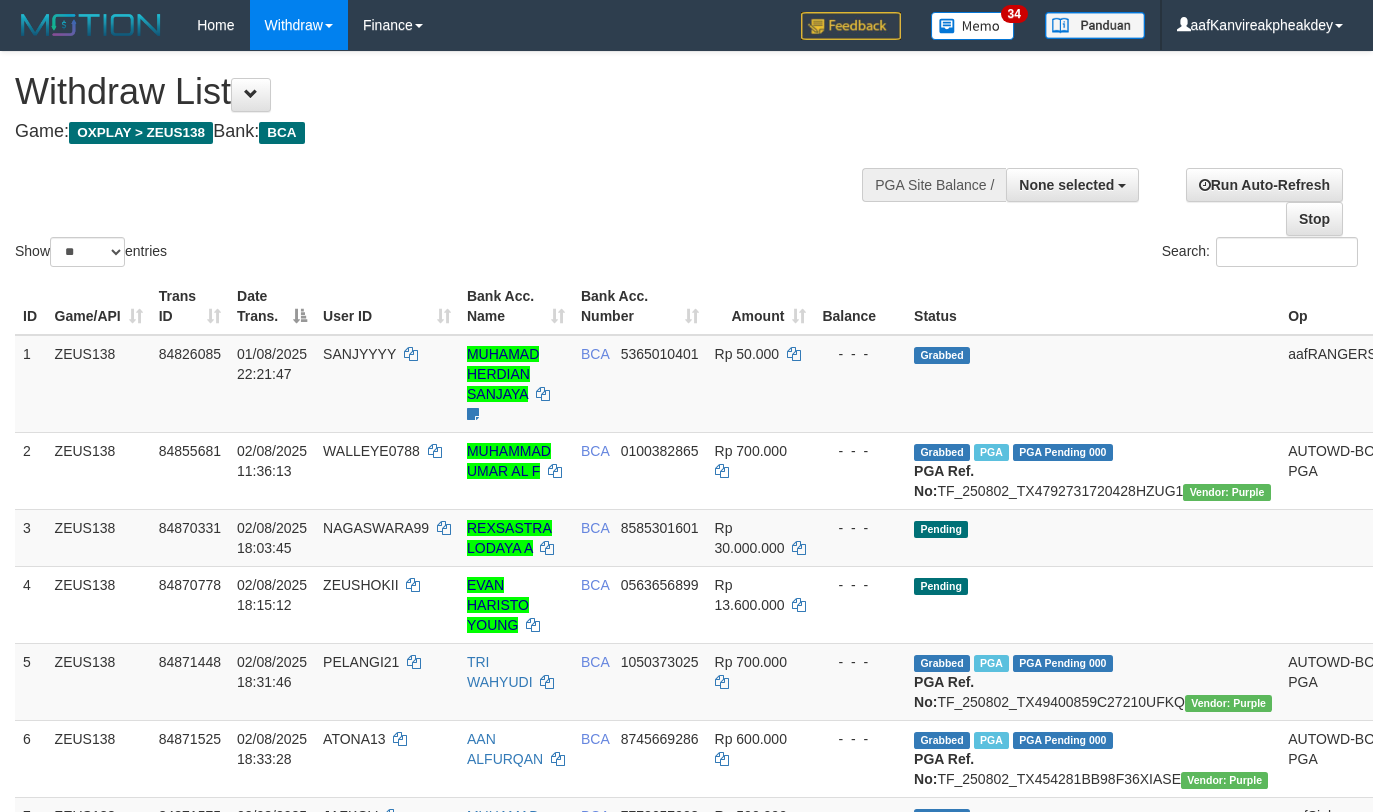 select 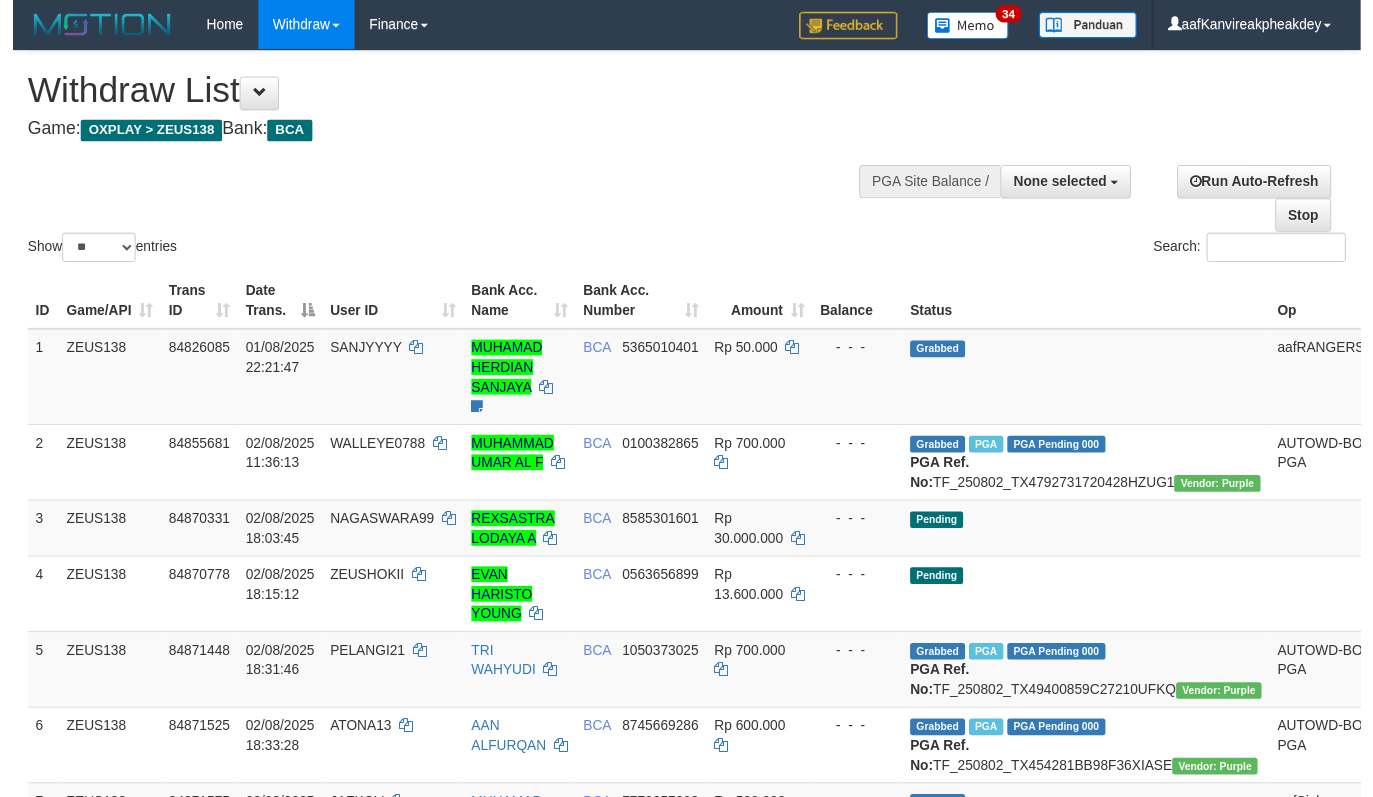 scroll, scrollTop: 728, scrollLeft: 0, axis: vertical 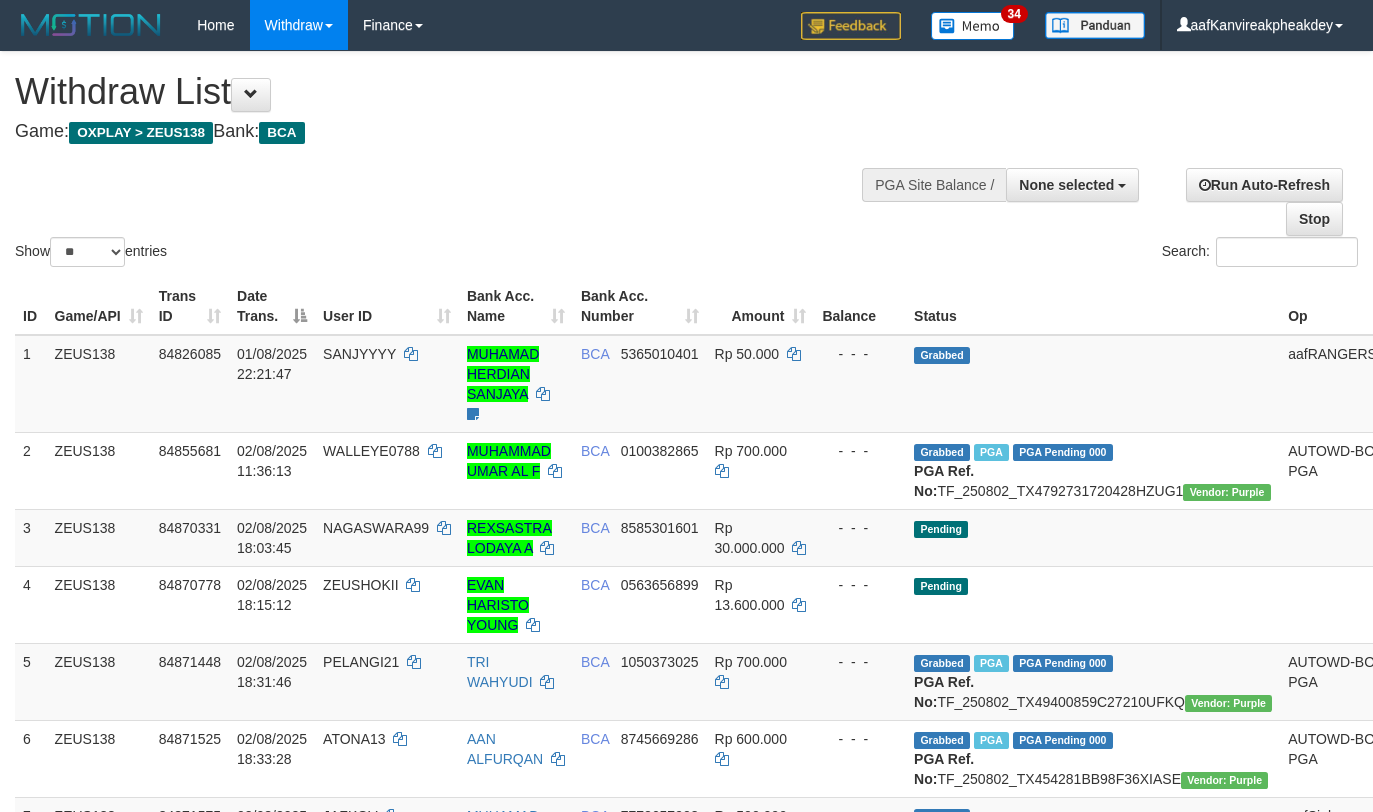 select 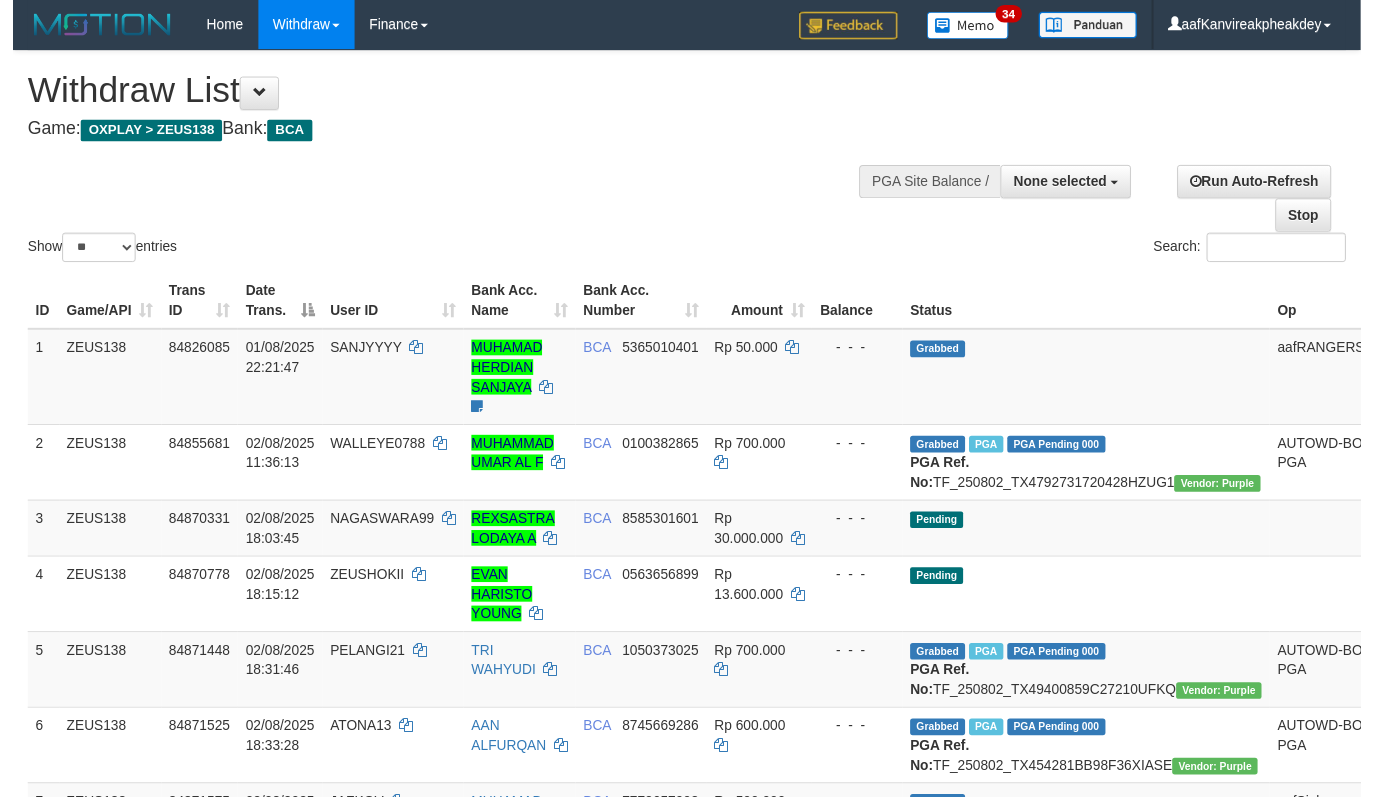 scroll, scrollTop: 728, scrollLeft: 0, axis: vertical 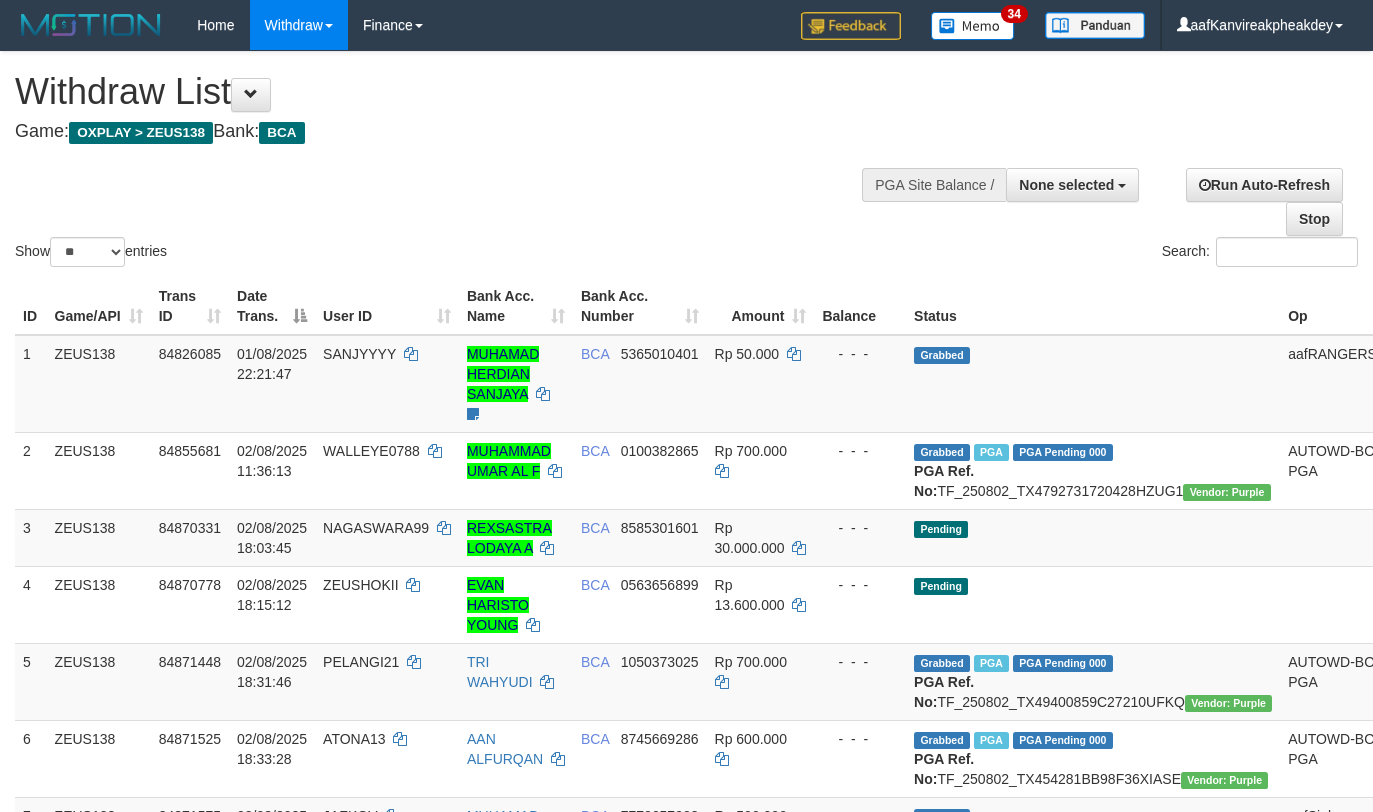 select 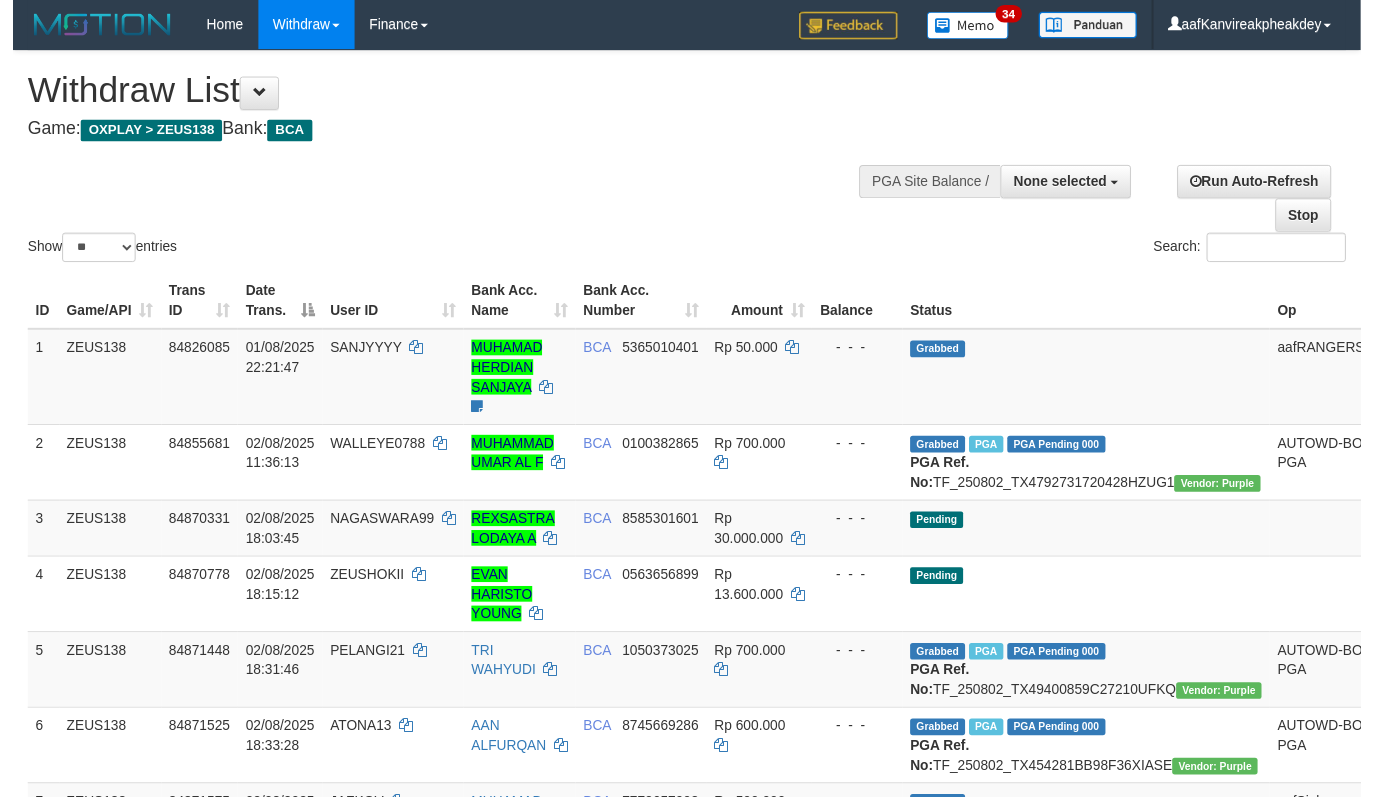 scroll, scrollTop: 728, scrollLeft: 0, axis: vertical 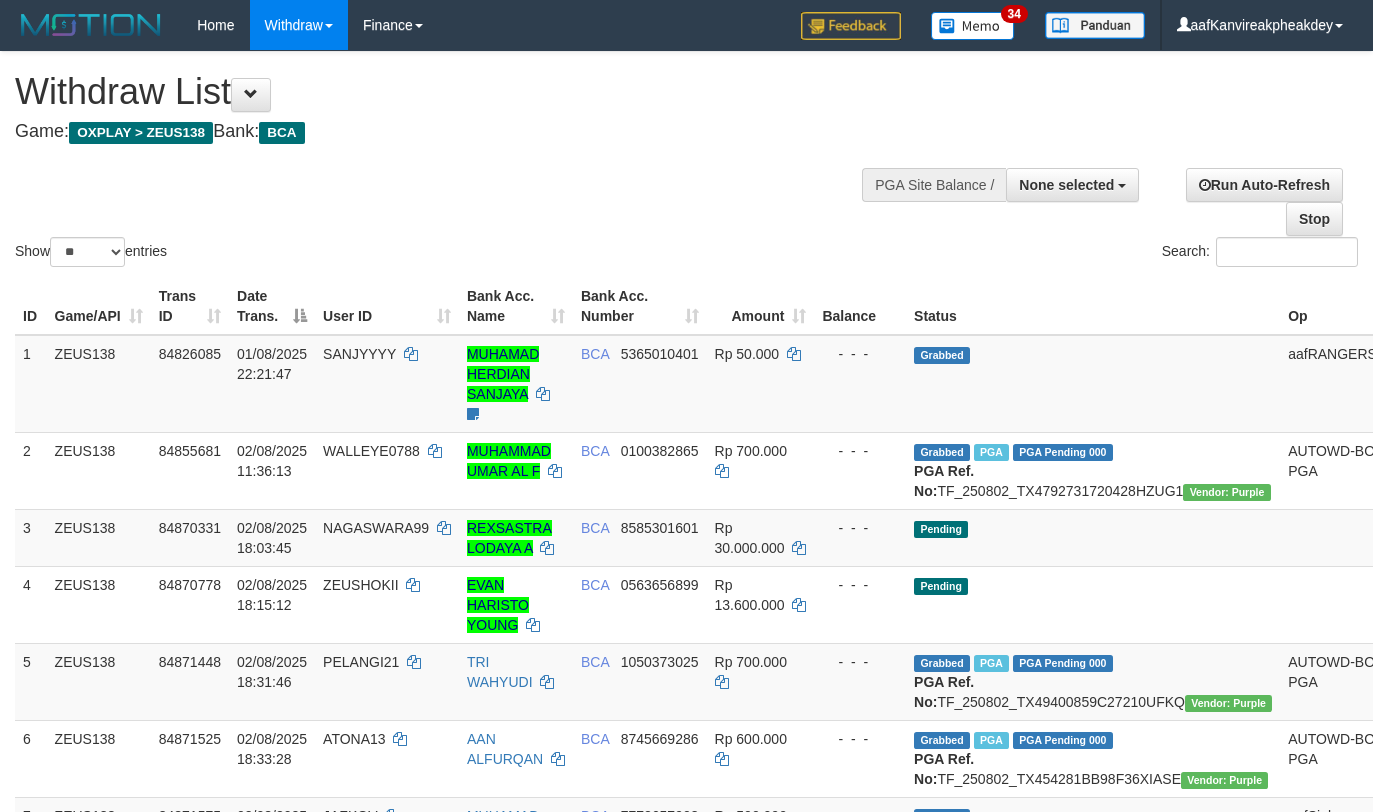 select 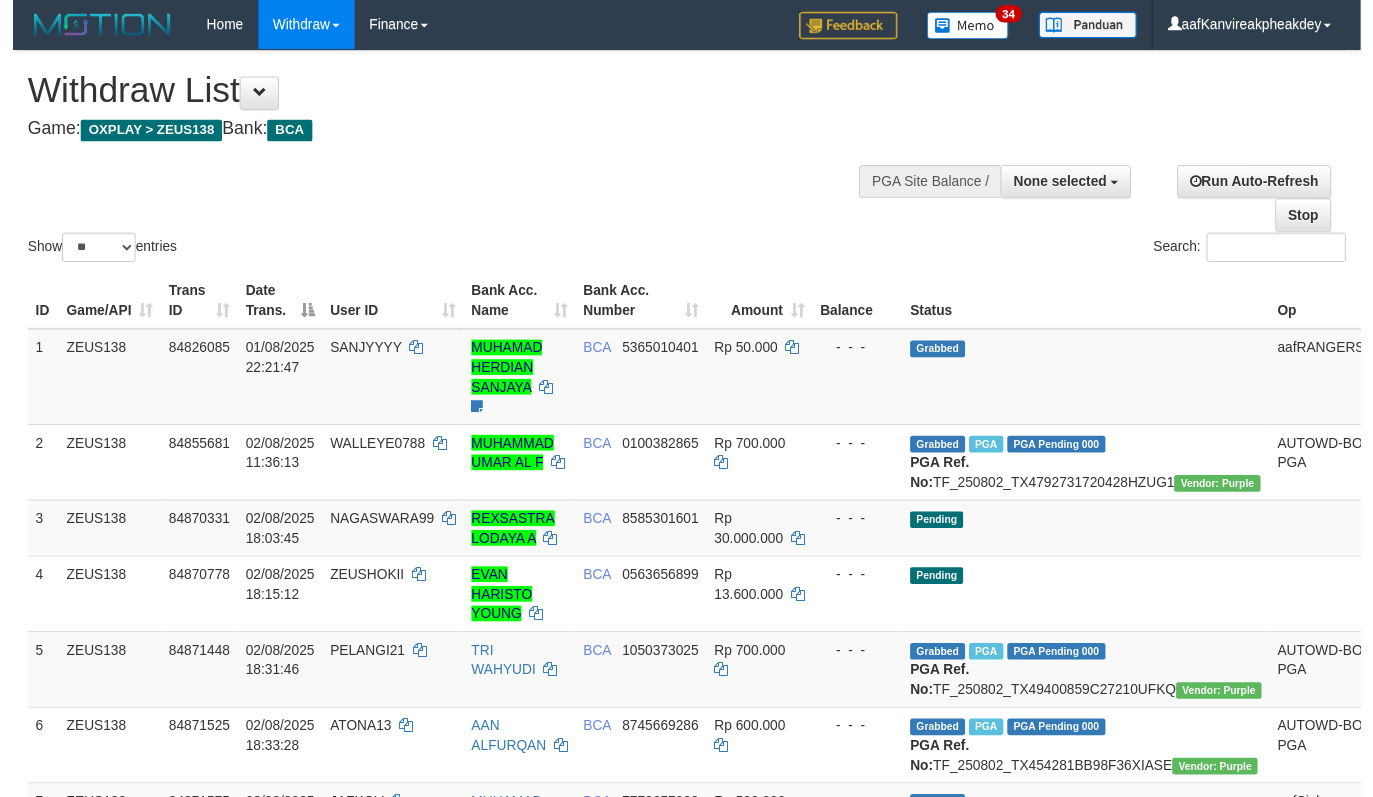 scroll, scrollTop: 728, scrollLeft: 0, axis: vertical 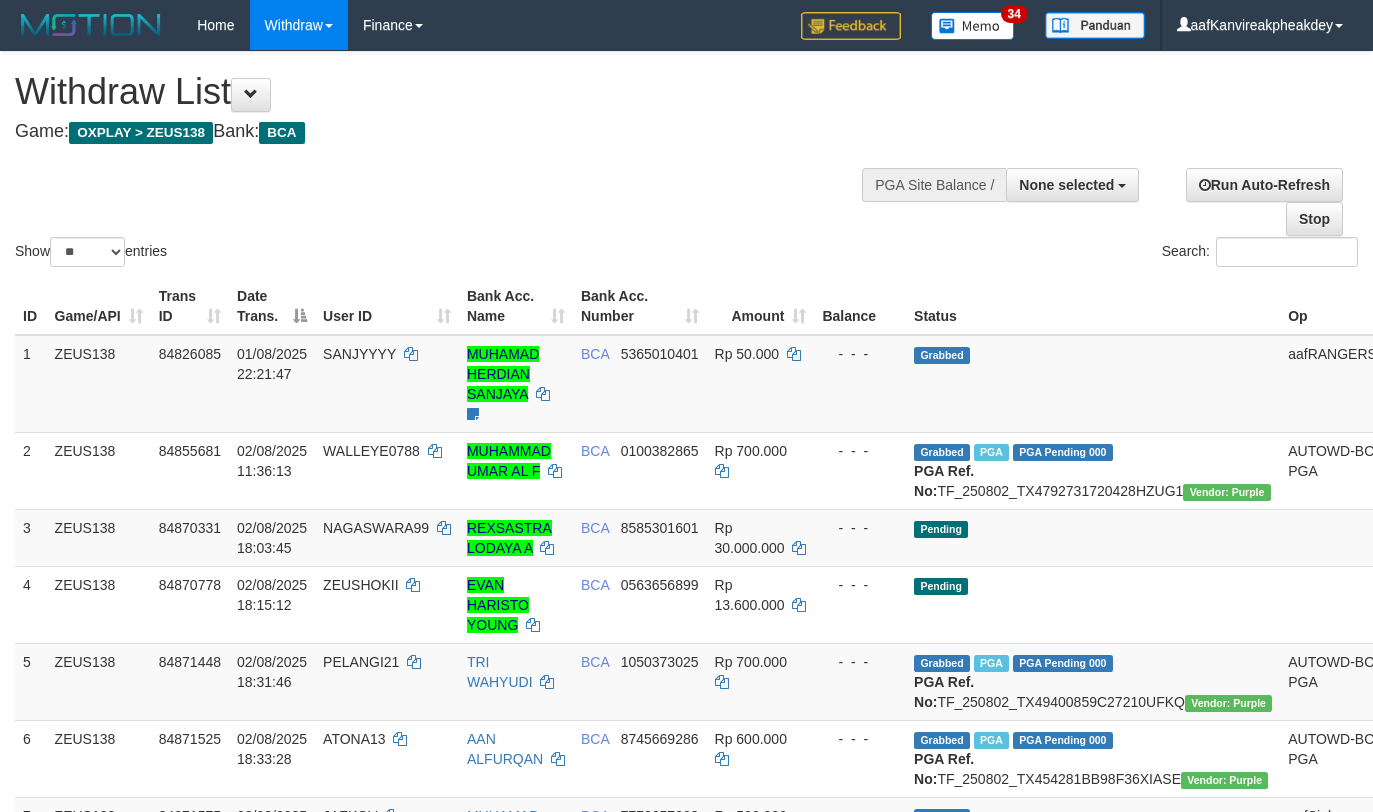 select 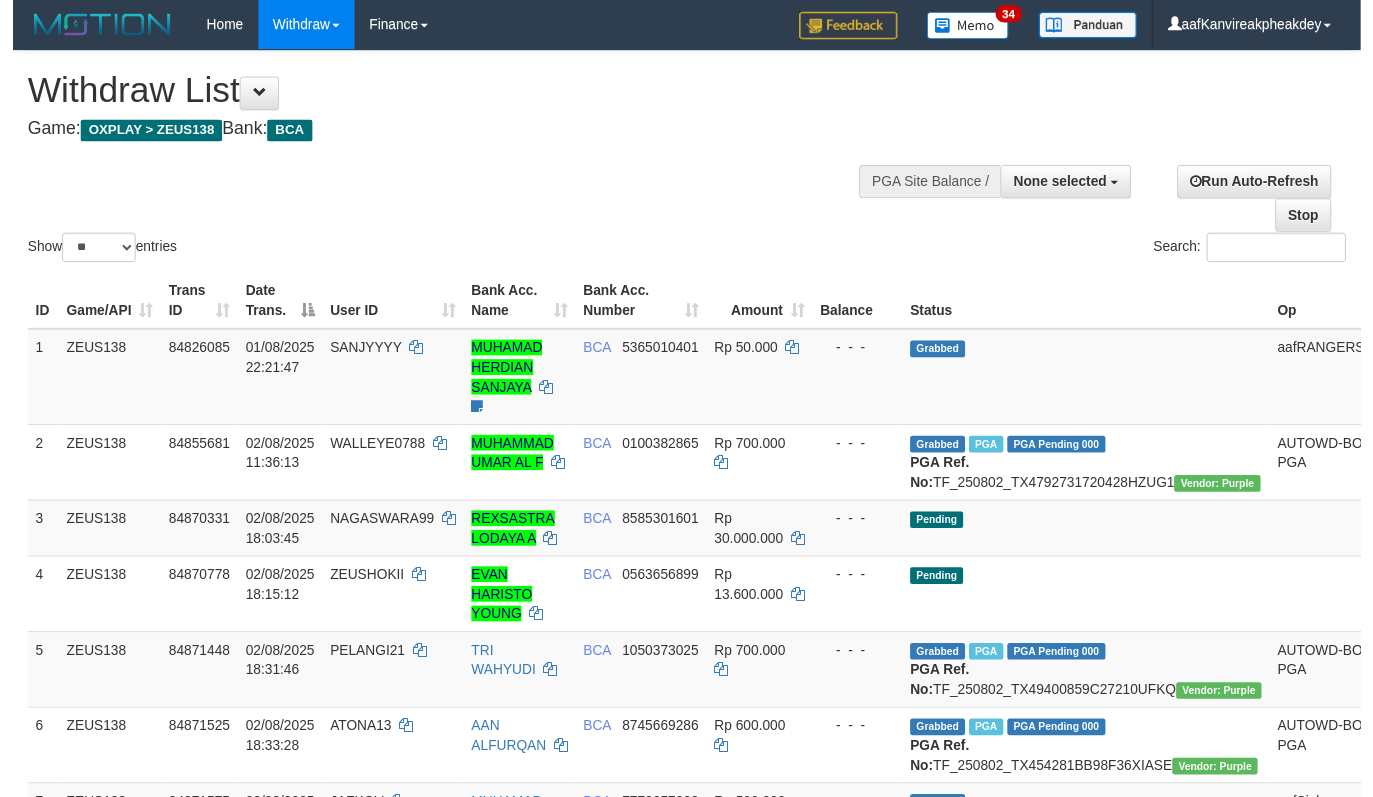 scroll, scrollTop: 728, scrollLeft: 0, axis: vertical 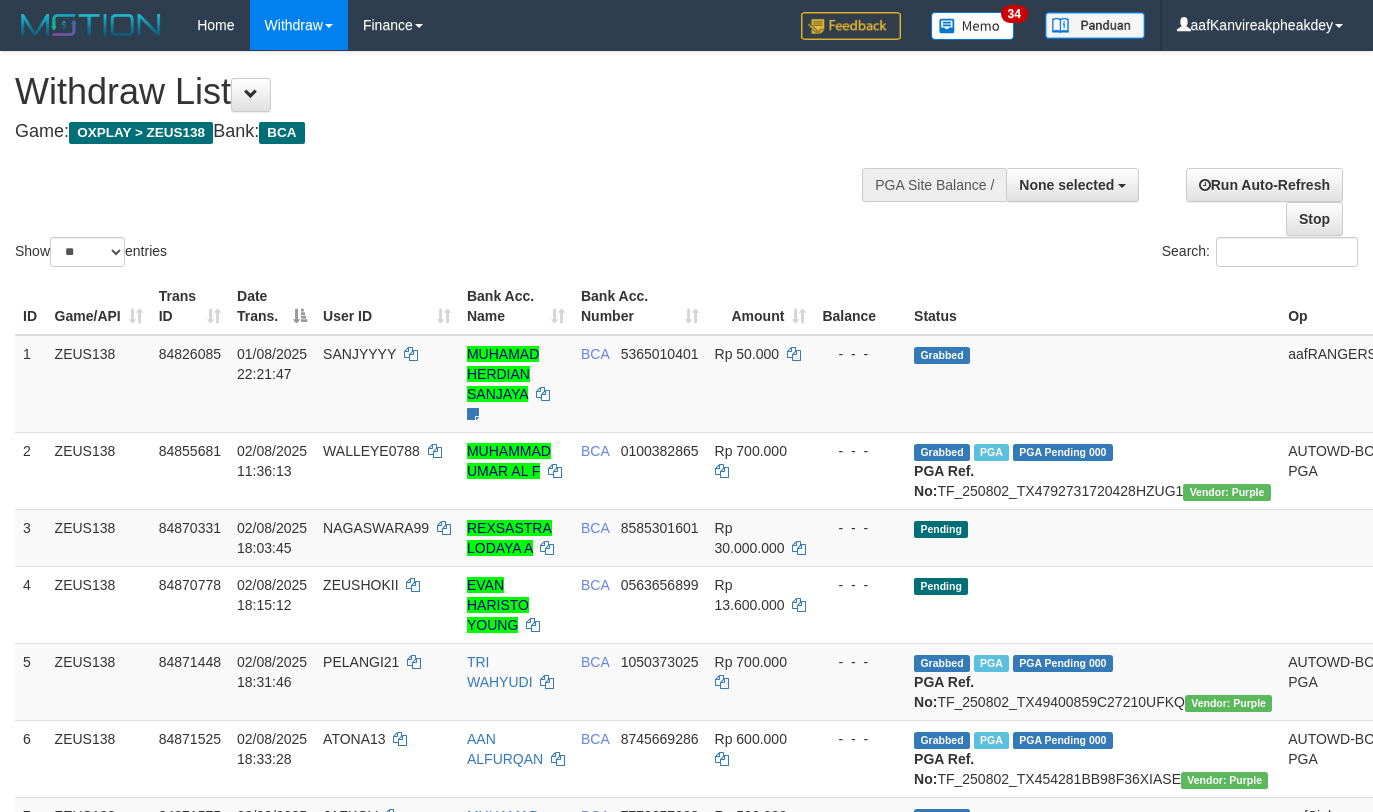 select 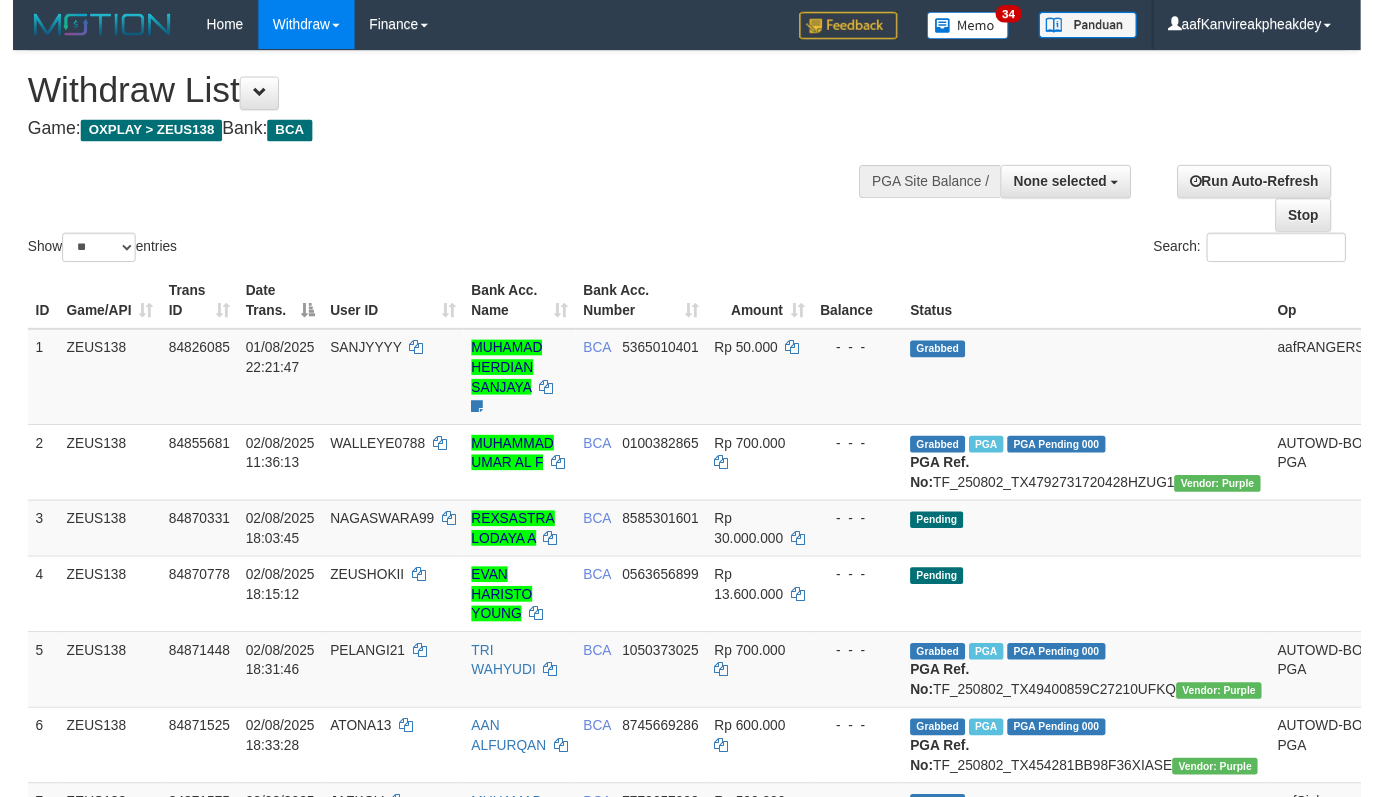 scroll, scrollTop: 728, scrollLeft: 0, axis: vertical 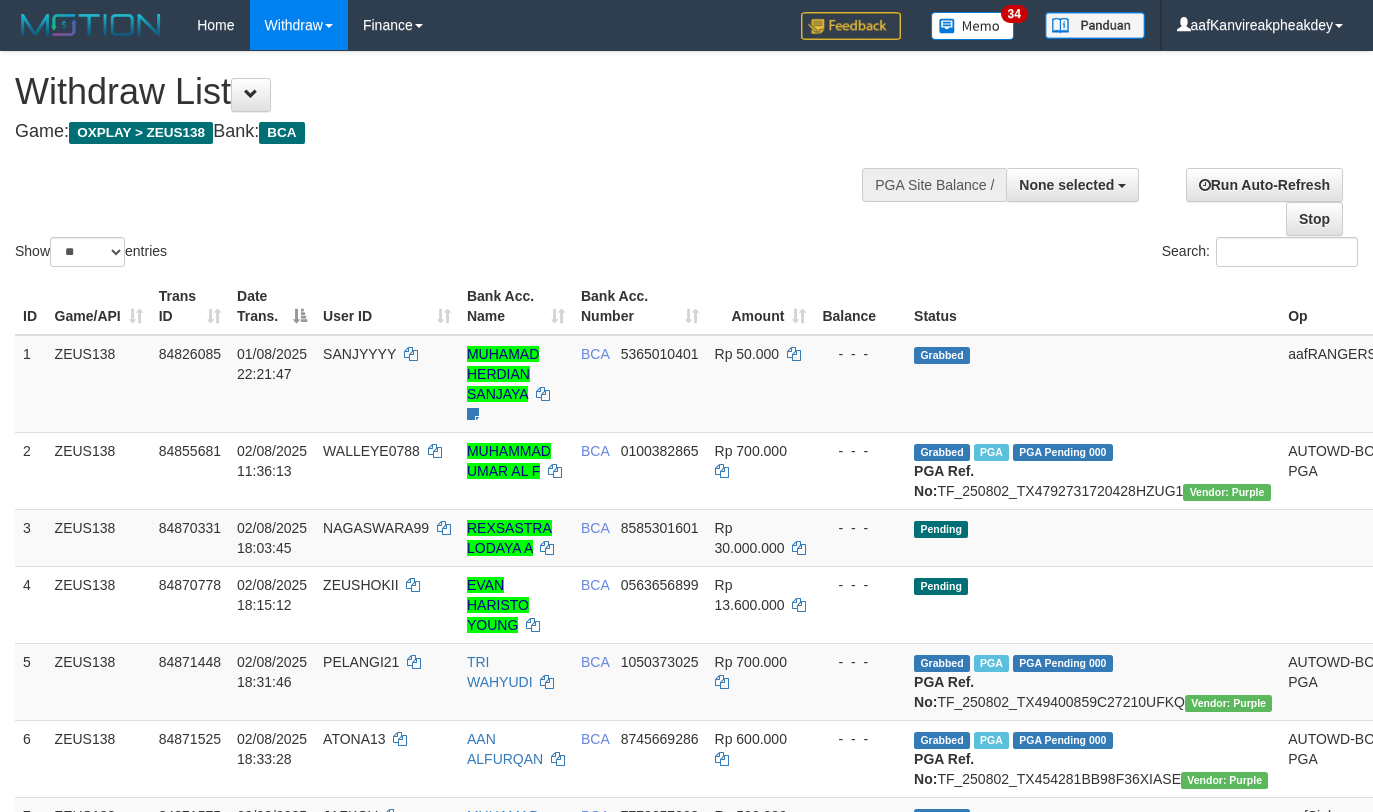 select 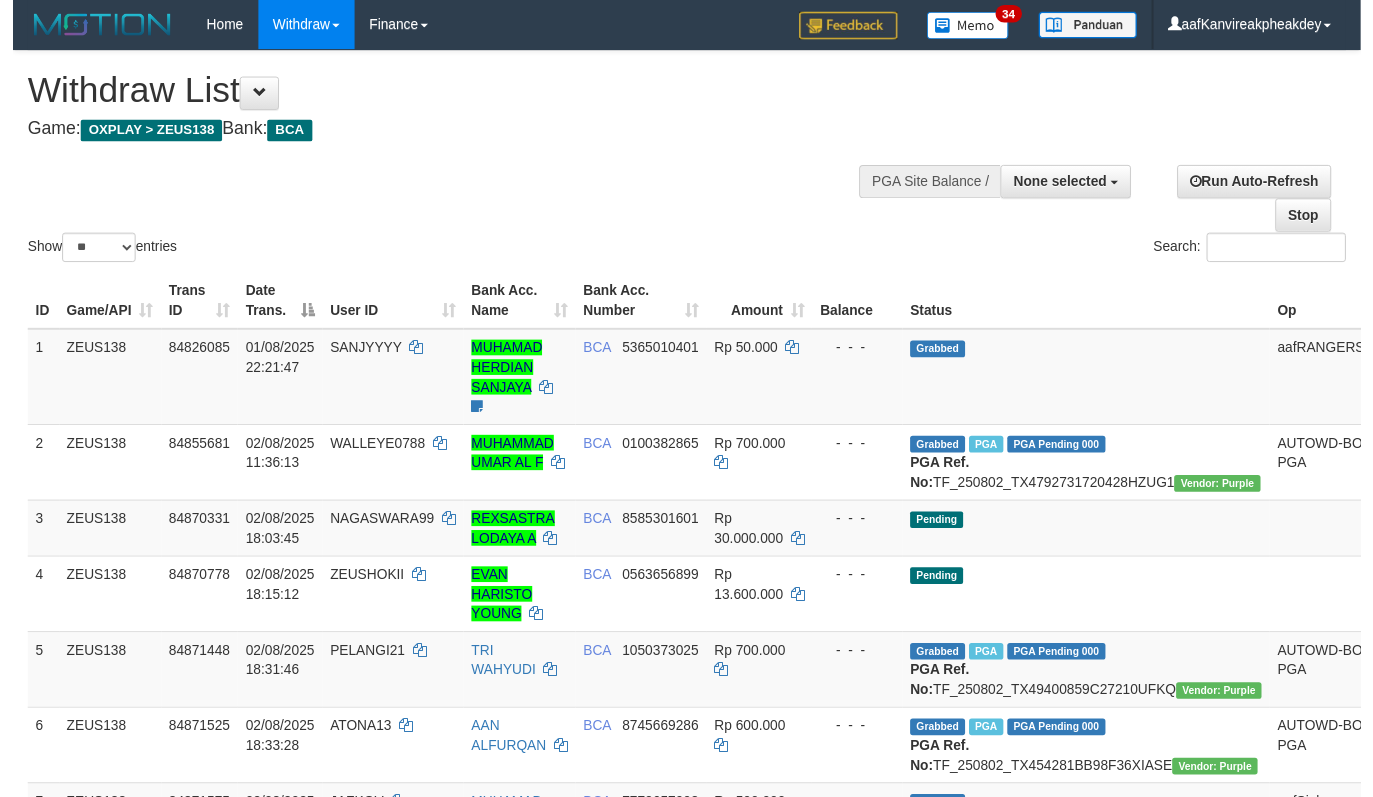 scroll, scrollTop: 728, scrollLeft: 0, axis: vertical 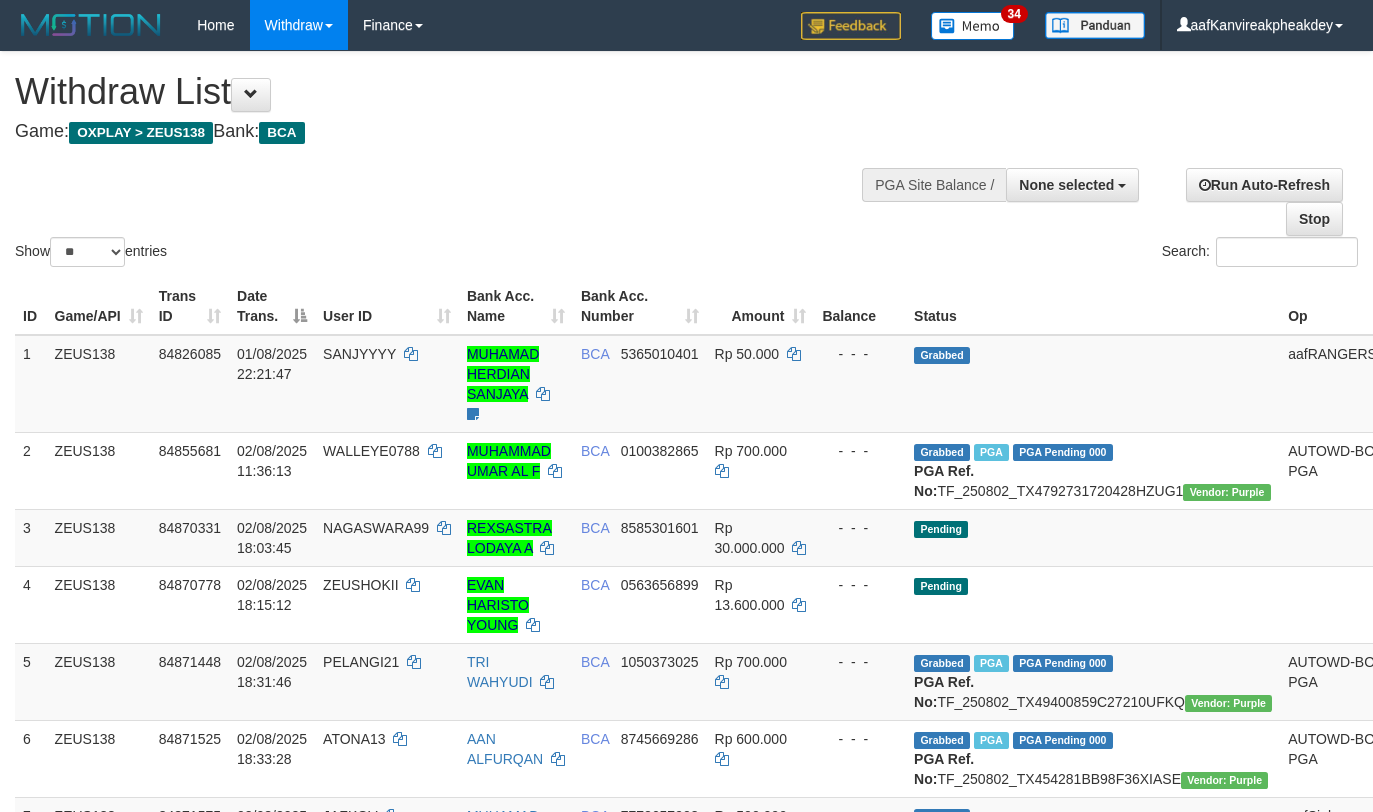 select 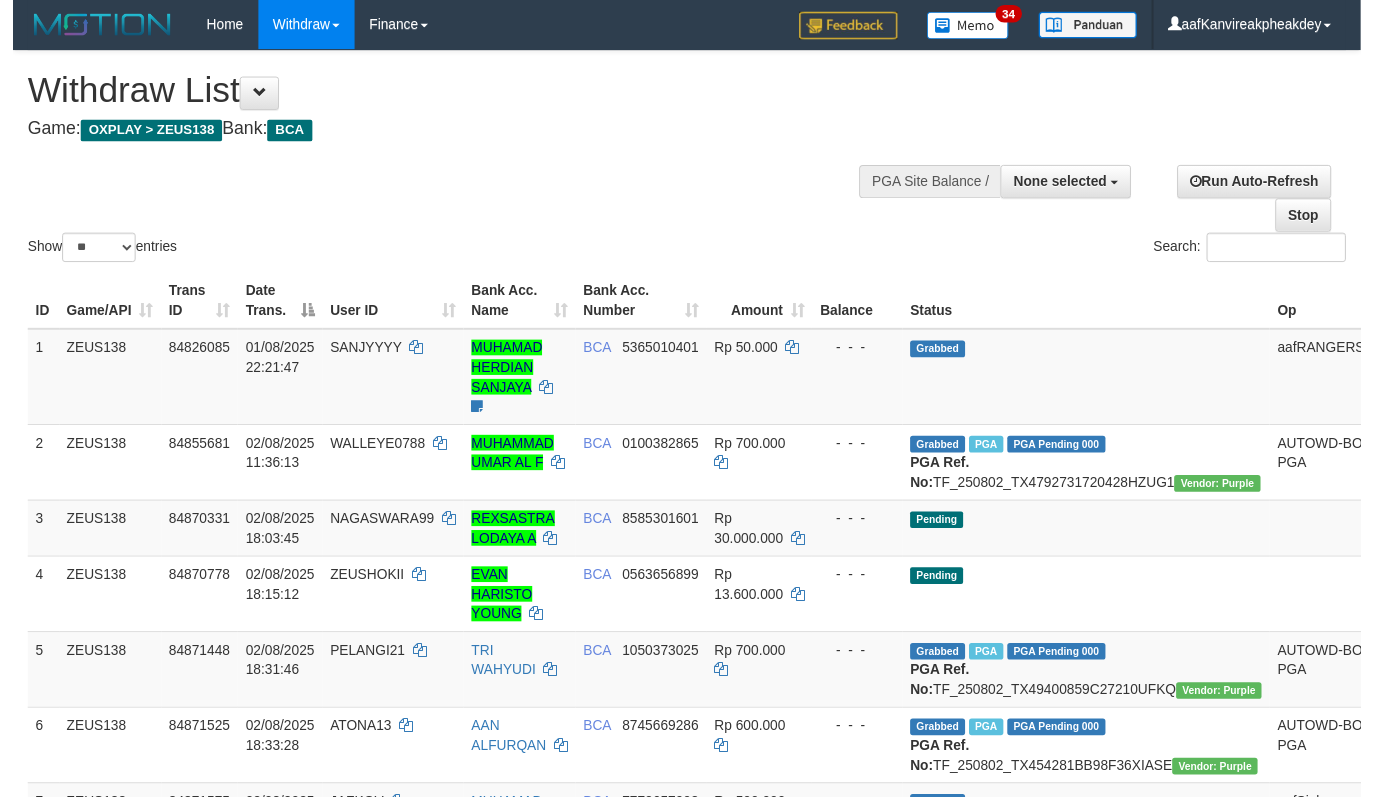 scroll, scrollTop: 728, scrollLeft: 0, axis: vertical 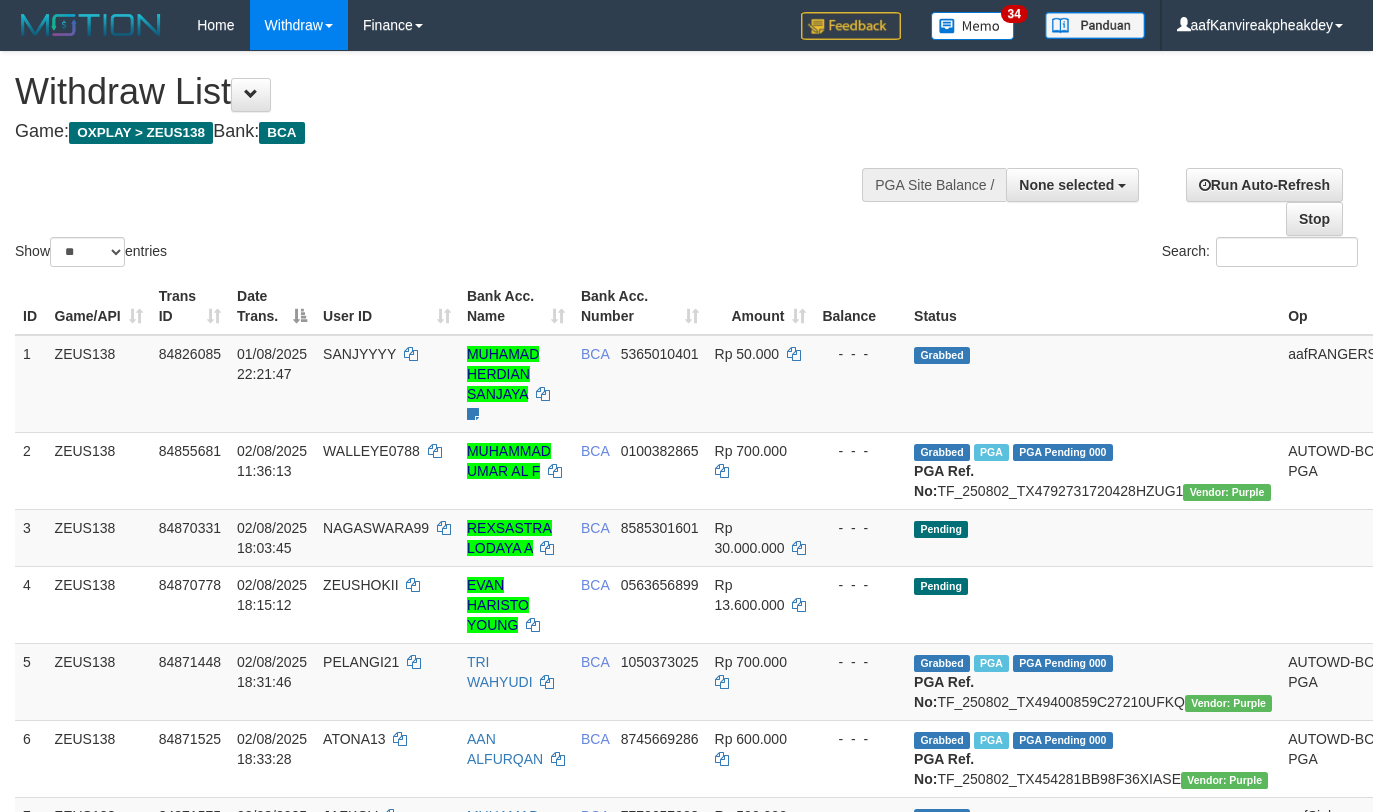 select 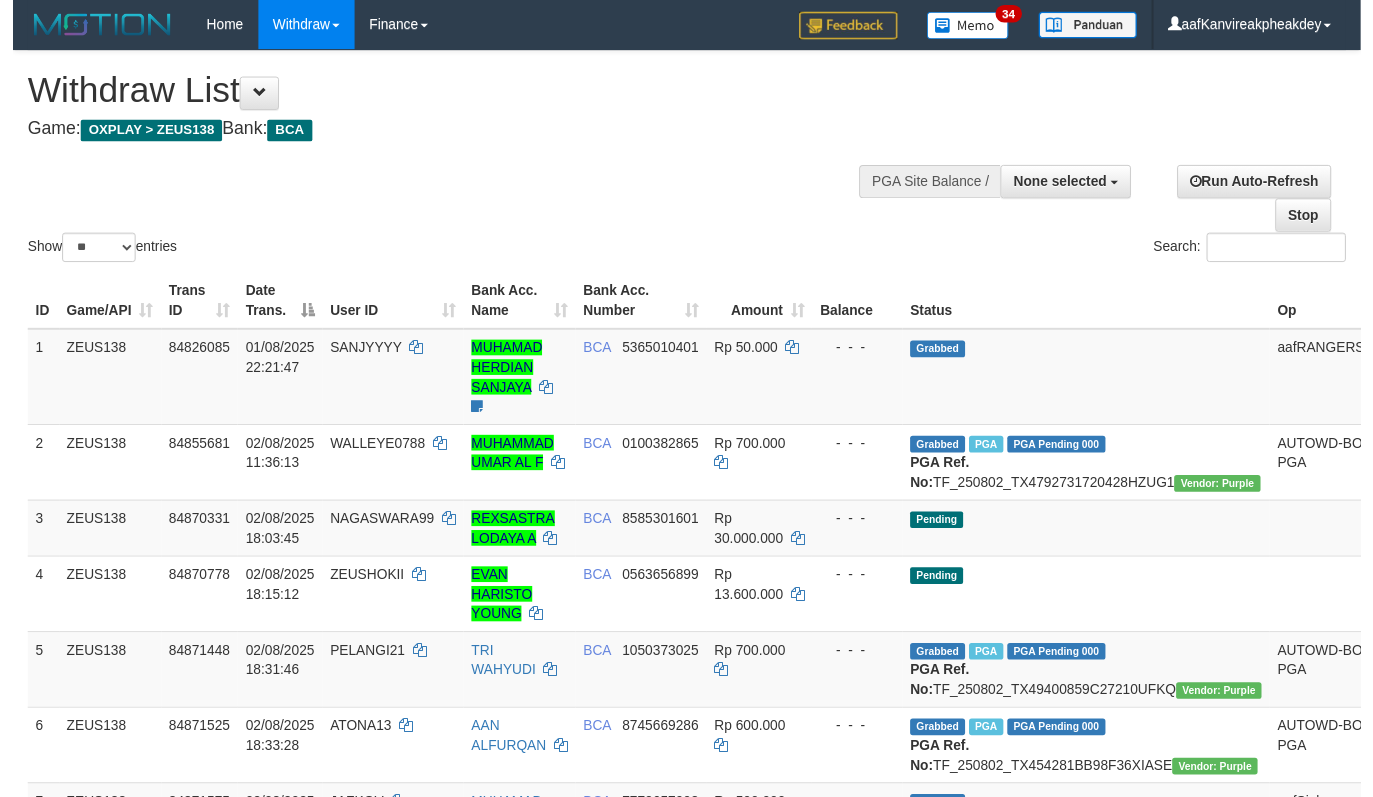 scroll, scrollTop: 728, scrollLeft: 0, axis: vertical 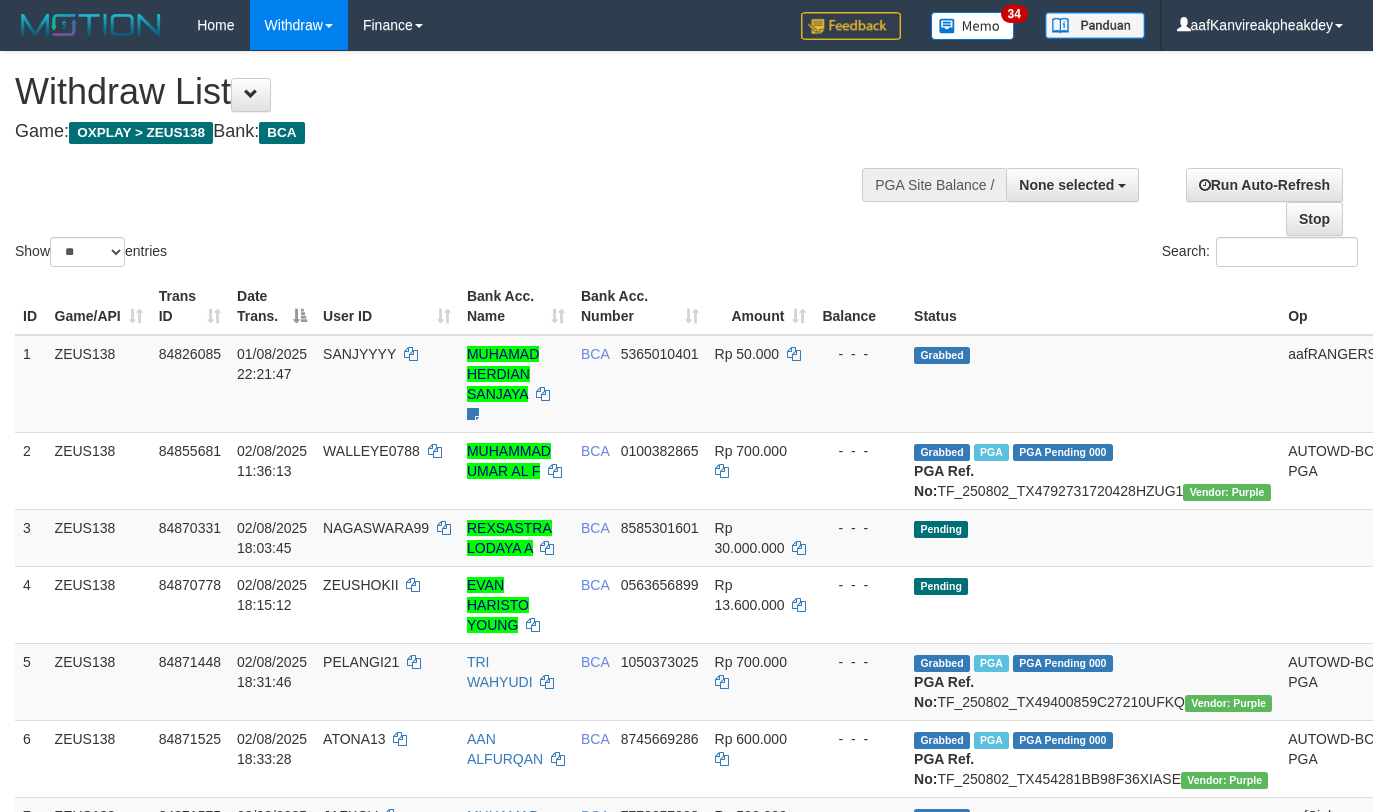 select 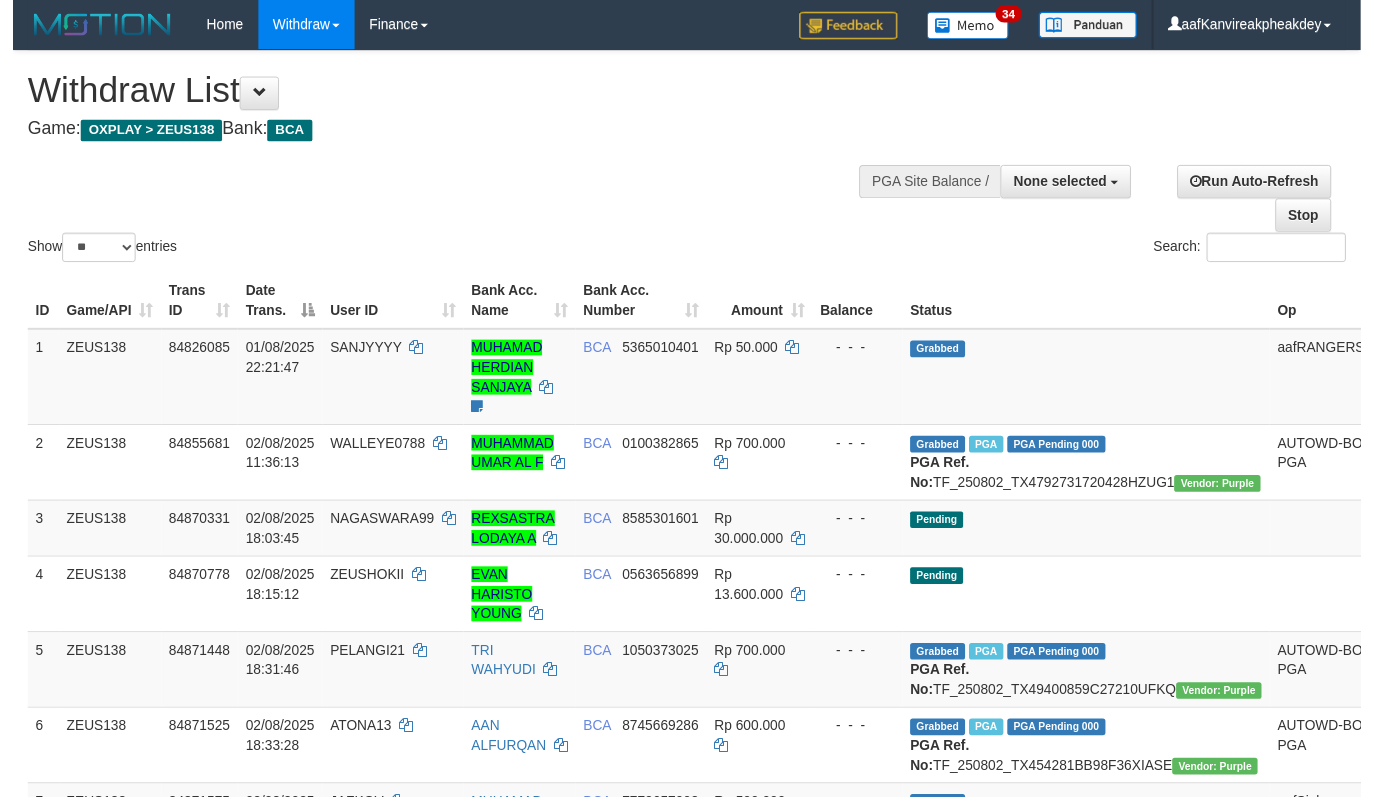 scroll, scrollTop: 728, scrollLeft: 0, axis: vertical 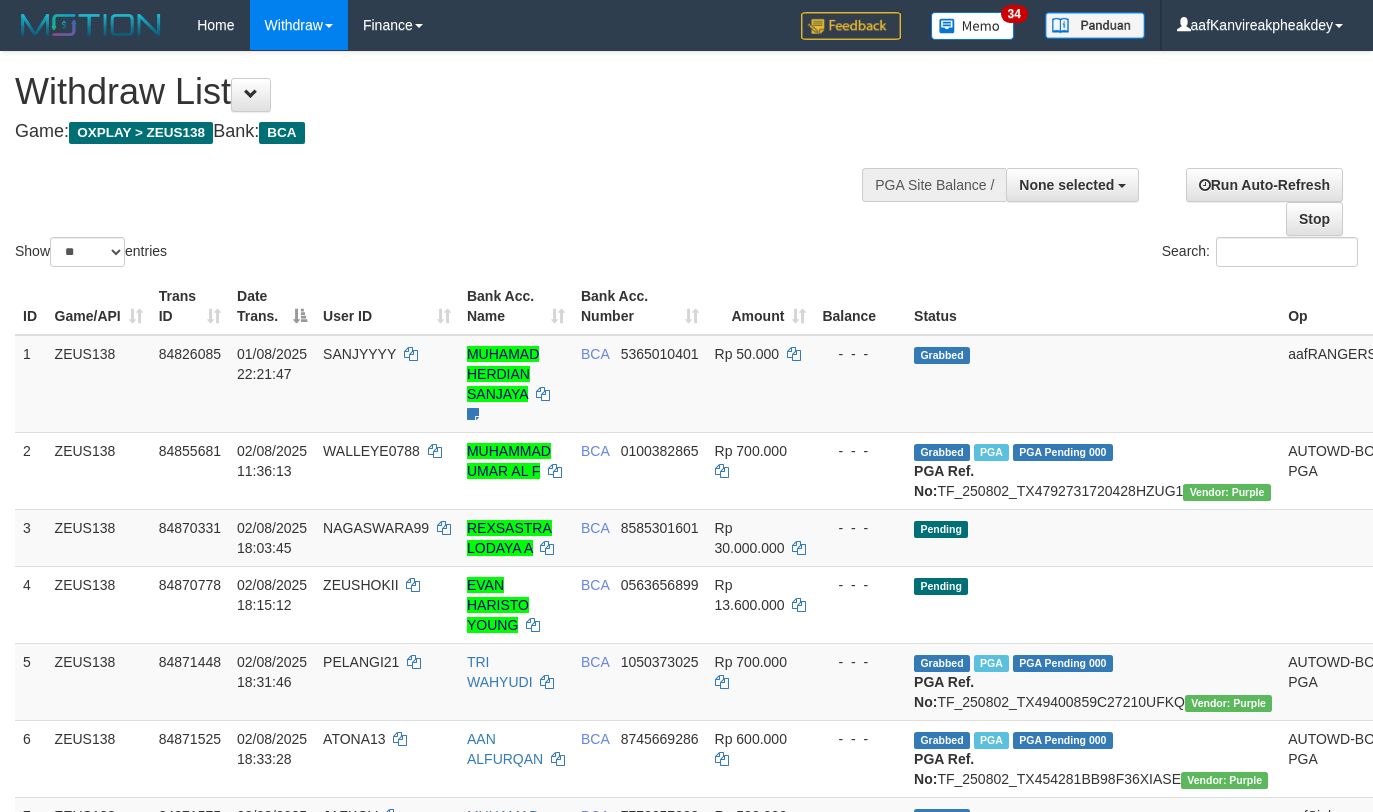 select 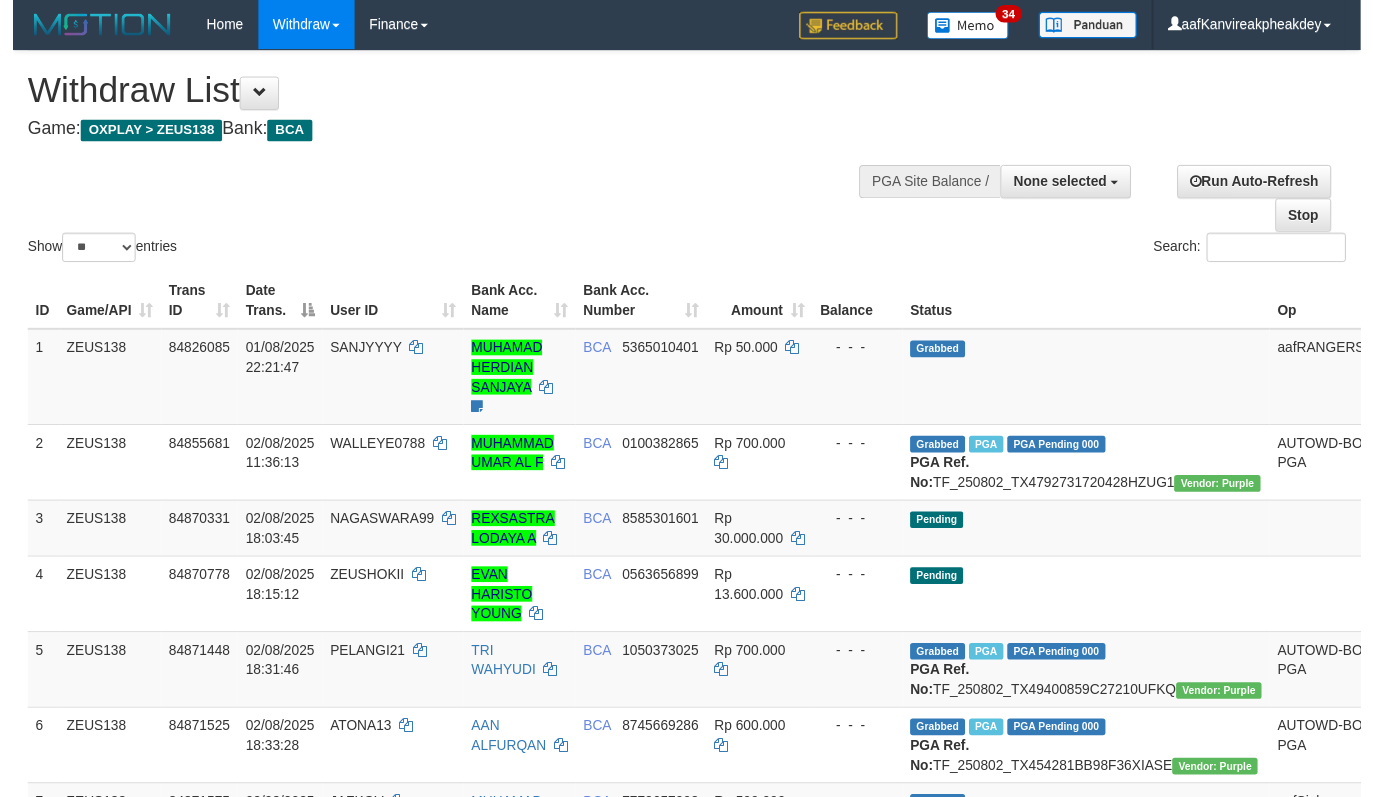 scroll, scrollTop: 728, scrollLeft: 0, axis: vertical 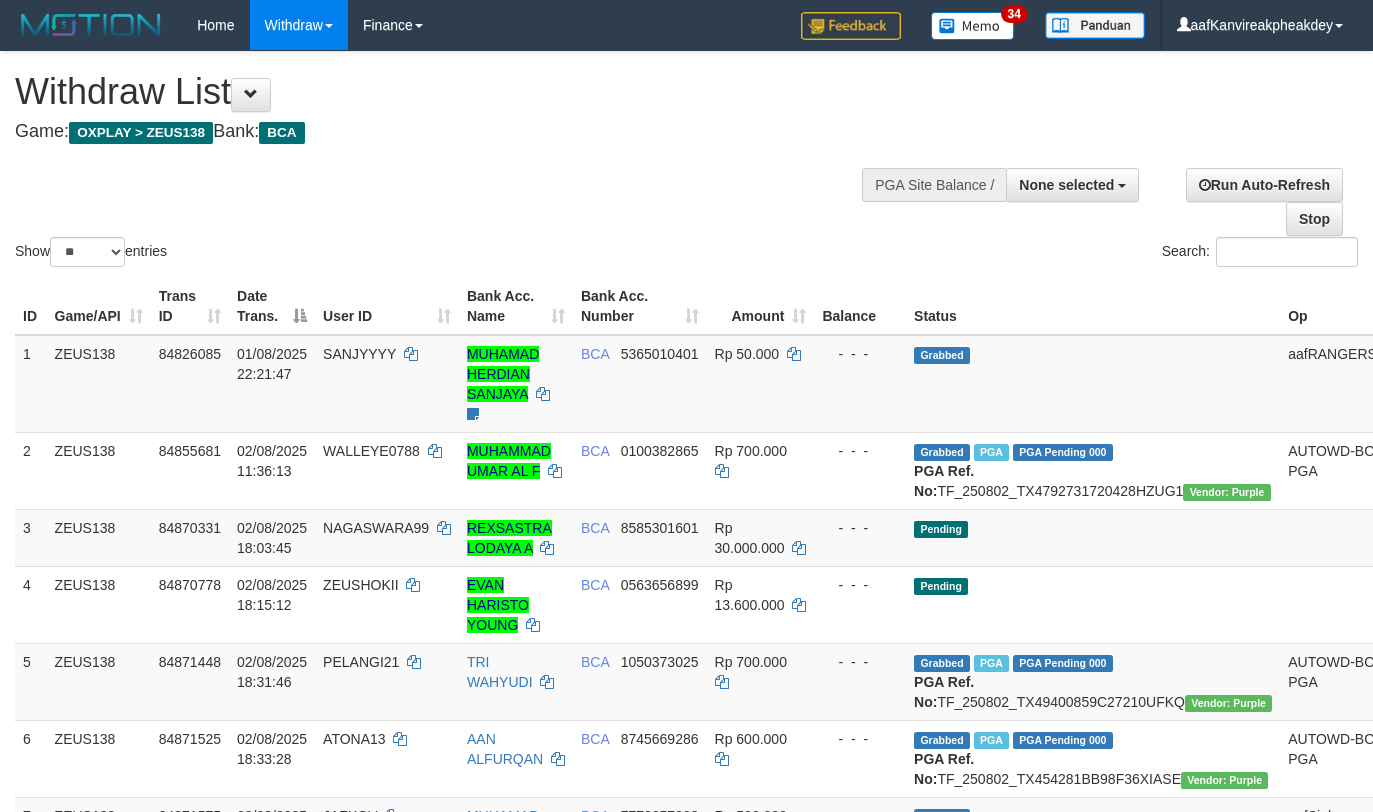 select 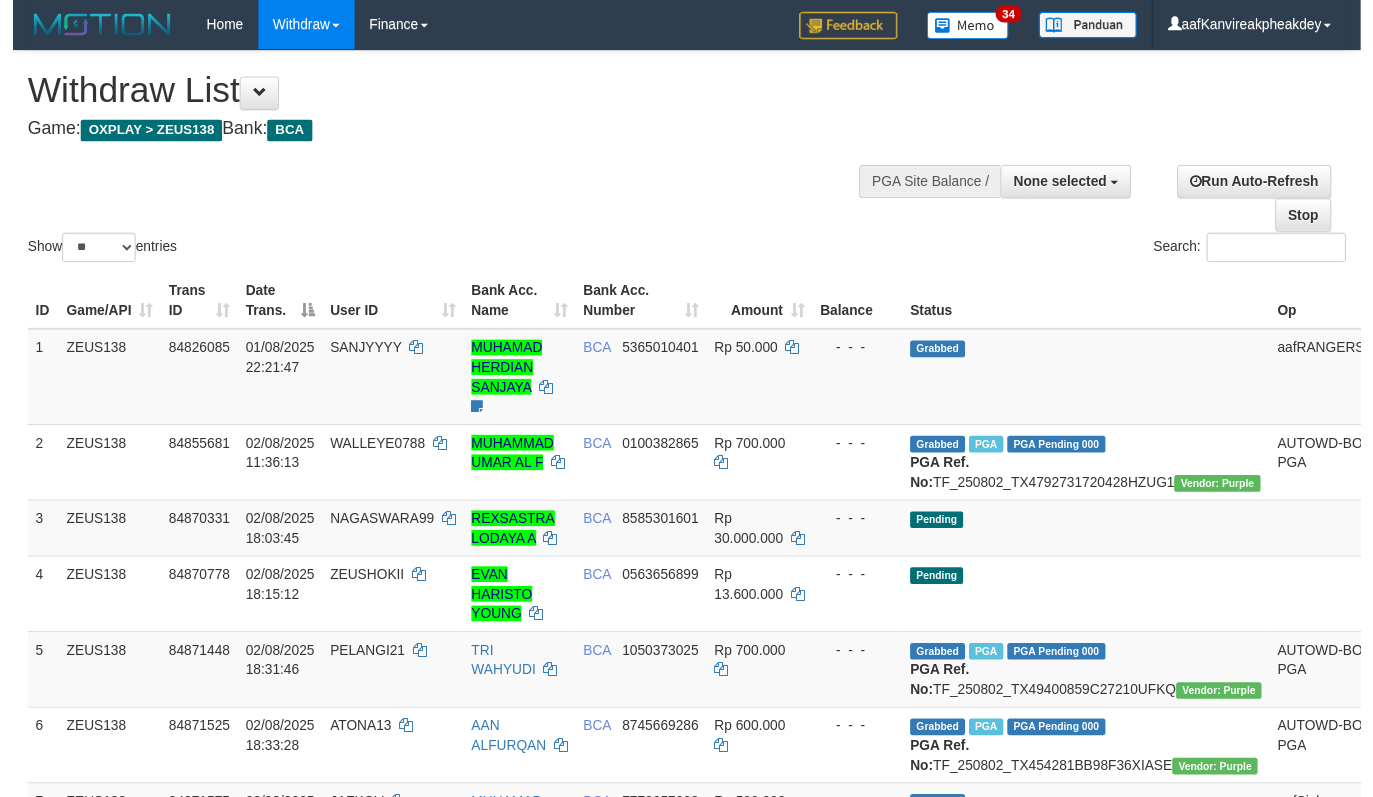 scroll, scrollTop: 728, scrollLeft: 0, axis: vertical 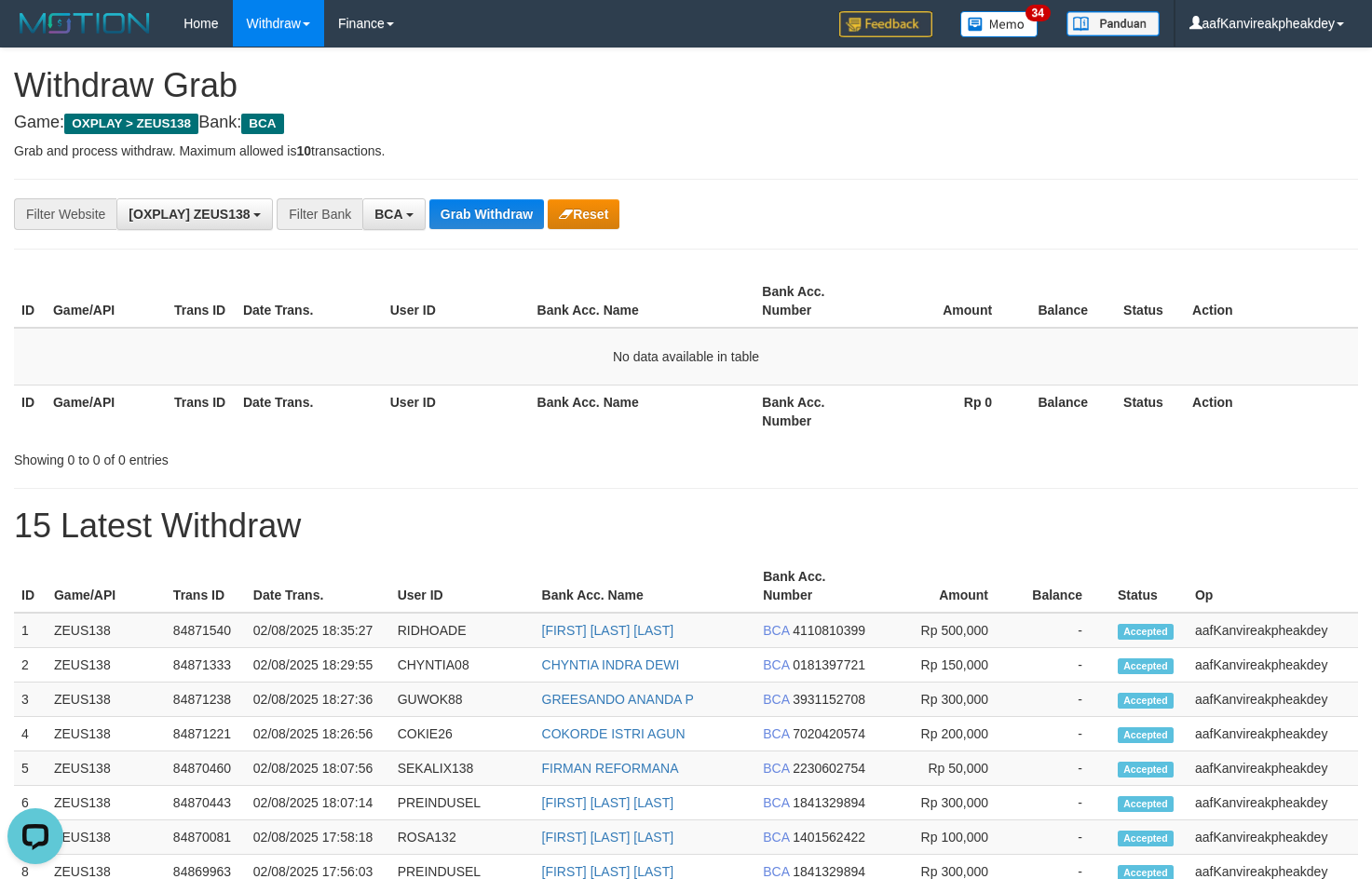 click on "Showing 0 to 0 of 0 entries" at bounding box center (686, 456) 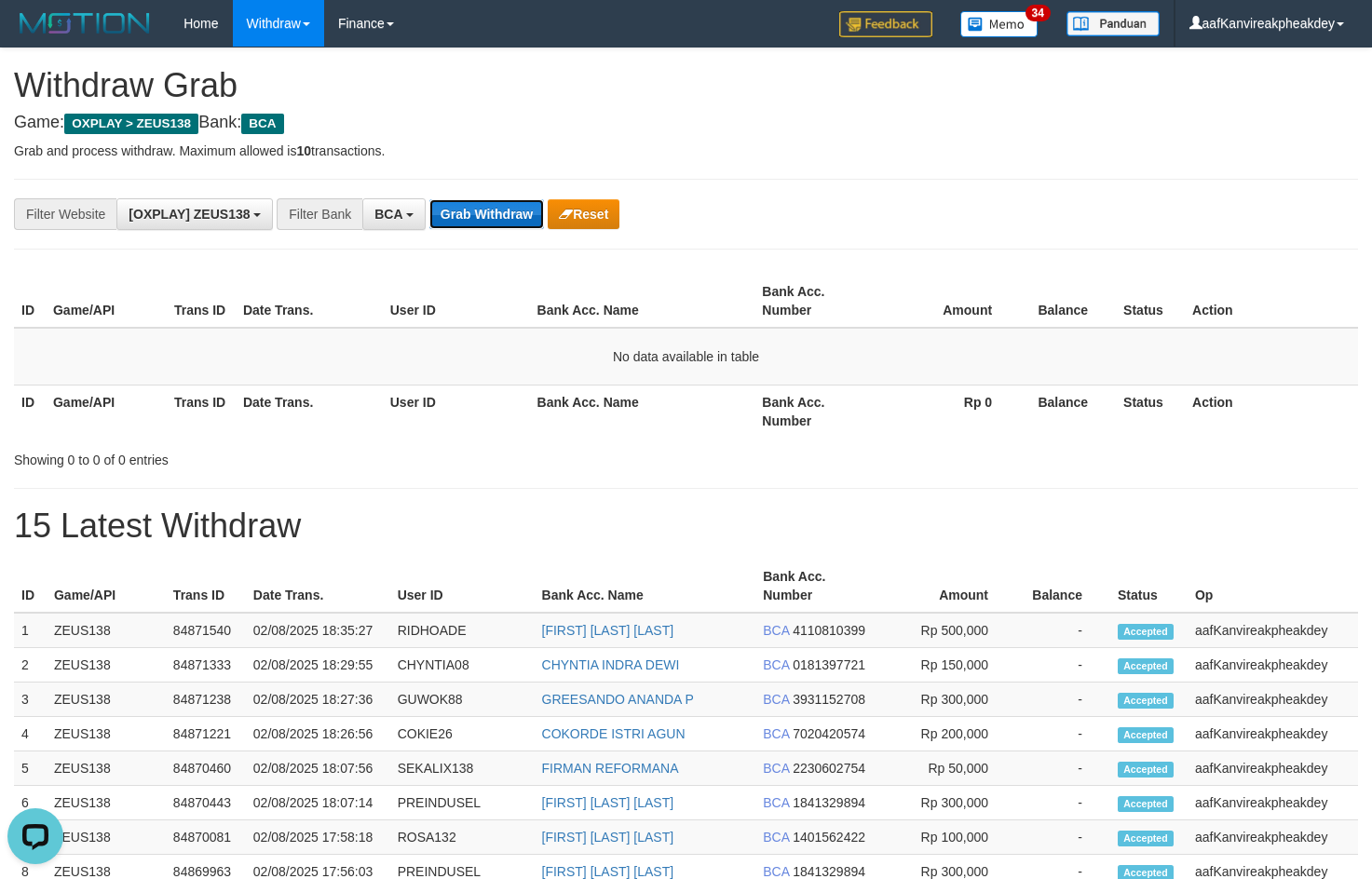 click on "Grab Withdraw" at bounding box center (486, 214) 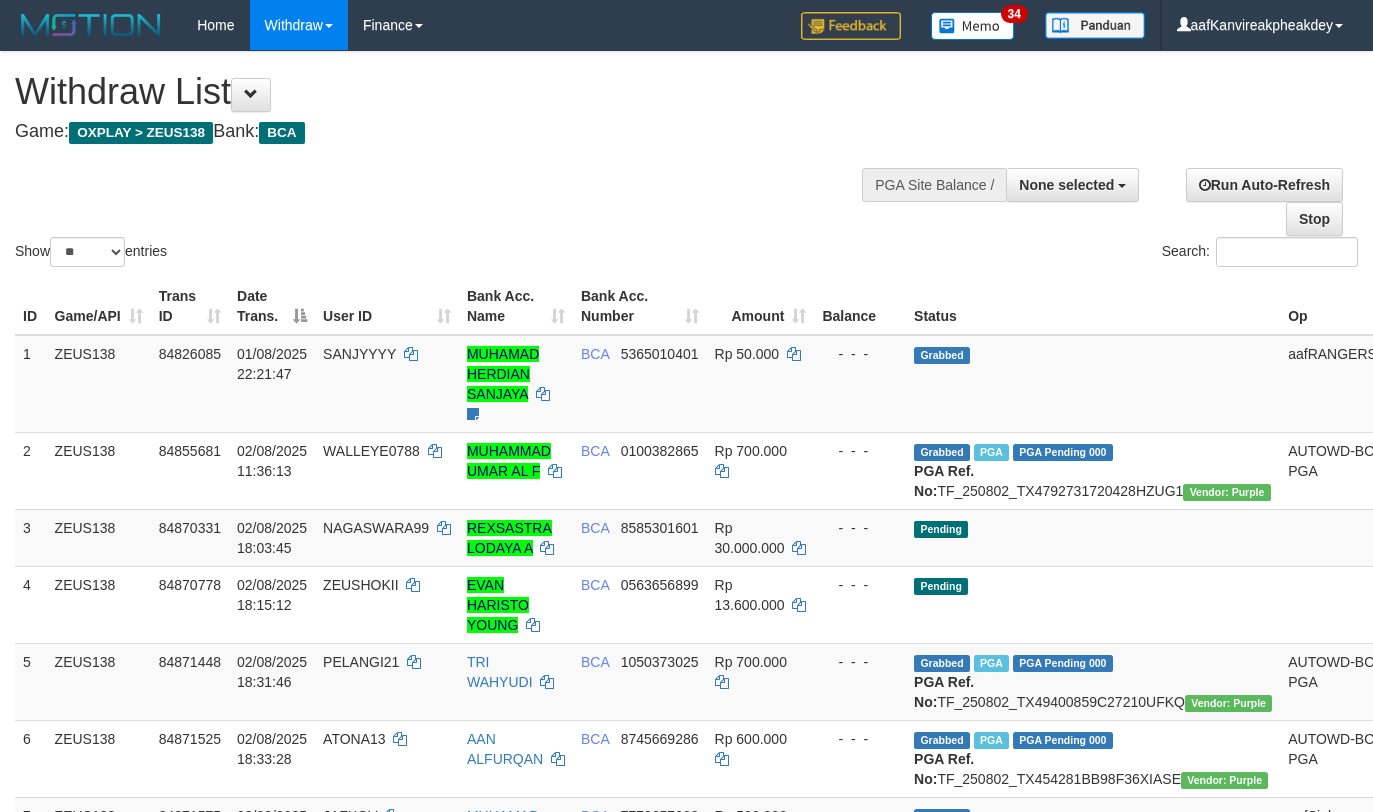 select 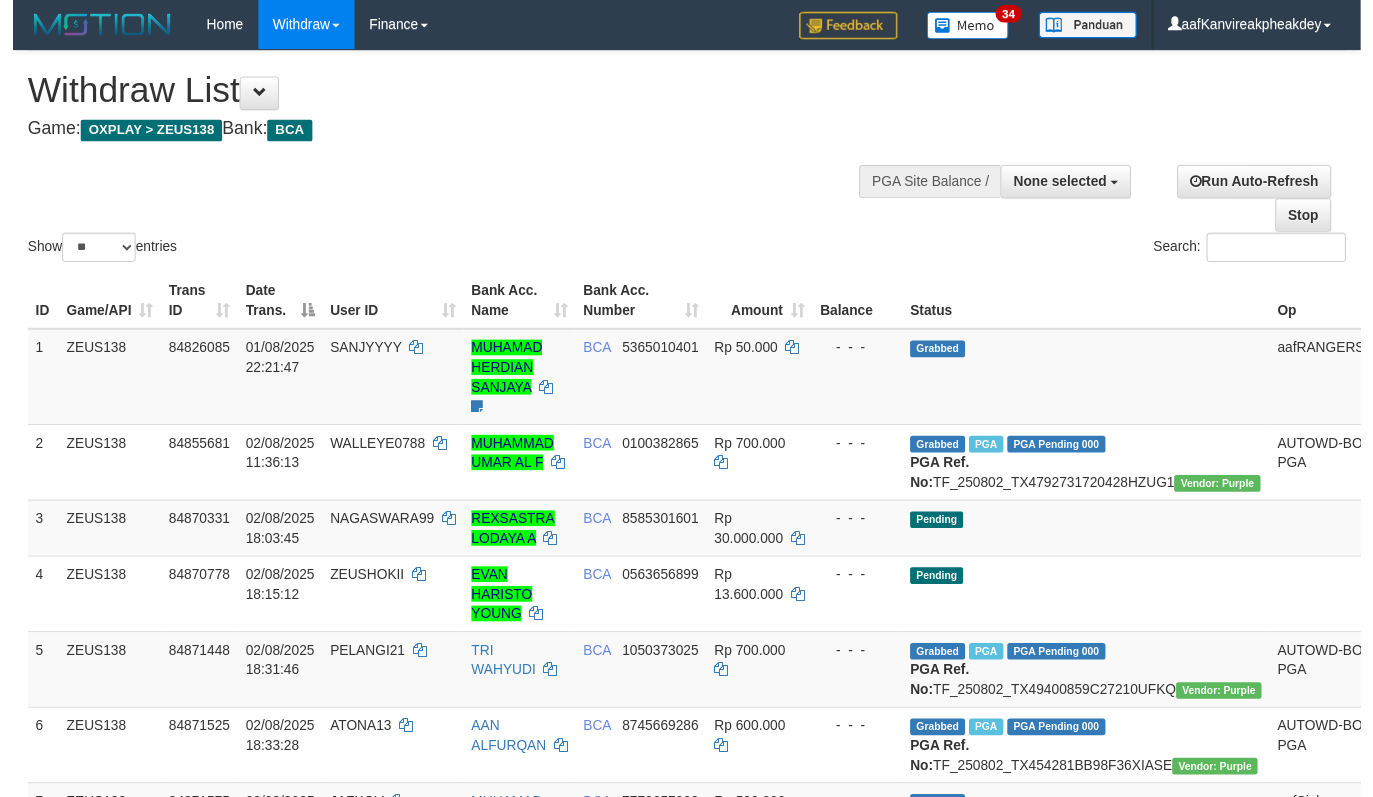 scroll, scrollTop: 728, scrollLeft: 0, axis: vertical 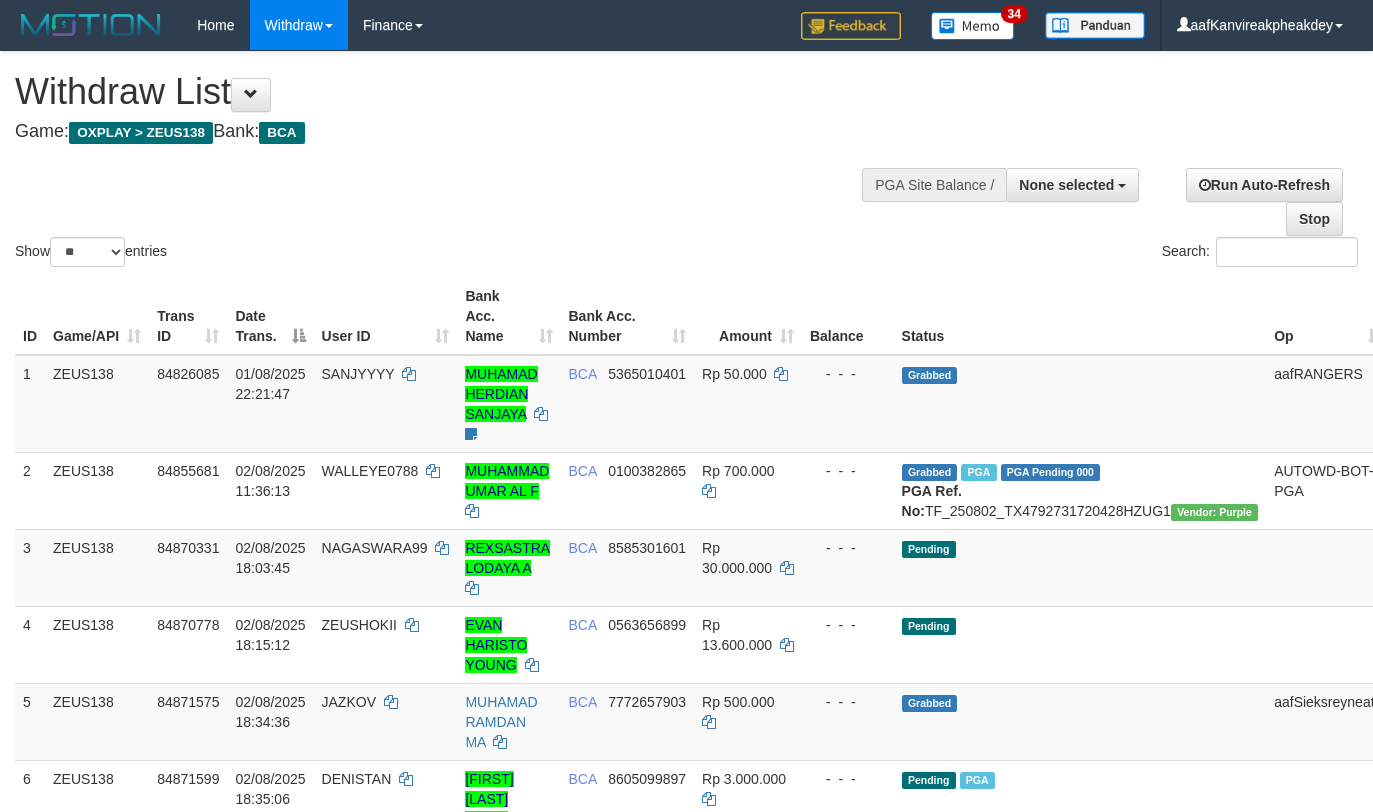 select 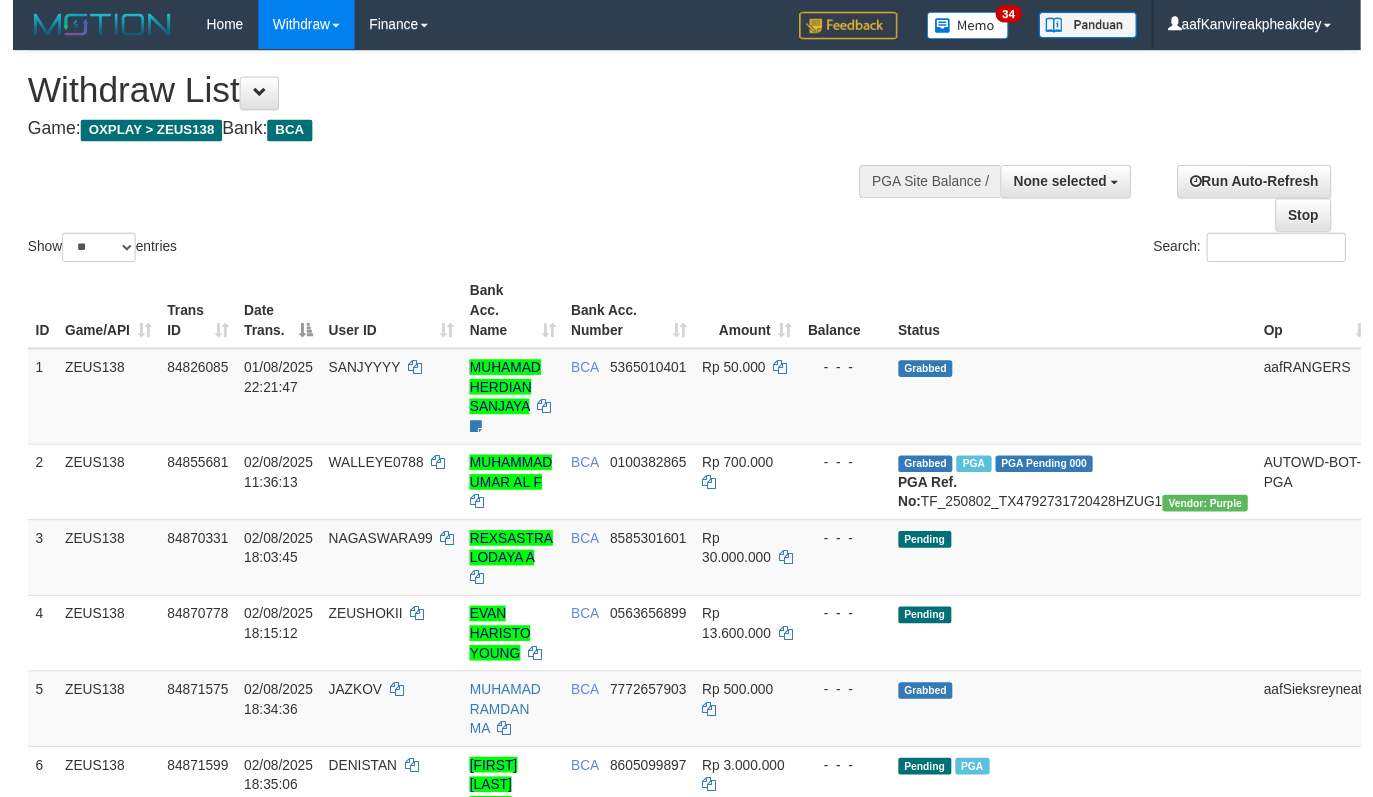 scroll, scrollTop: 728, scrollLeft: 0, axis: vertical 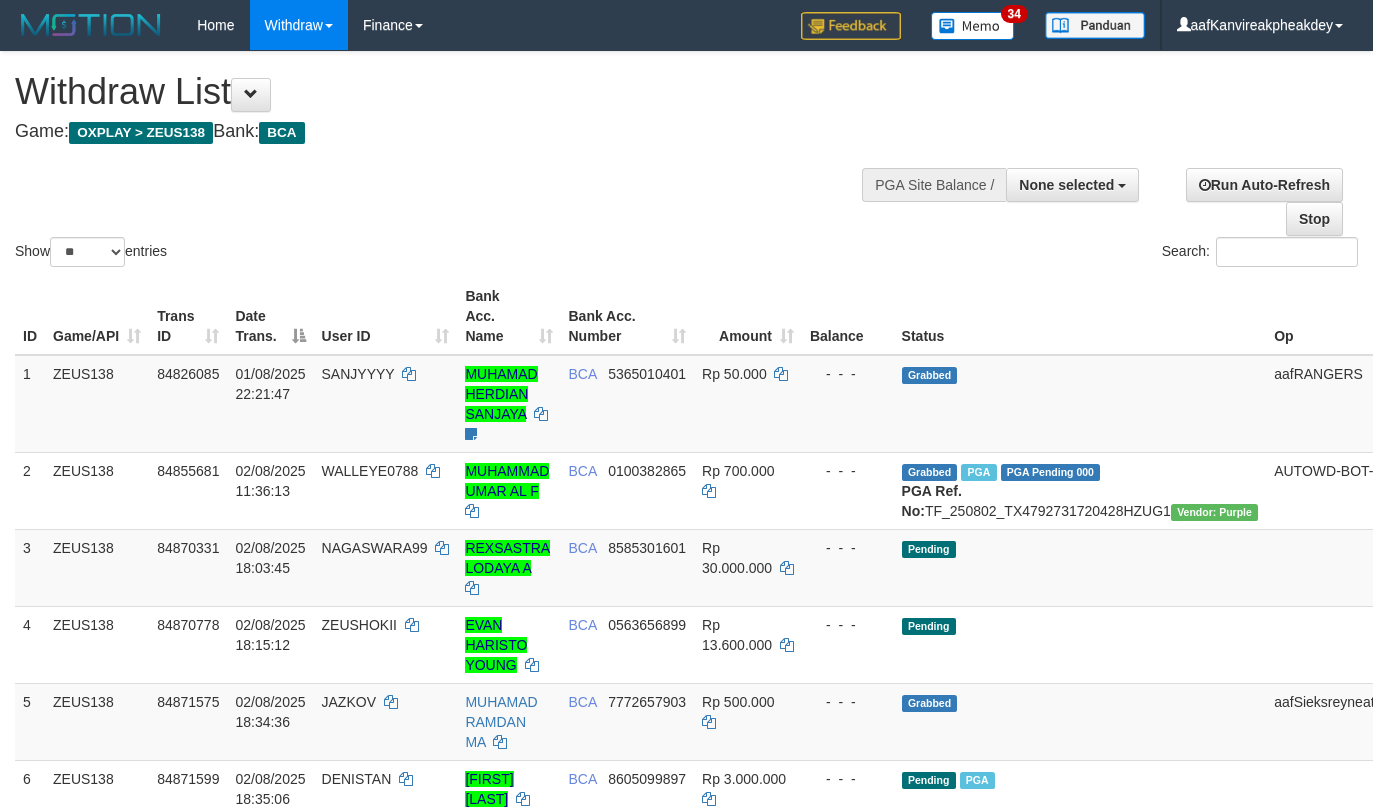 select 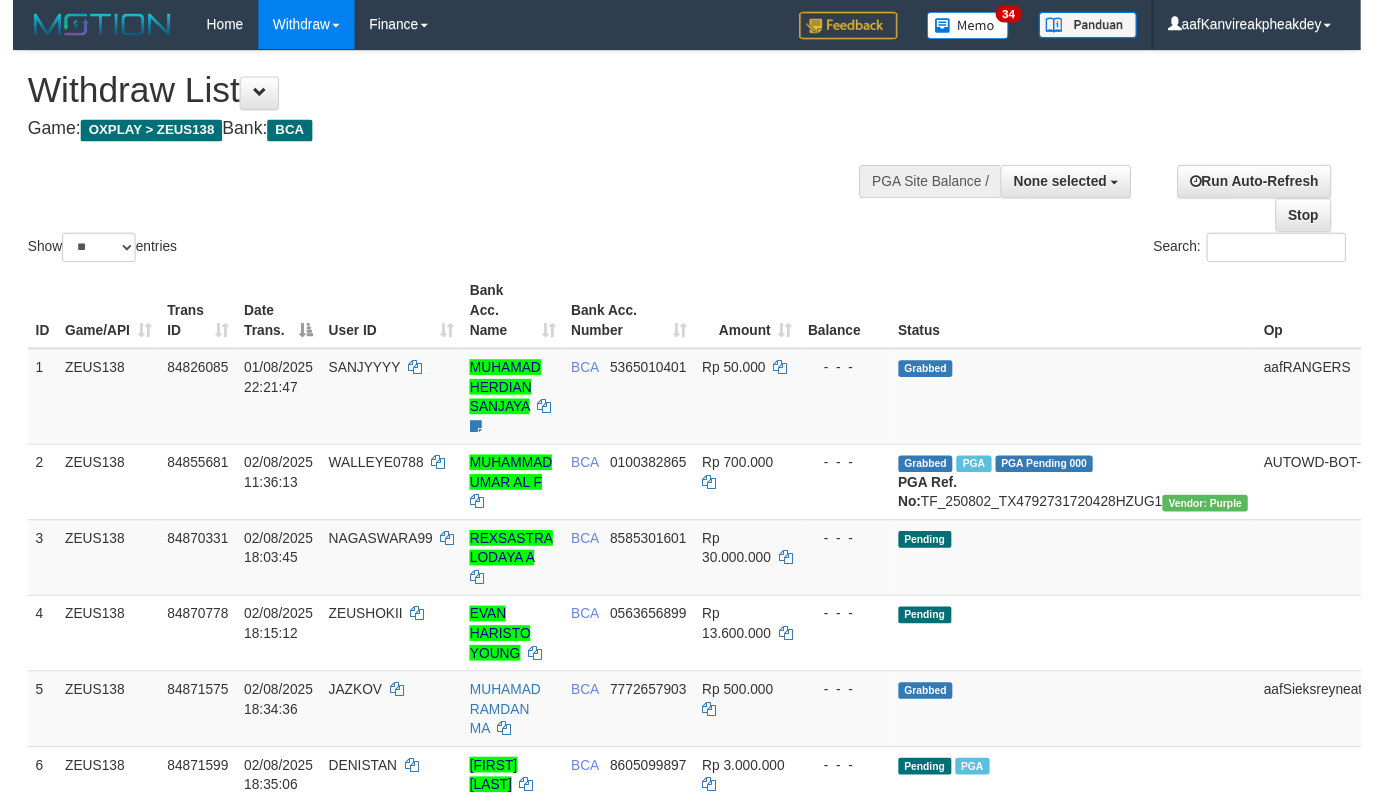 scroll, scrollTop: 728, scrollLeft: 0, axis: vertical 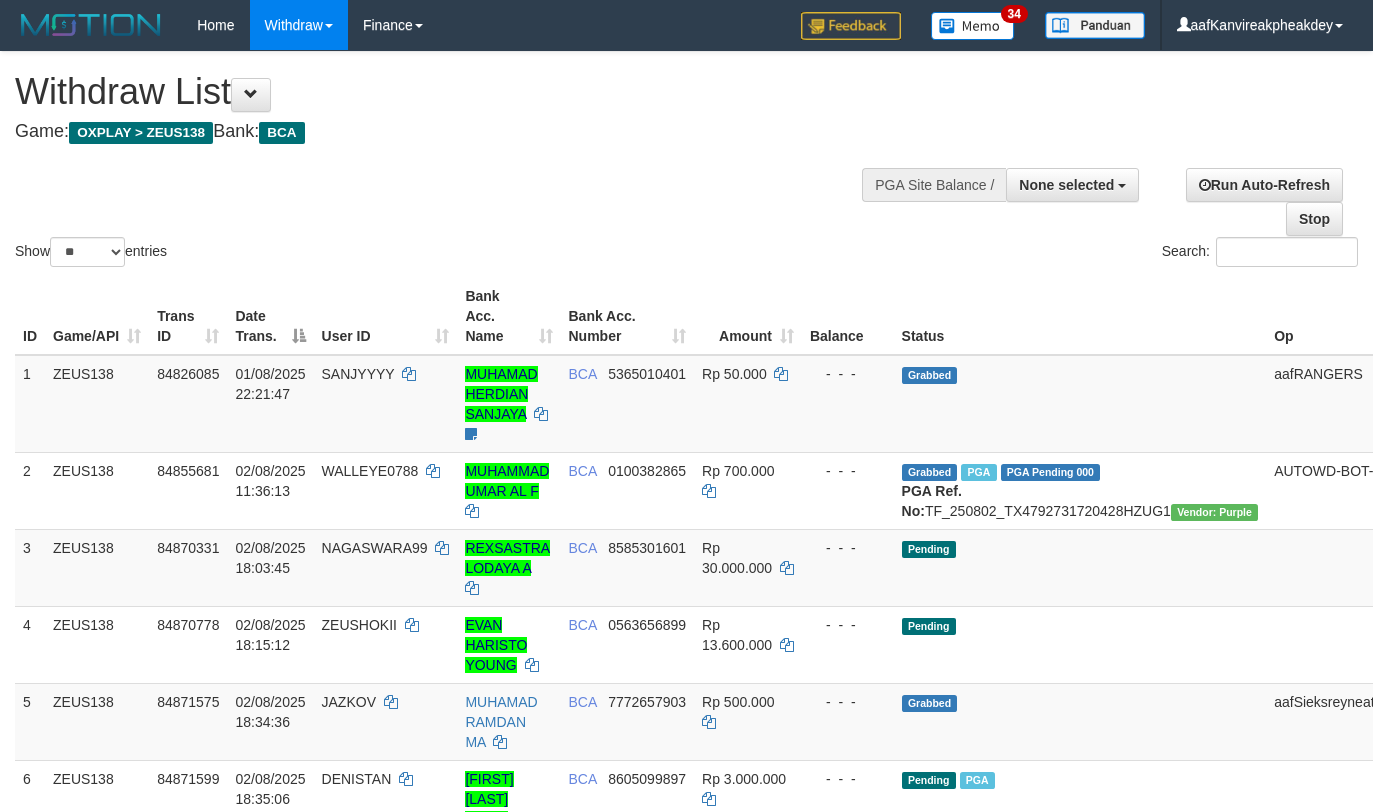 select 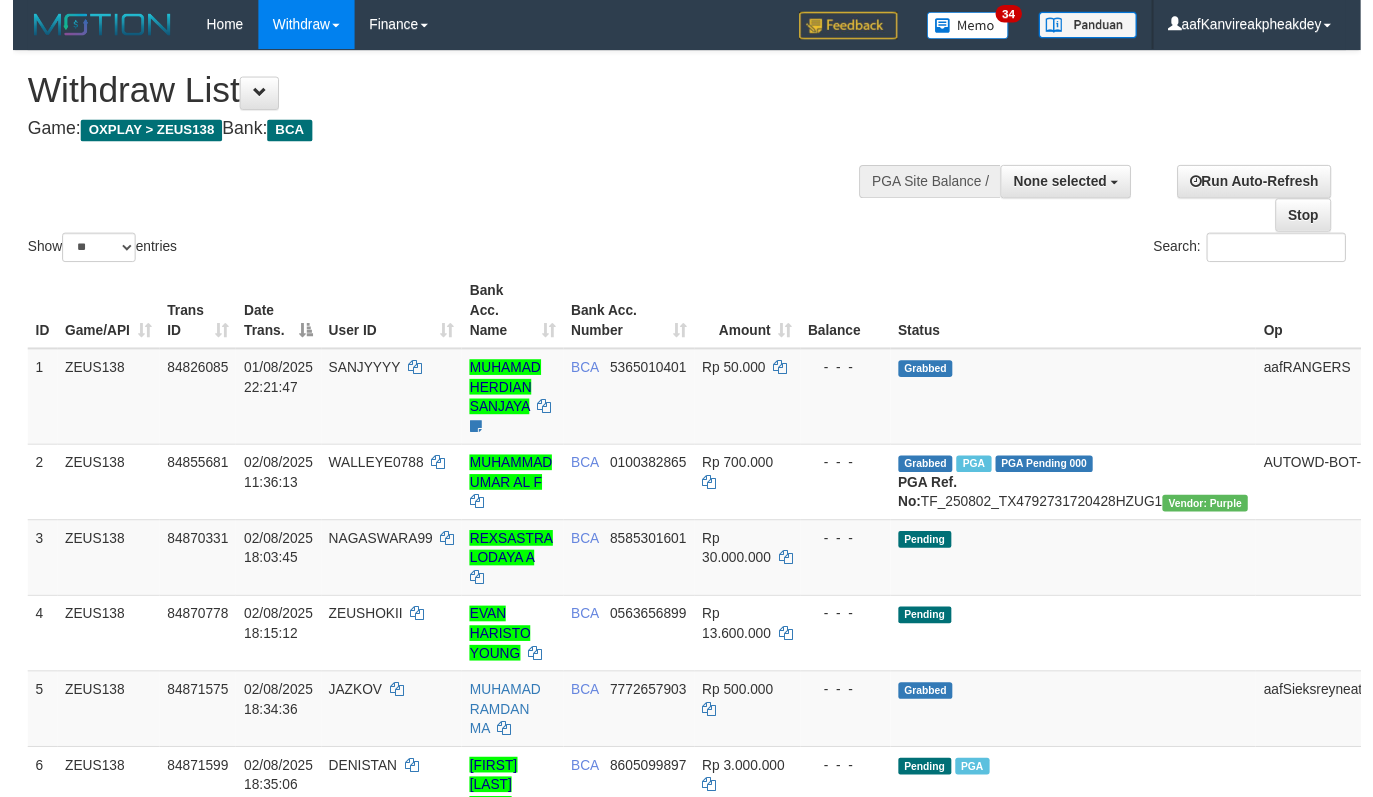 scroll, scrollTop: 728, scrollLeft: 0, axis: vertical 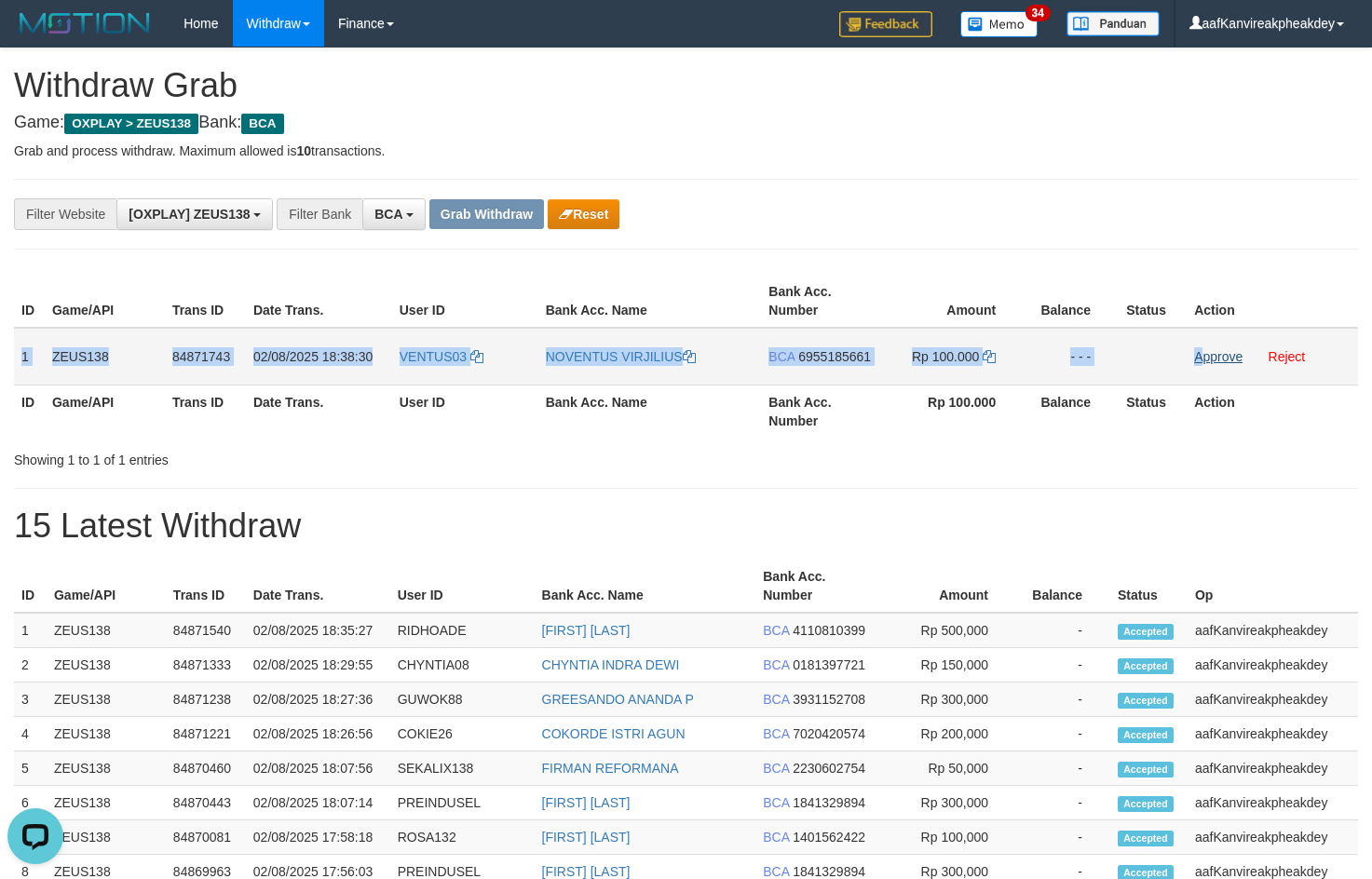 copy on "1
ZEUS138
84871743
02/08/2025 18:38:30
VENTUS03
NOVENTUS VIRJILIUS
BCA
6955185661
Rp 100.000
- - -
A" 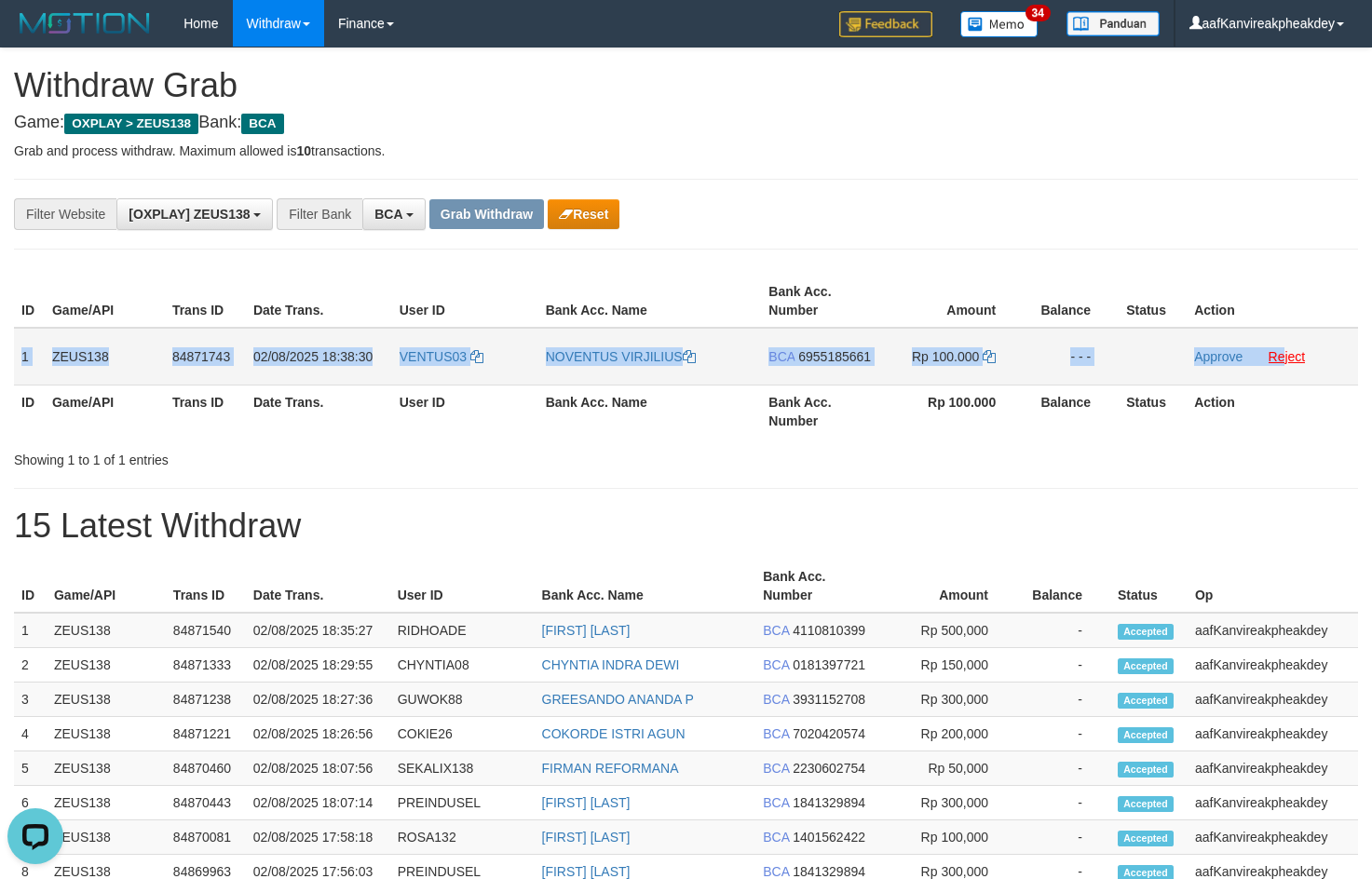 copy on "1
ZEUS138
84871743
02/08/2025 18:38:30
VENTUS03
NOVENTUS VIRJILIUS
BCA
6955185661
Rp 100.000
- - -
Approve
Re" 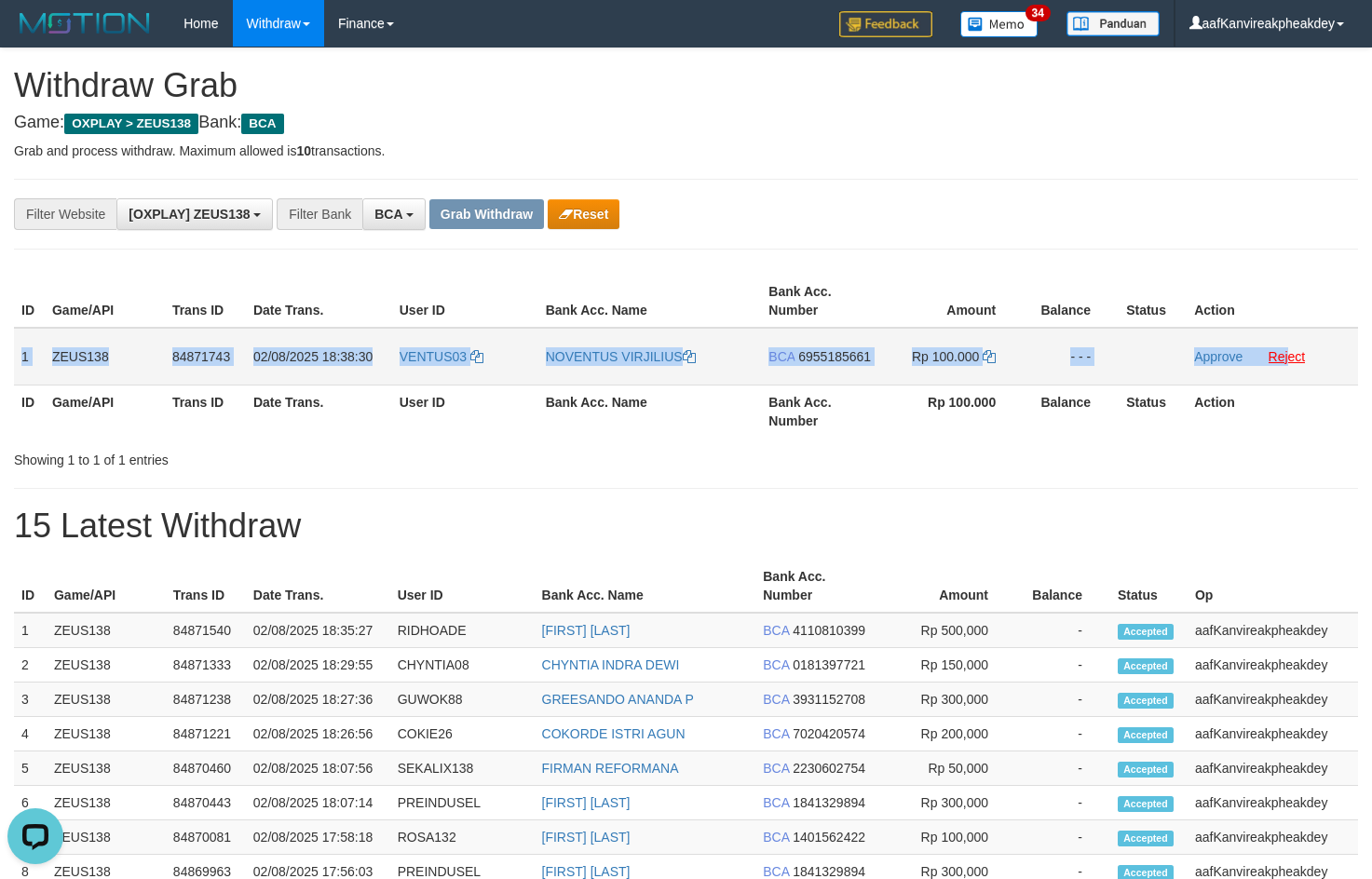 drag, startPoint x: 19, startPoint y: 356, endPoint x: 1379, endPoint y: 348, distance: 1360.0235 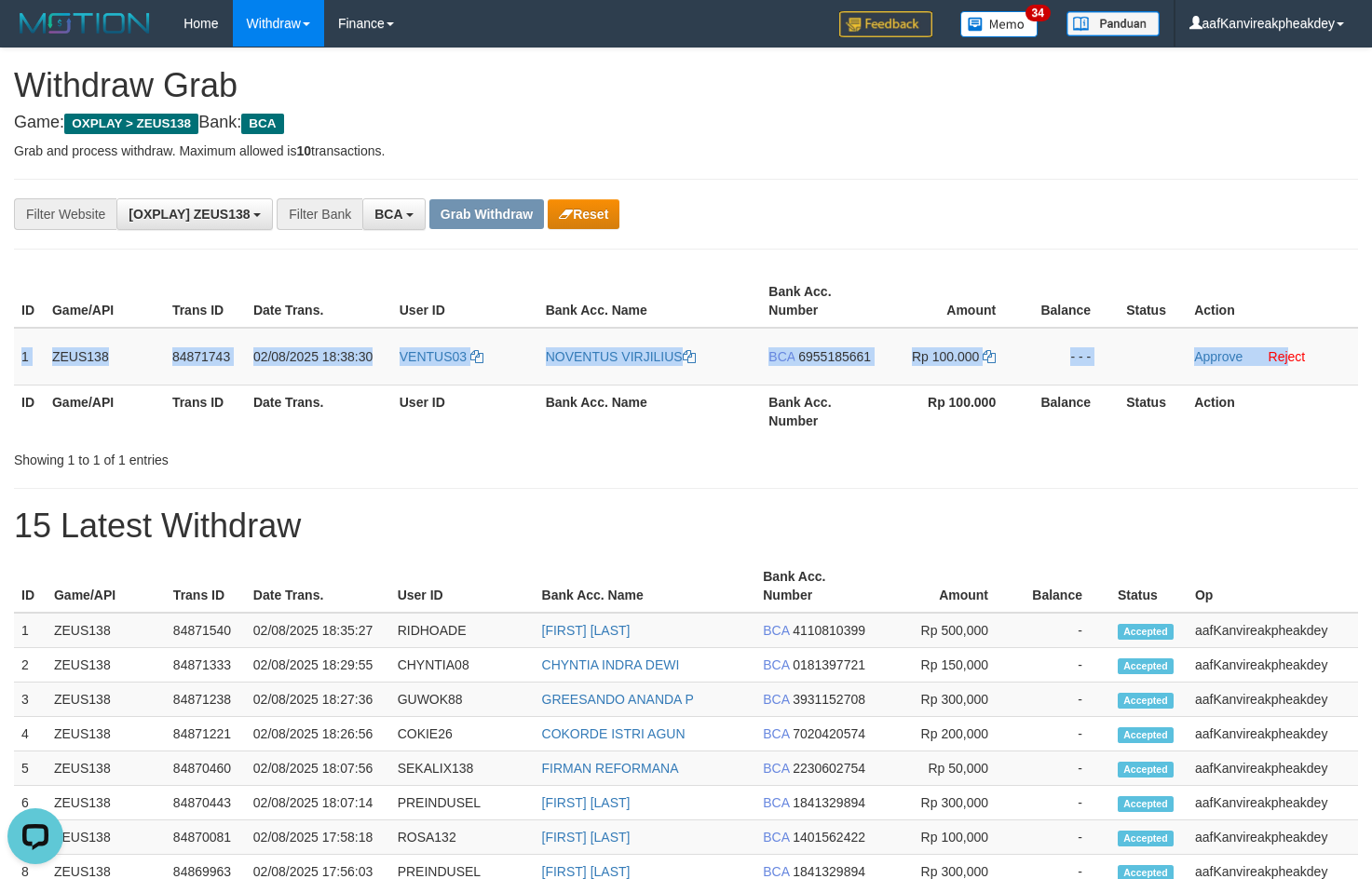 click on "1
ZEUS138
84871743
02/08/2025 18:38:30
VENTUS03
NOVENTUS VIRJILIUS
BCA
6955185661
Rp 100.000
- - -
Approve
Reject" at bounding box center (686, 357) 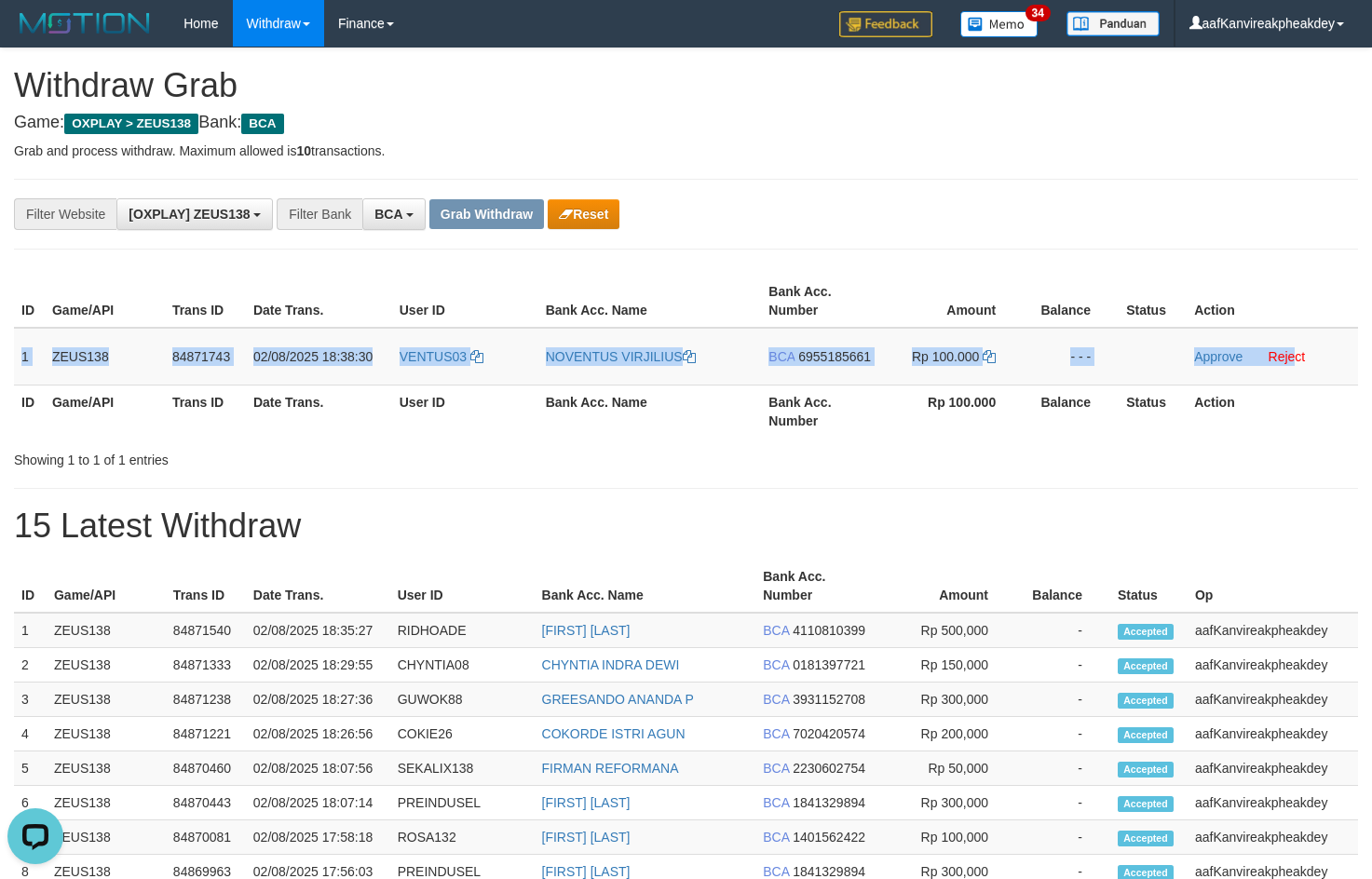 copy on "1
ZEUS138
84871743
02/08/2025 18:38:30
VENTUS03
NOVENTUS VIRJILIUS
BCA
6955185661
Rp 100.000
- - -
Approve
Reje" 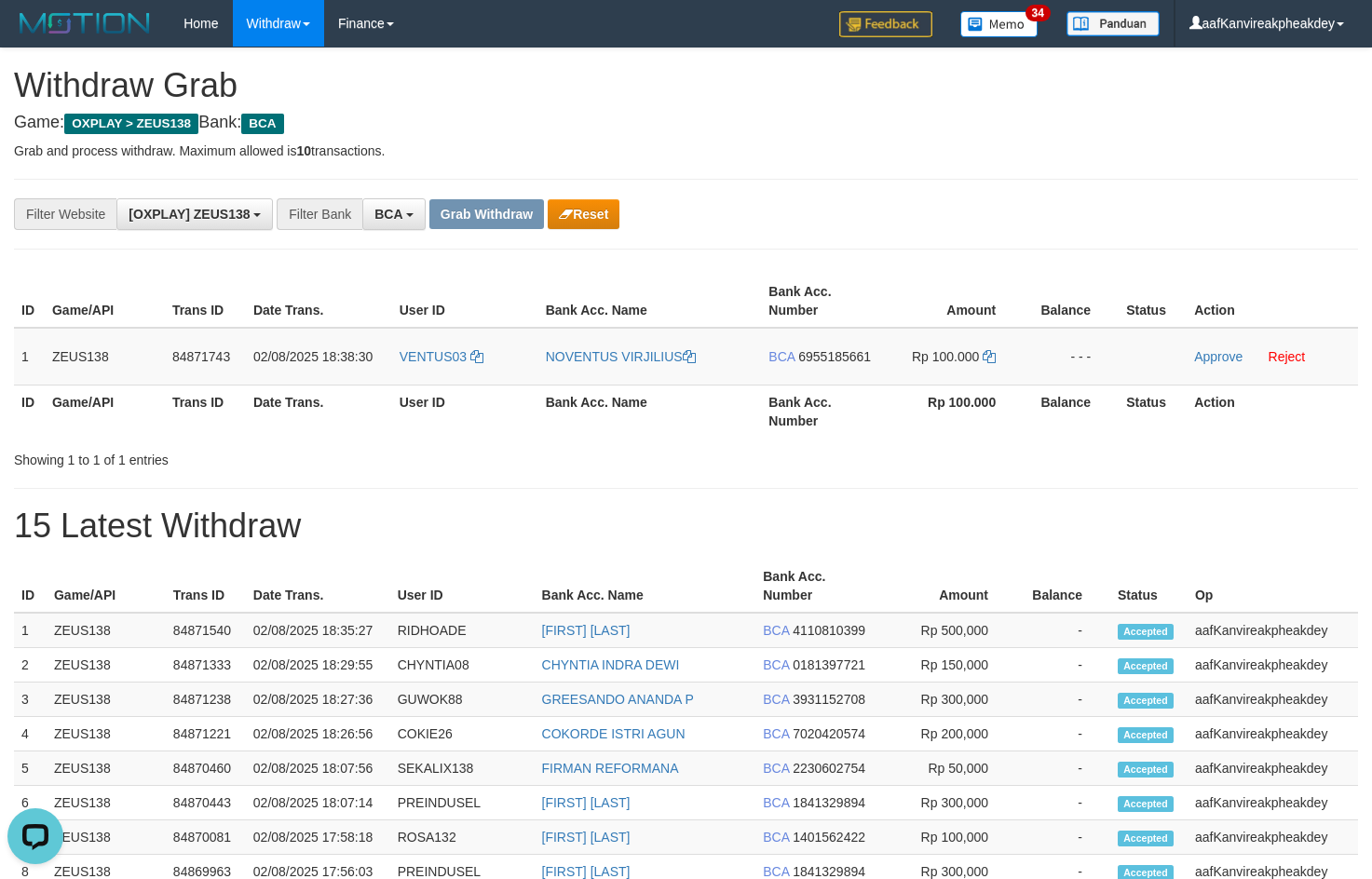 click on "**********" at bounding box center (686, 214) 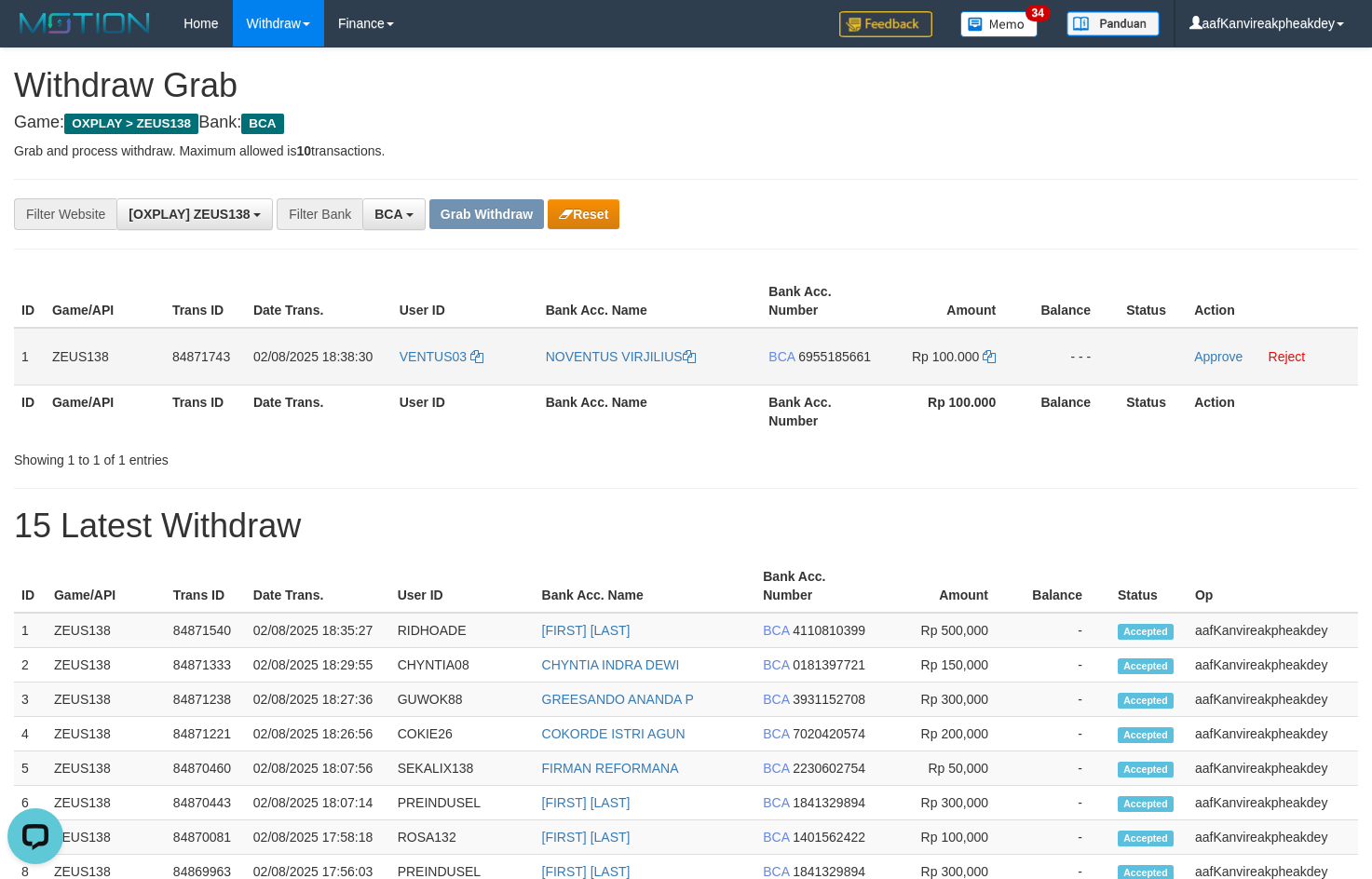click on "6955185661" at bounding box center [835, 357] 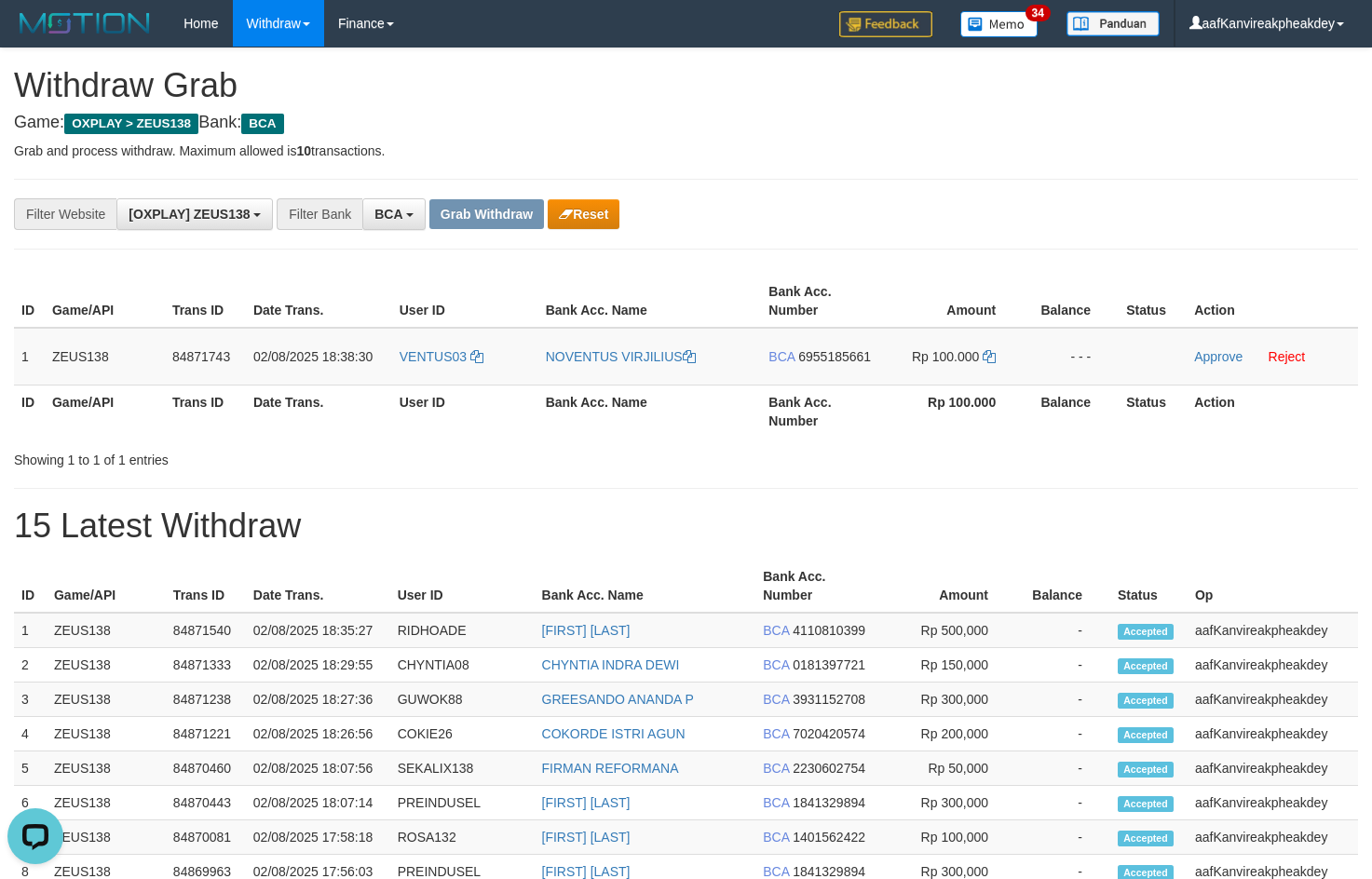 drag, startPoint x: 804, startPoint y: 358, endPoint x: 1380, endPoint y: 186, distance: 601.1323 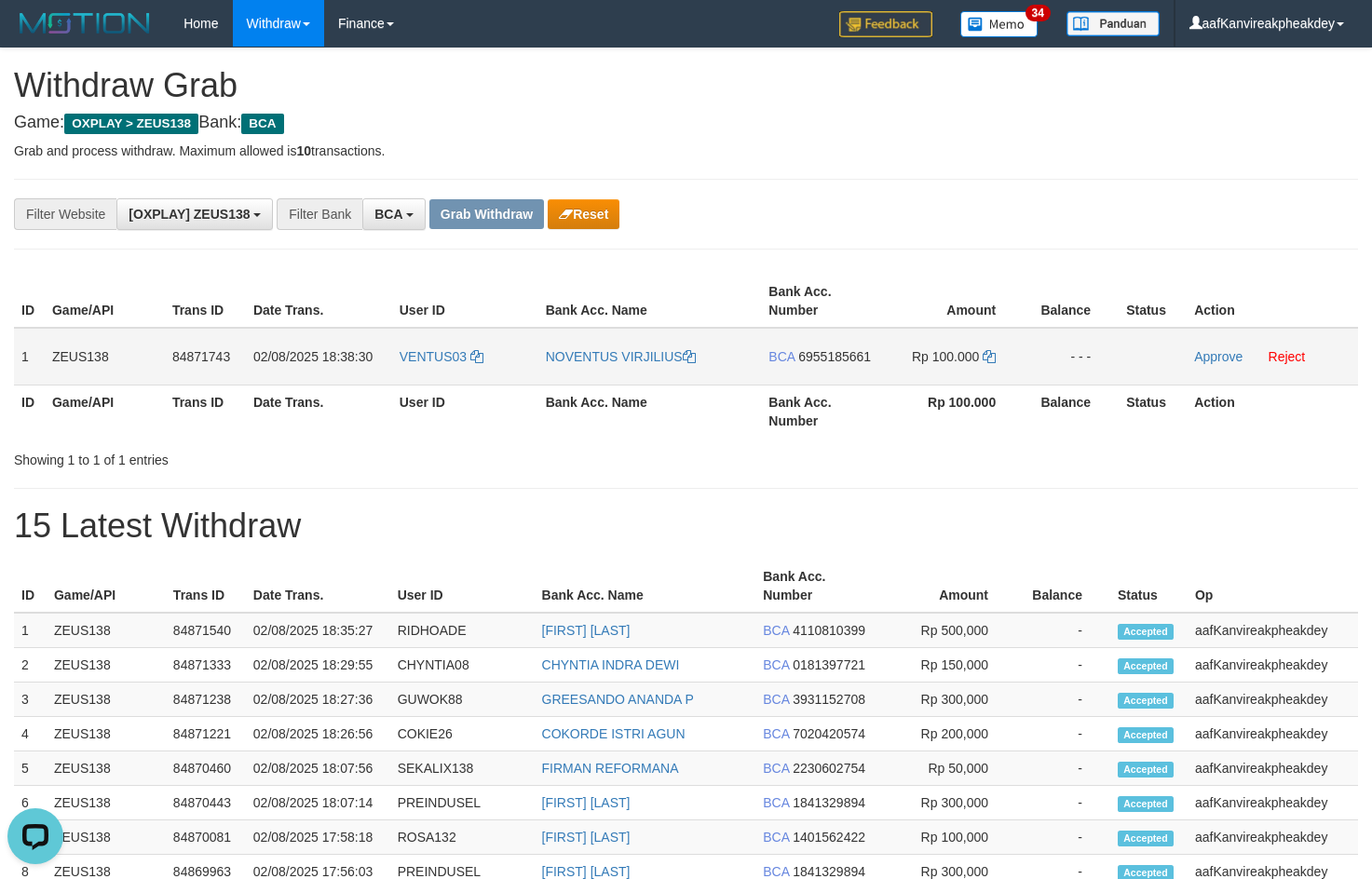 click on "VENTUS03" at bounding box center [465, 357] 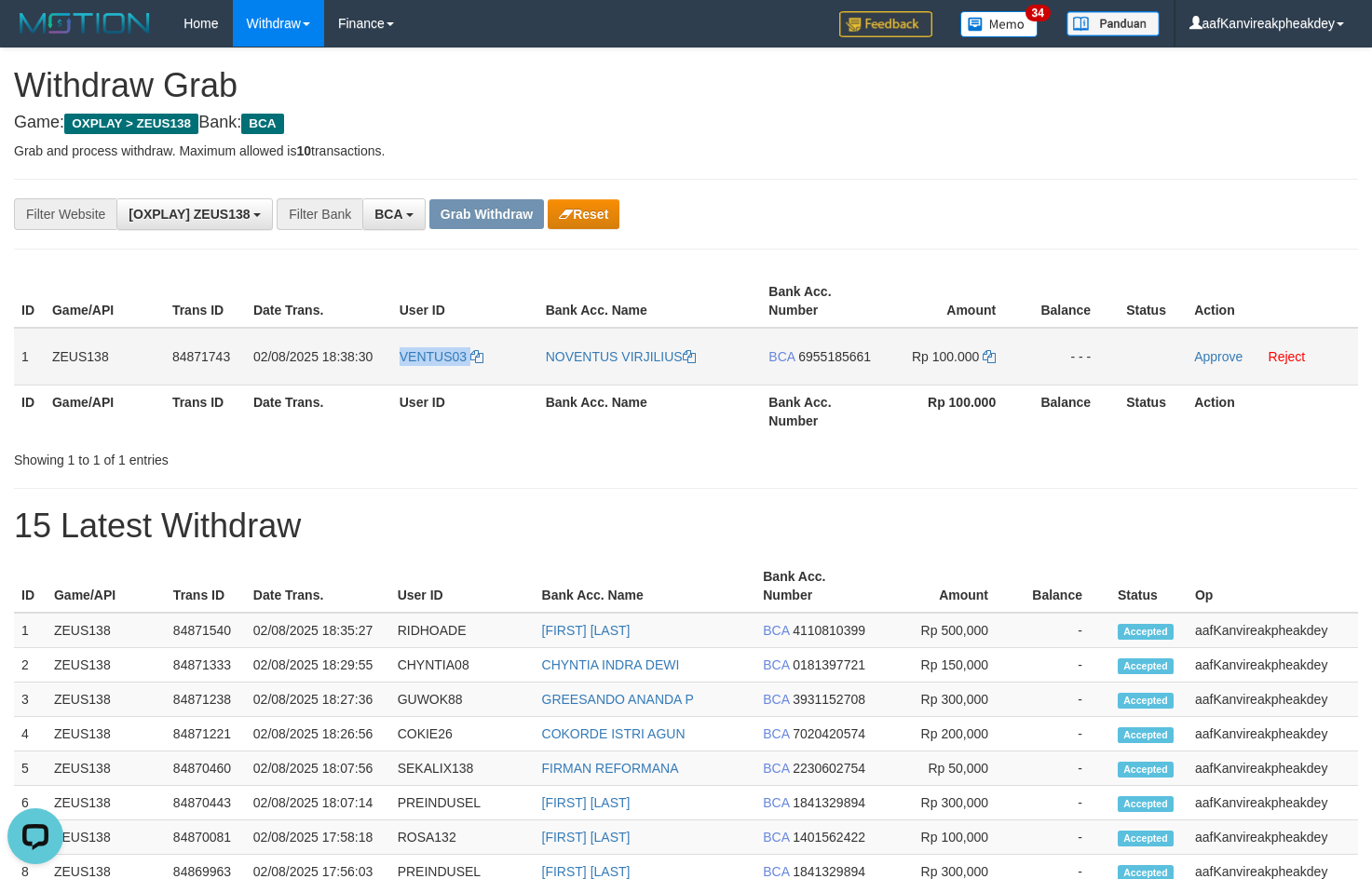 click on "VENTUS03" at bounding box center [465, 357] 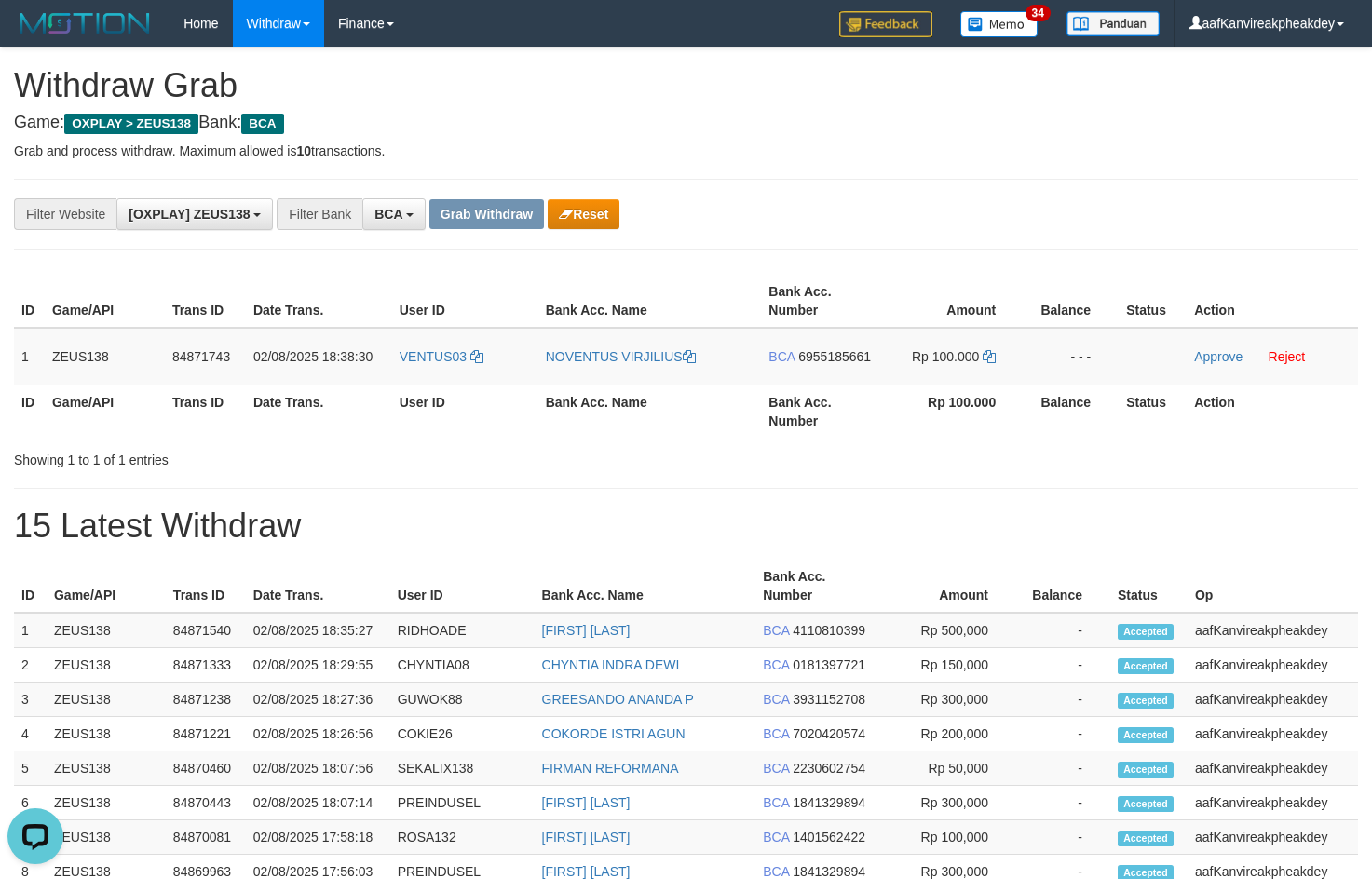 drag, startPoint x: 972, startPoint y: 315, endPoint x: 1375, endPoint y: 351, distance: 404.60475 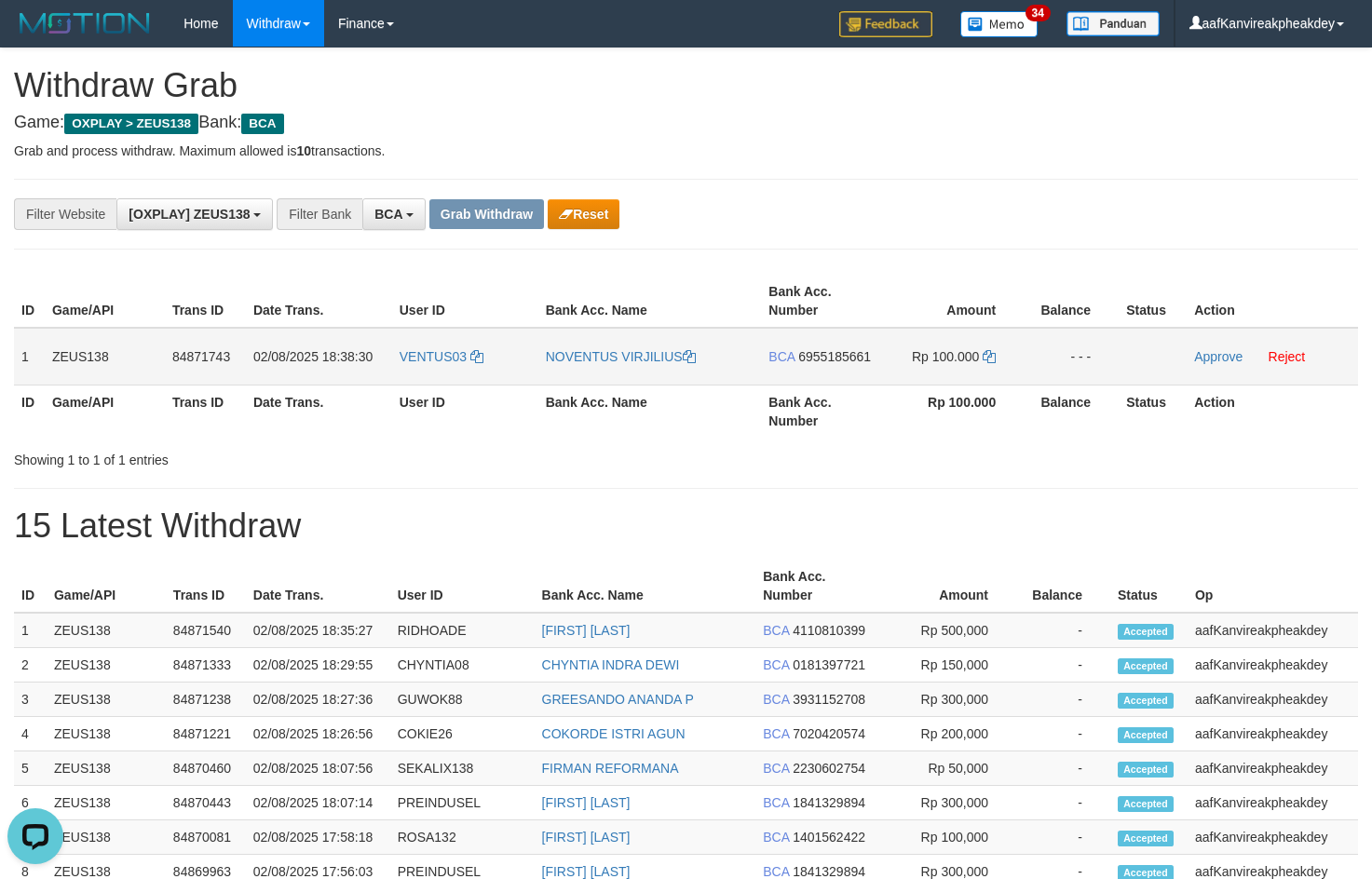 click on "6955185661" at bounding box center [835, 357] 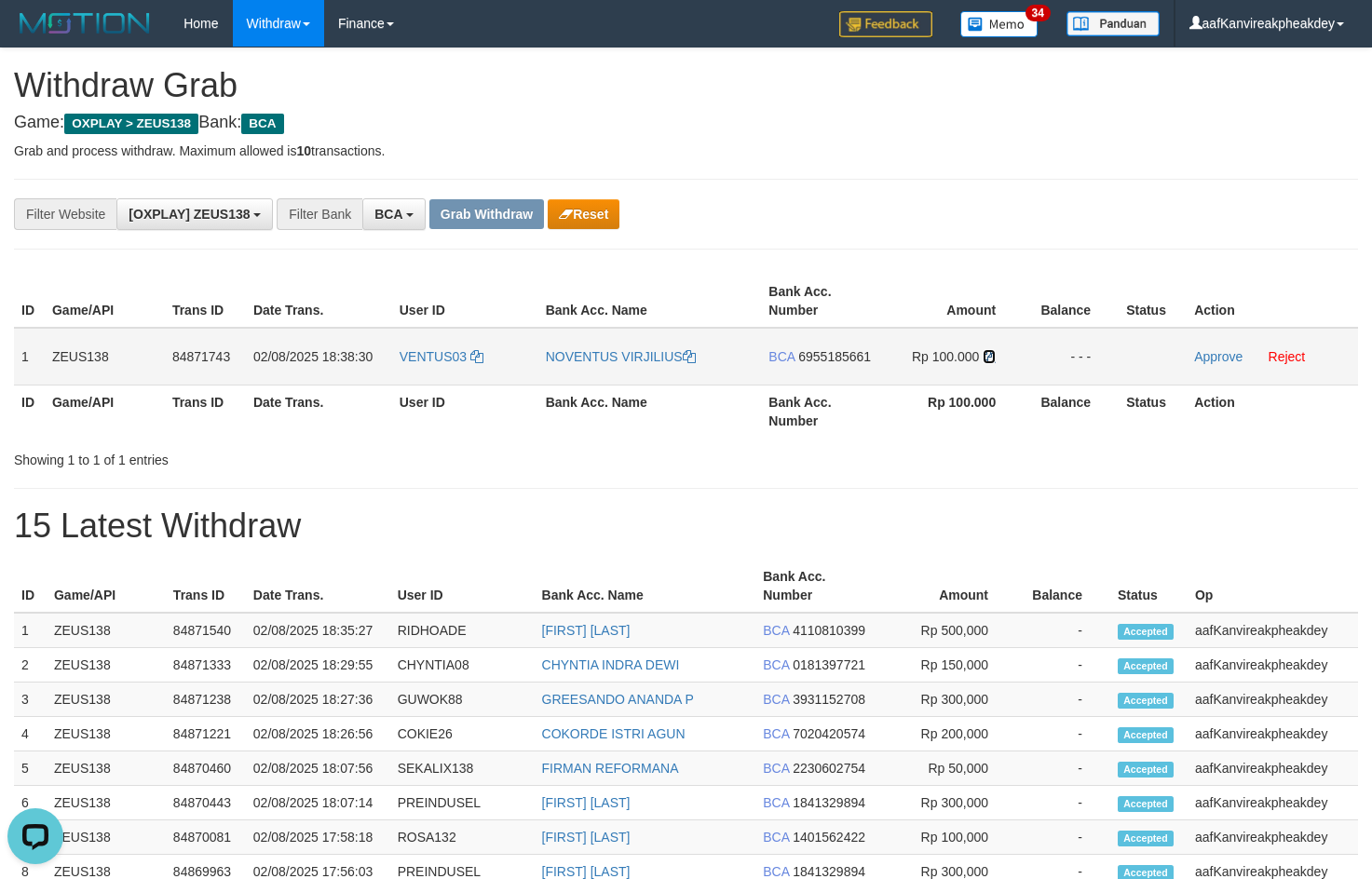 click at bounding box center (989, 357) 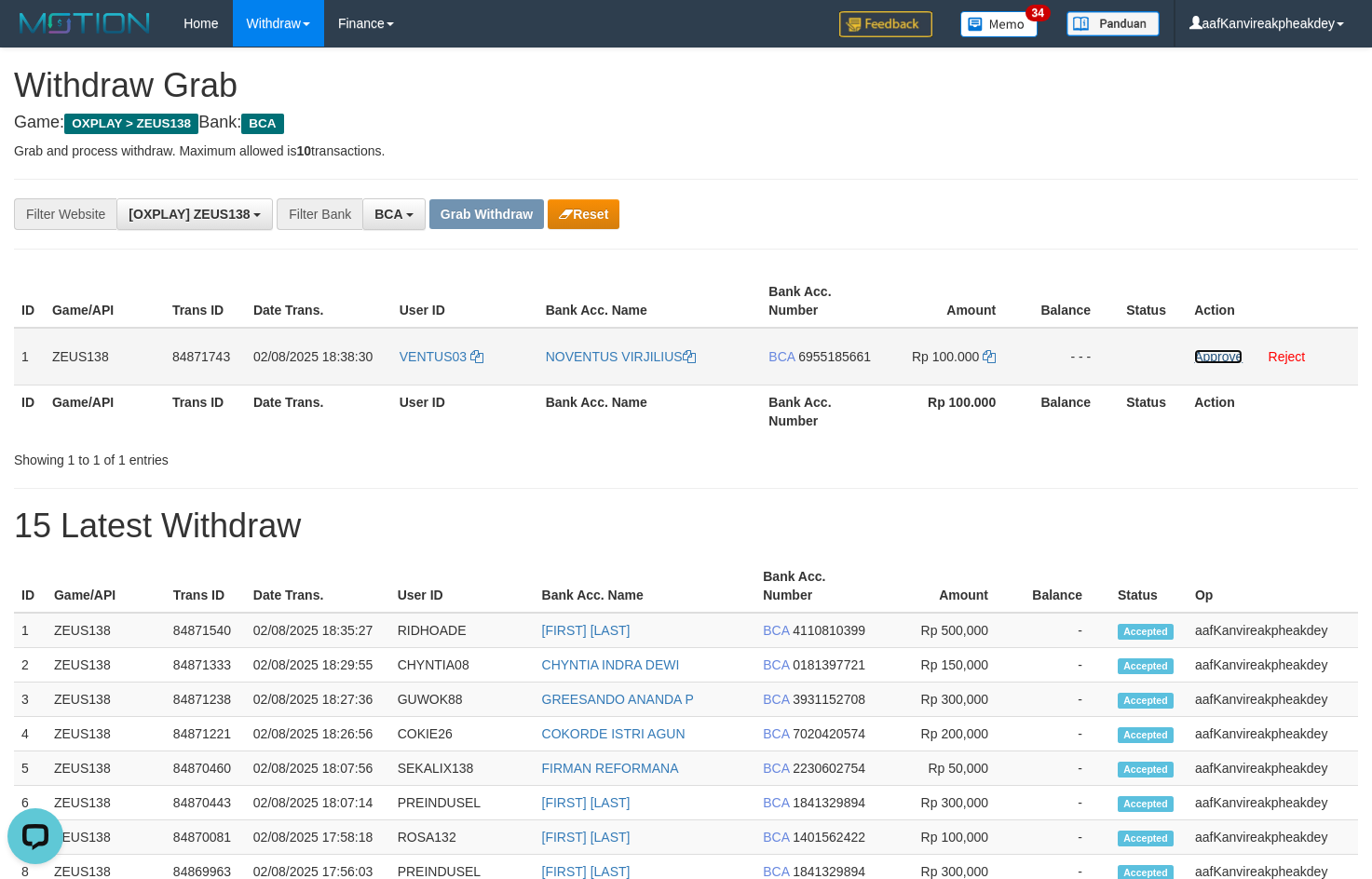 click on "Approve" at bounding box center (1218, 357) 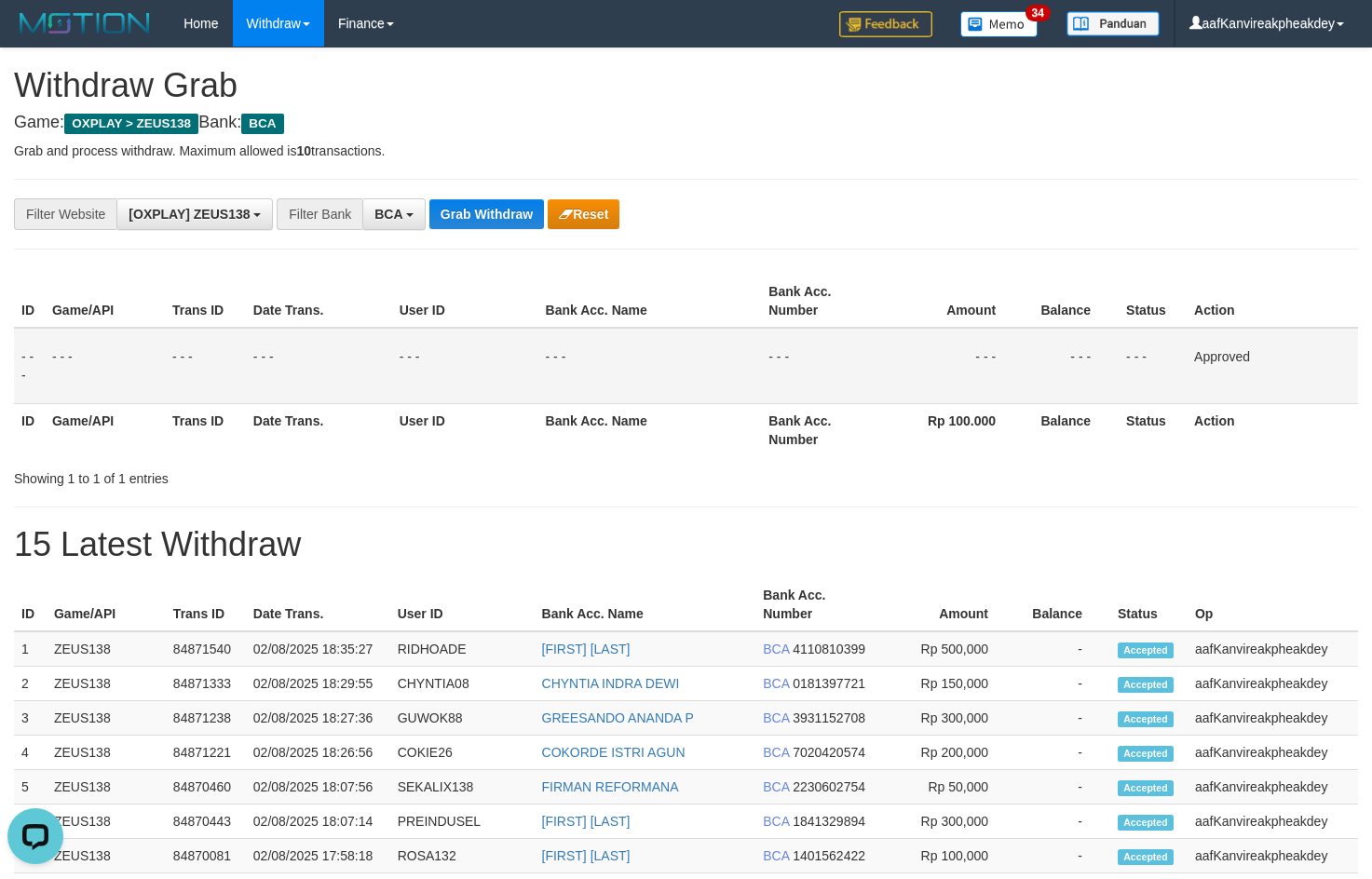 click on "**********" at bounding box center [686, 214] 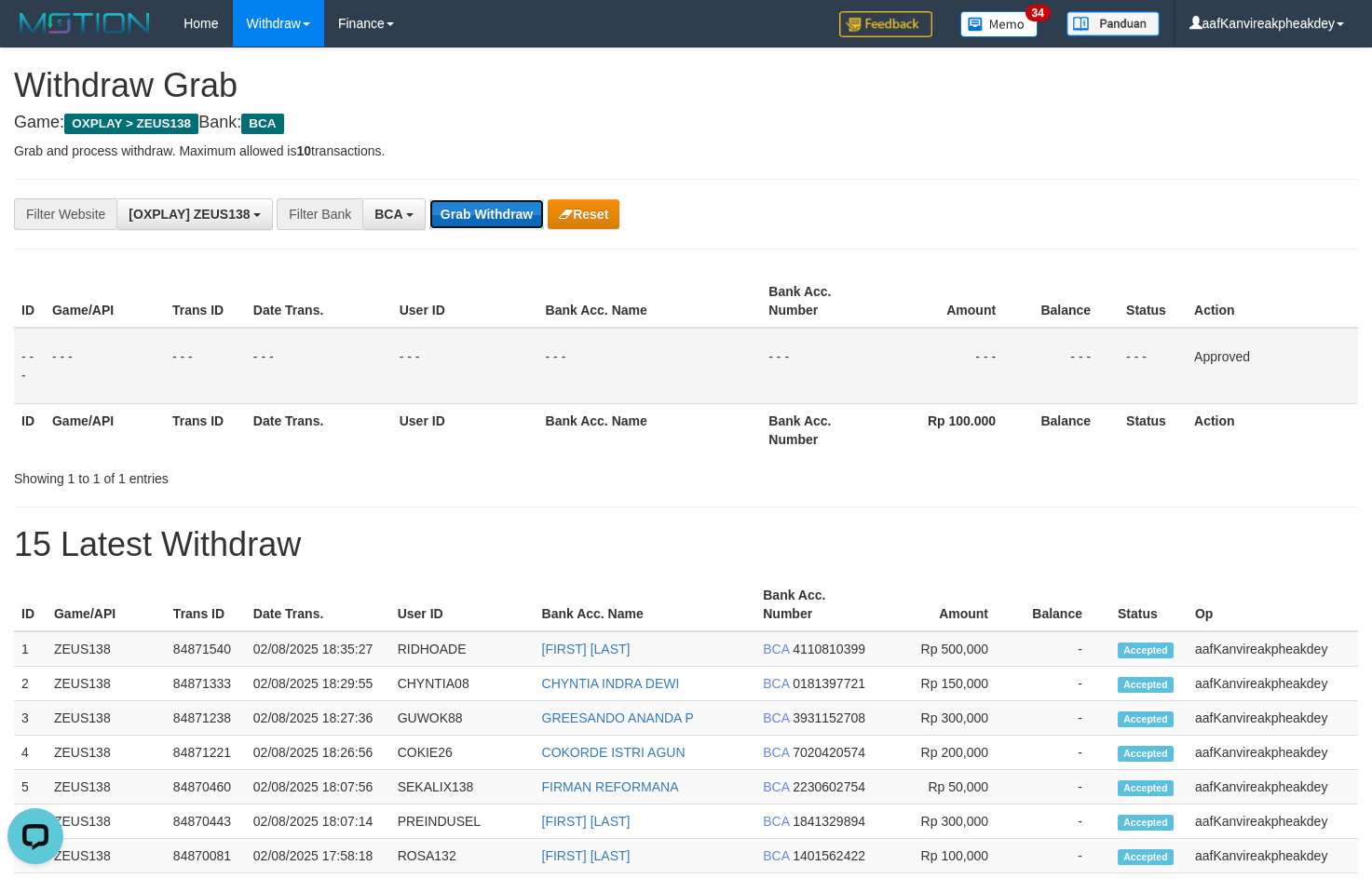 click on "Grab Withdraw" at bounding box center (486, 214) 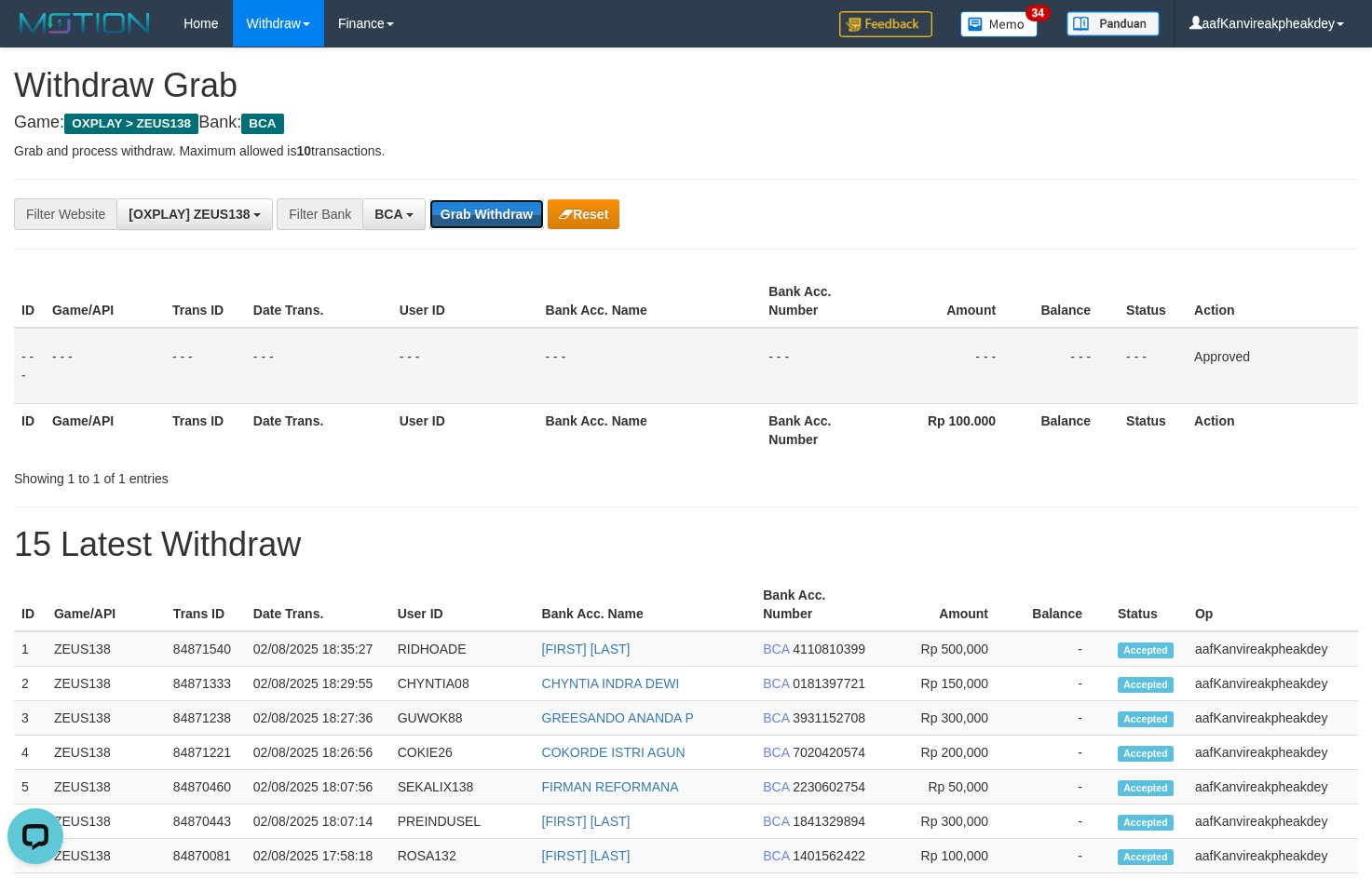 drag, startPoint x: 474, startPoint y: 216, endPoint x: 1298, endPoint y: 377, distance: 839.58144 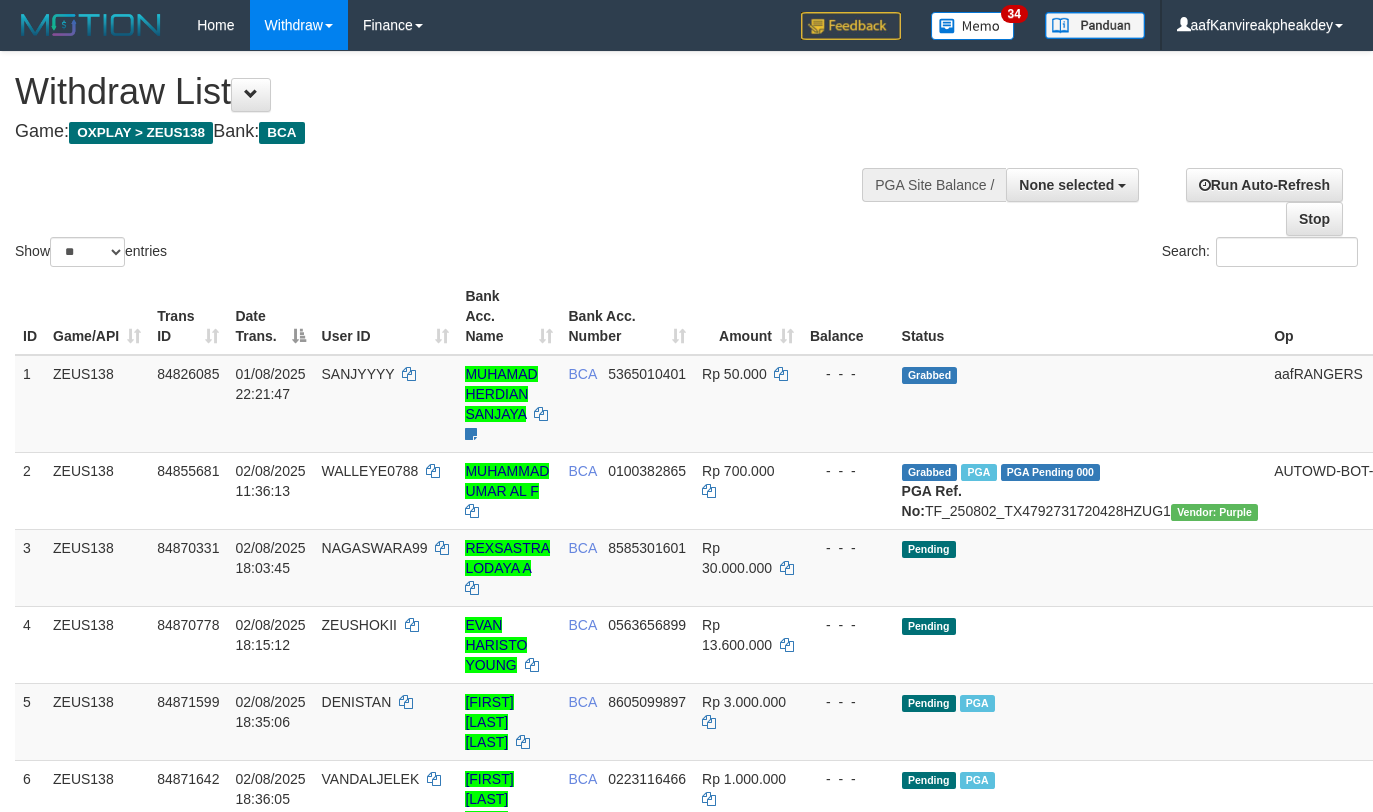 select 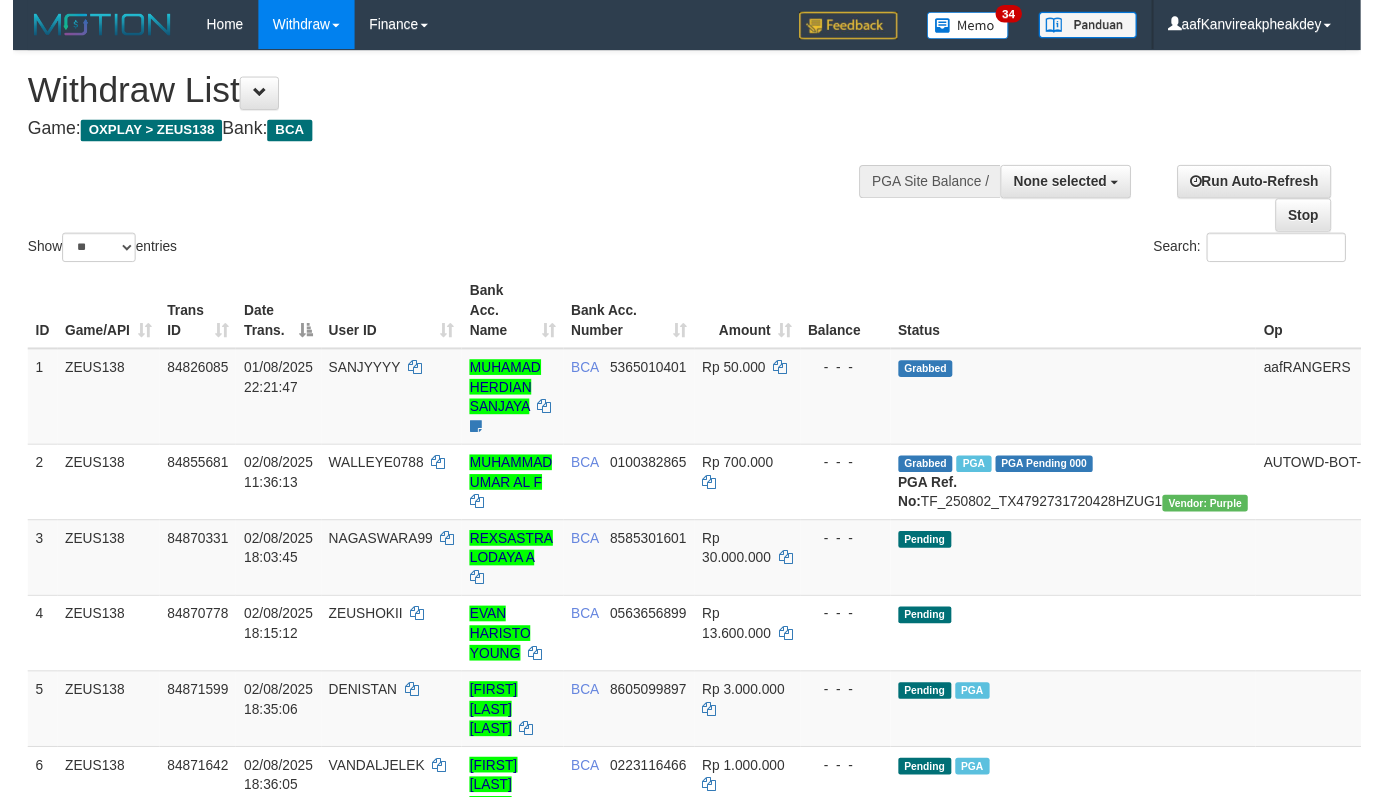 scroll, scrollTop: 728, scrollLeft: 0, axis: vertical 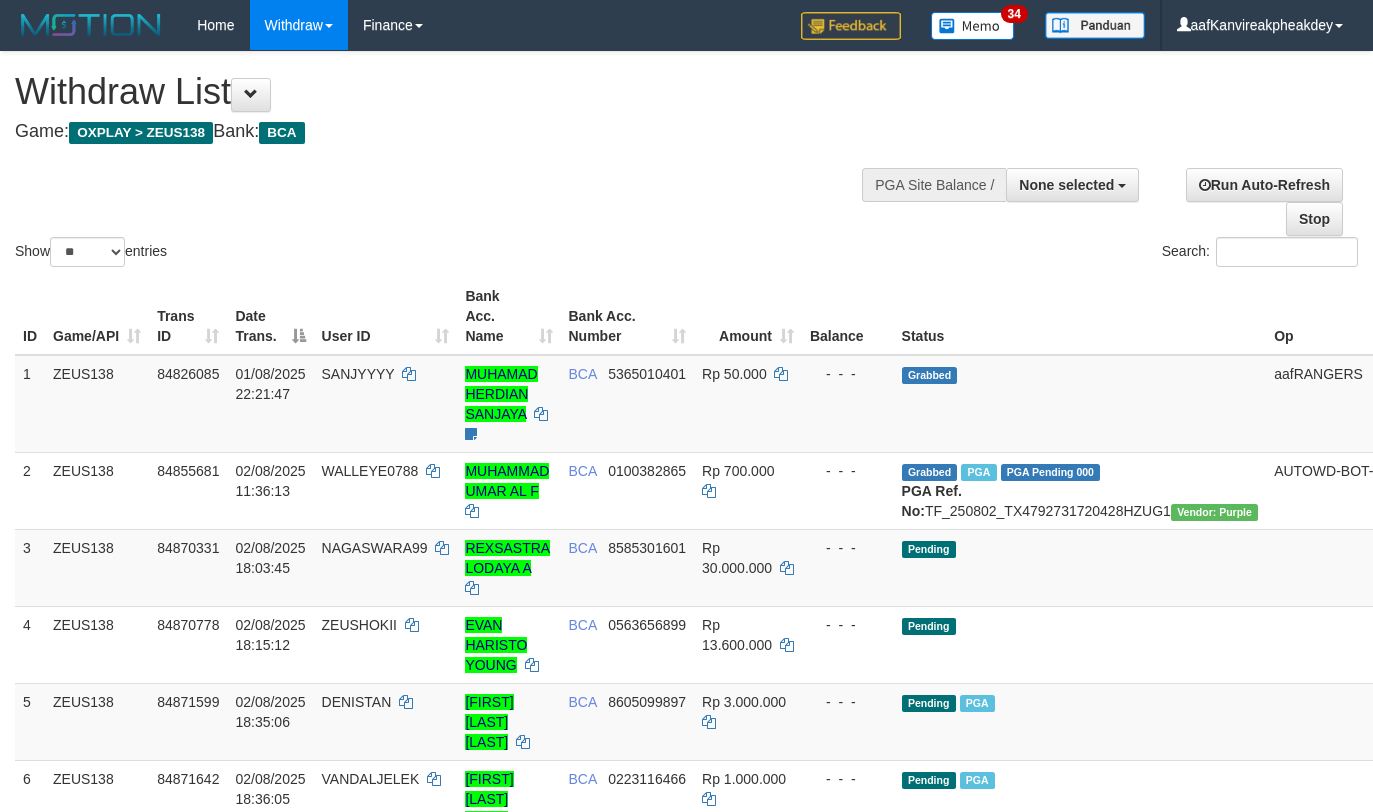 select 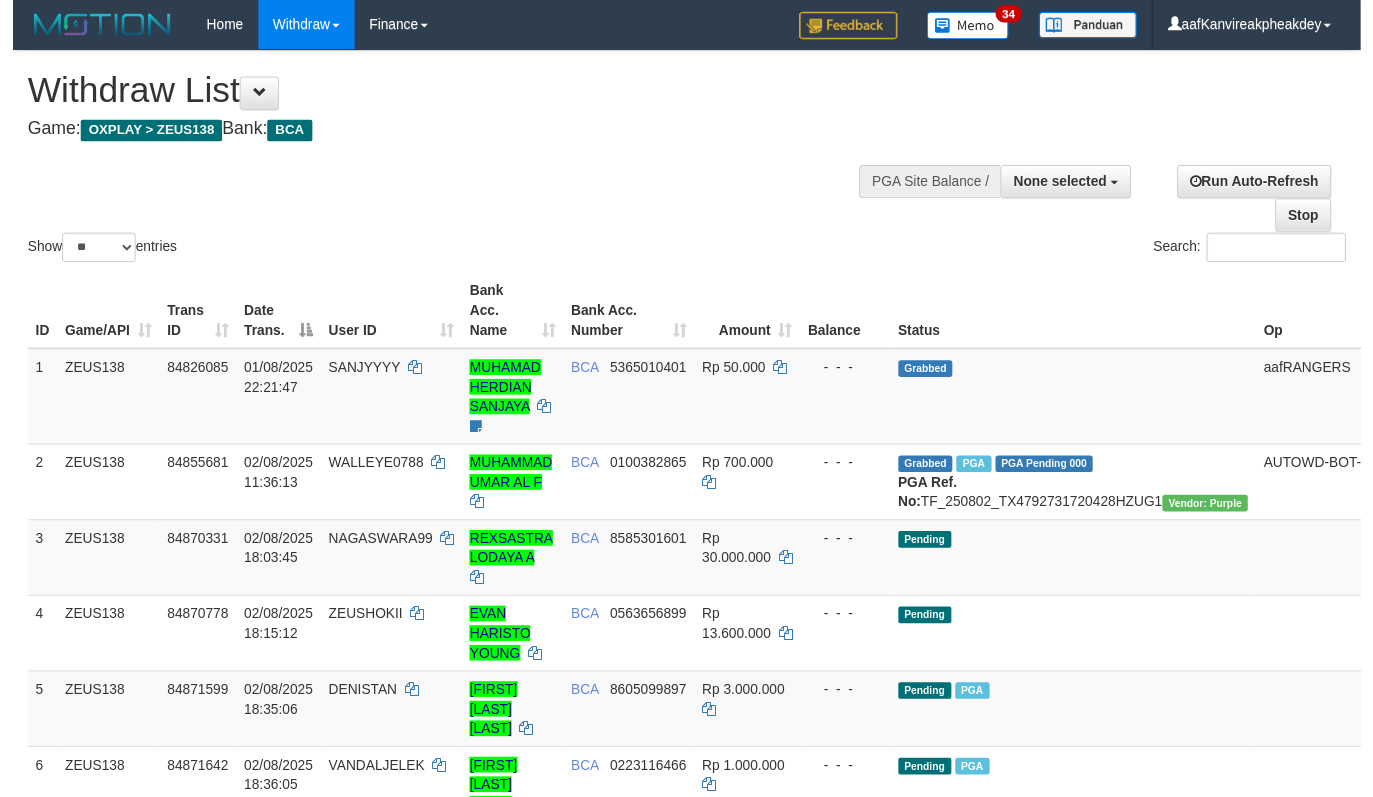 scroll, scrollTop: 728, scrollLeft: 0, axis: vertical 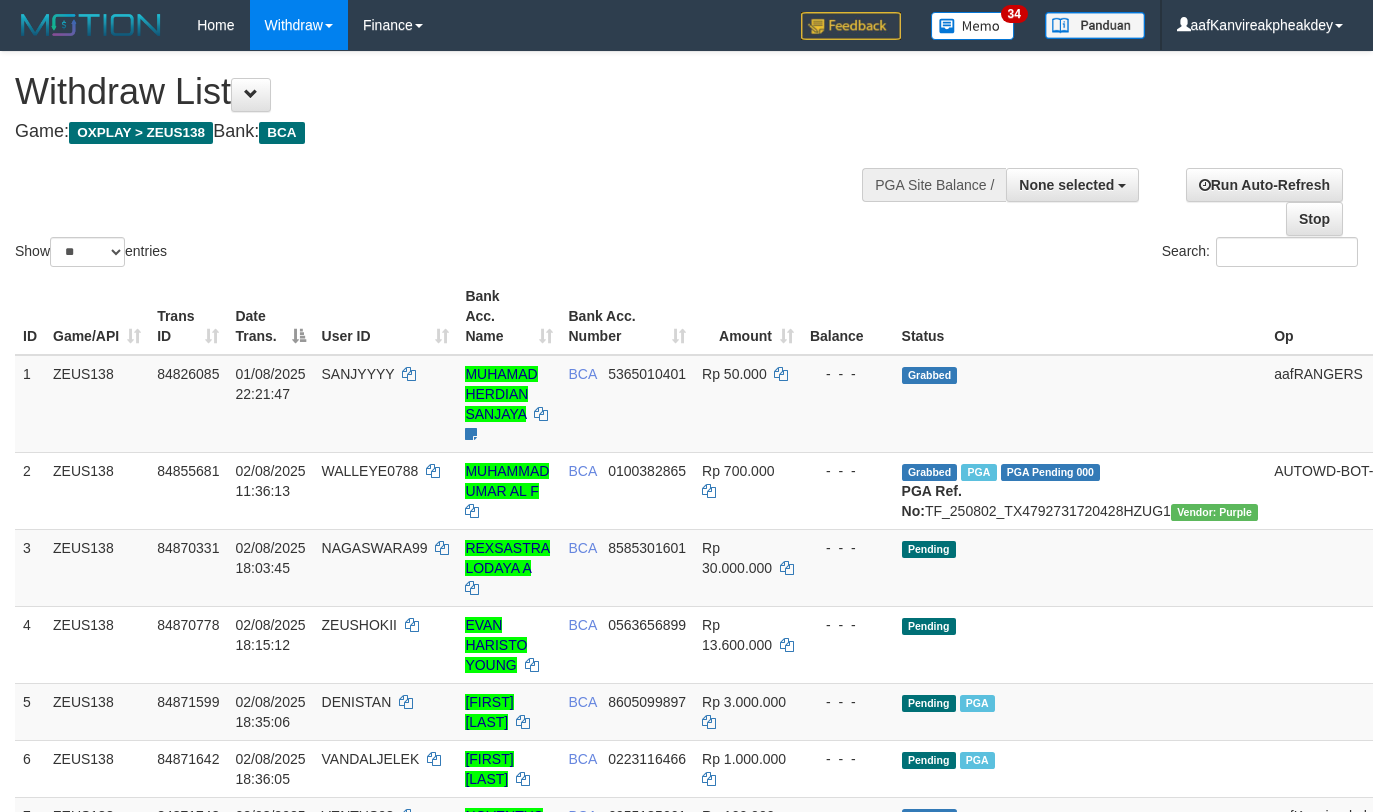 select 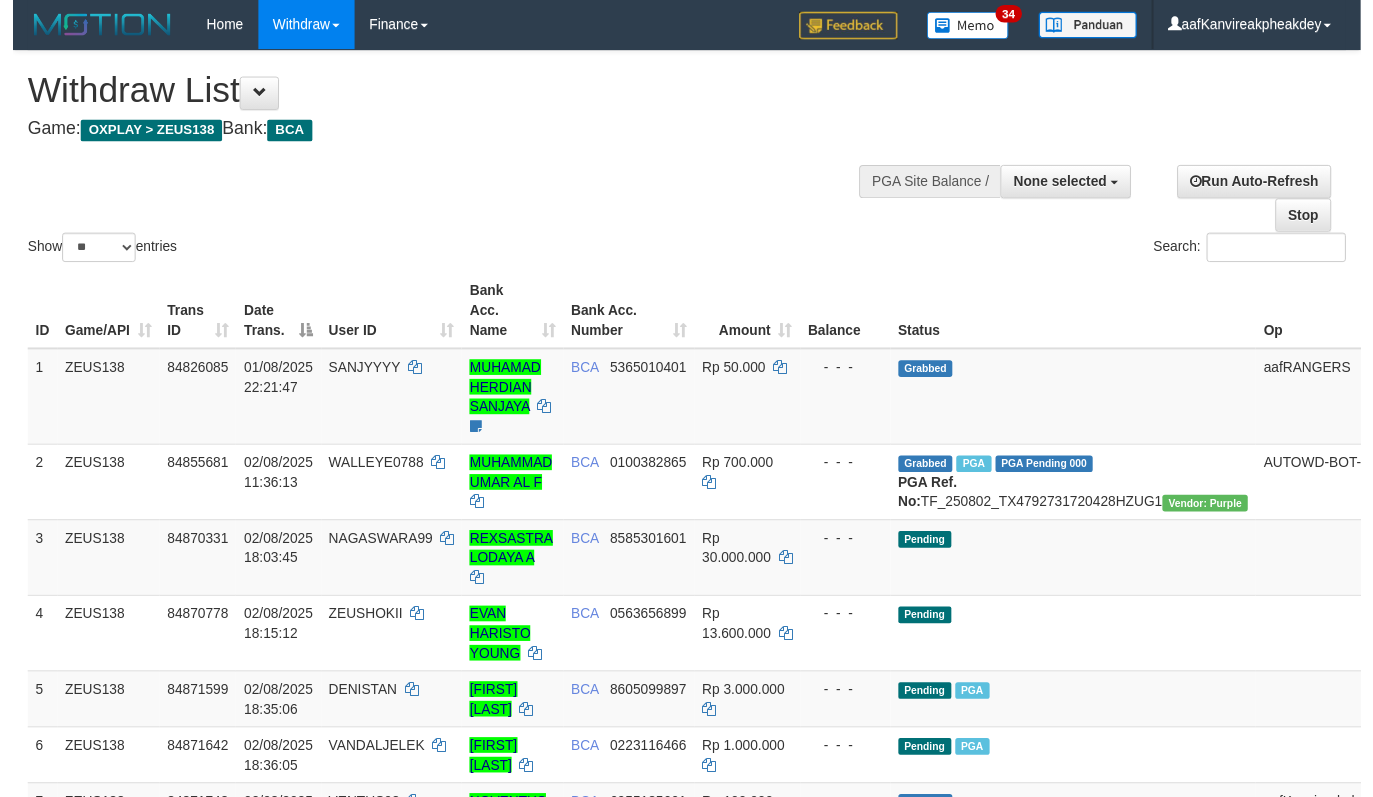 scroll, scrollTop: 728, scrollLeft: 0, axis: vertical 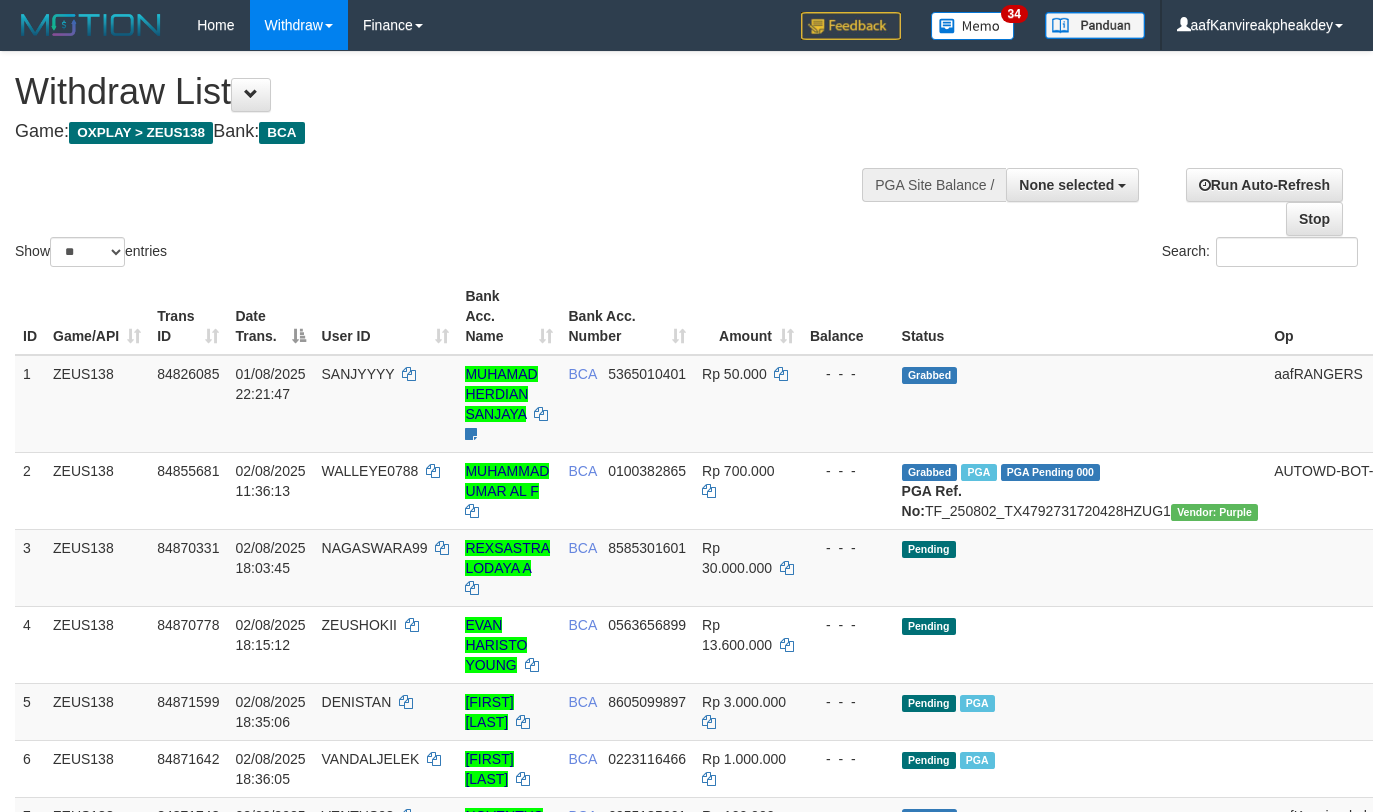 select 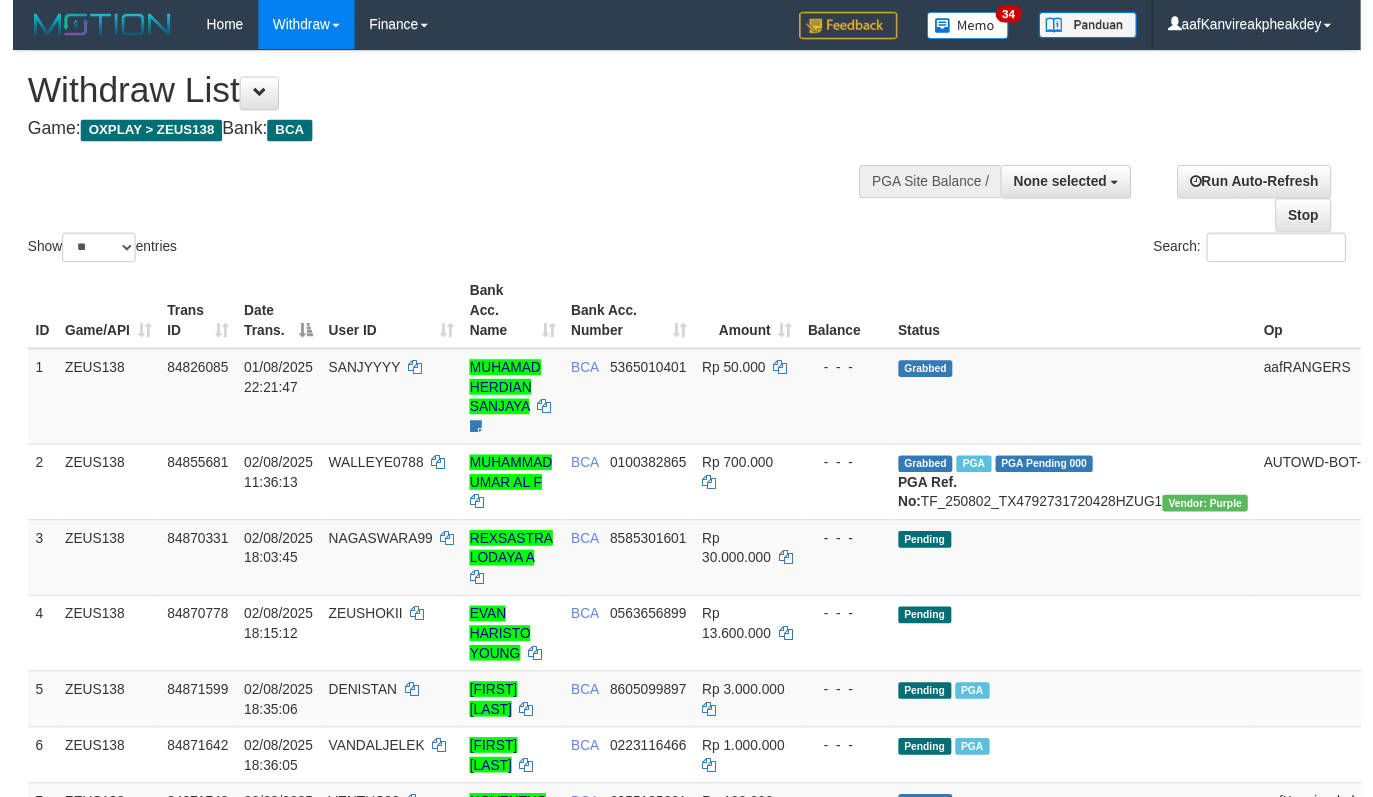 scroll, scrollTop: 728, scrollLeft: 0, axis: vertical 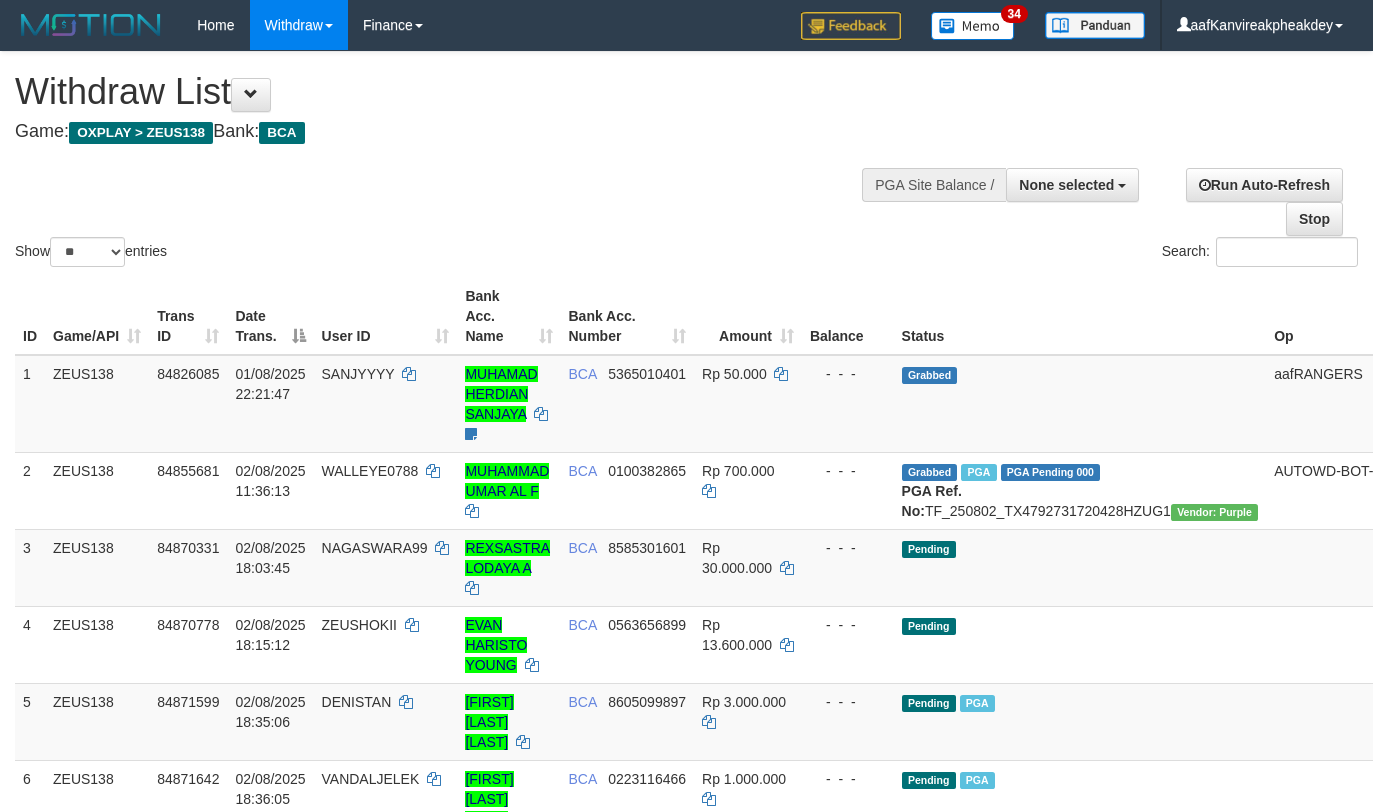 select 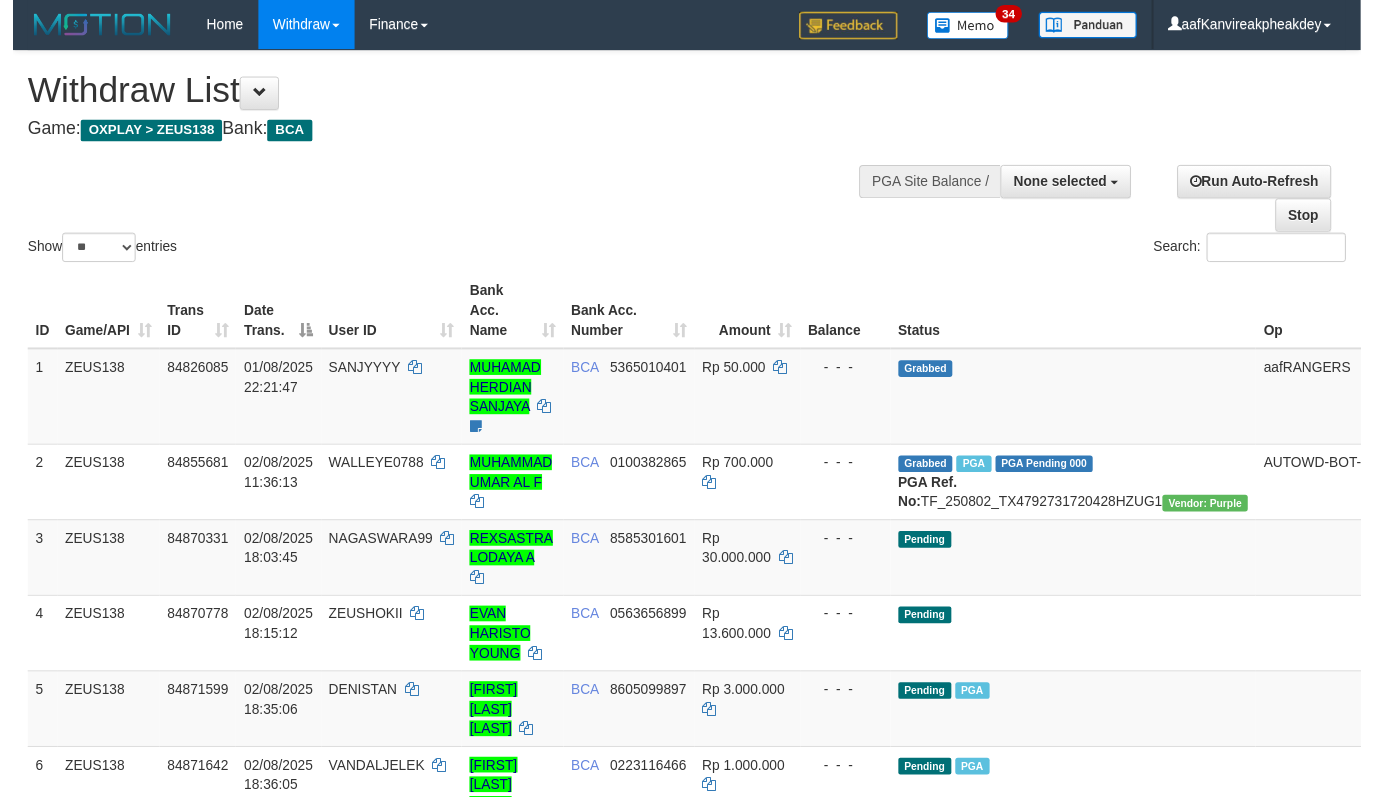 scroll, scrollTop: 728, scrollLeft: 0, axis: vertical 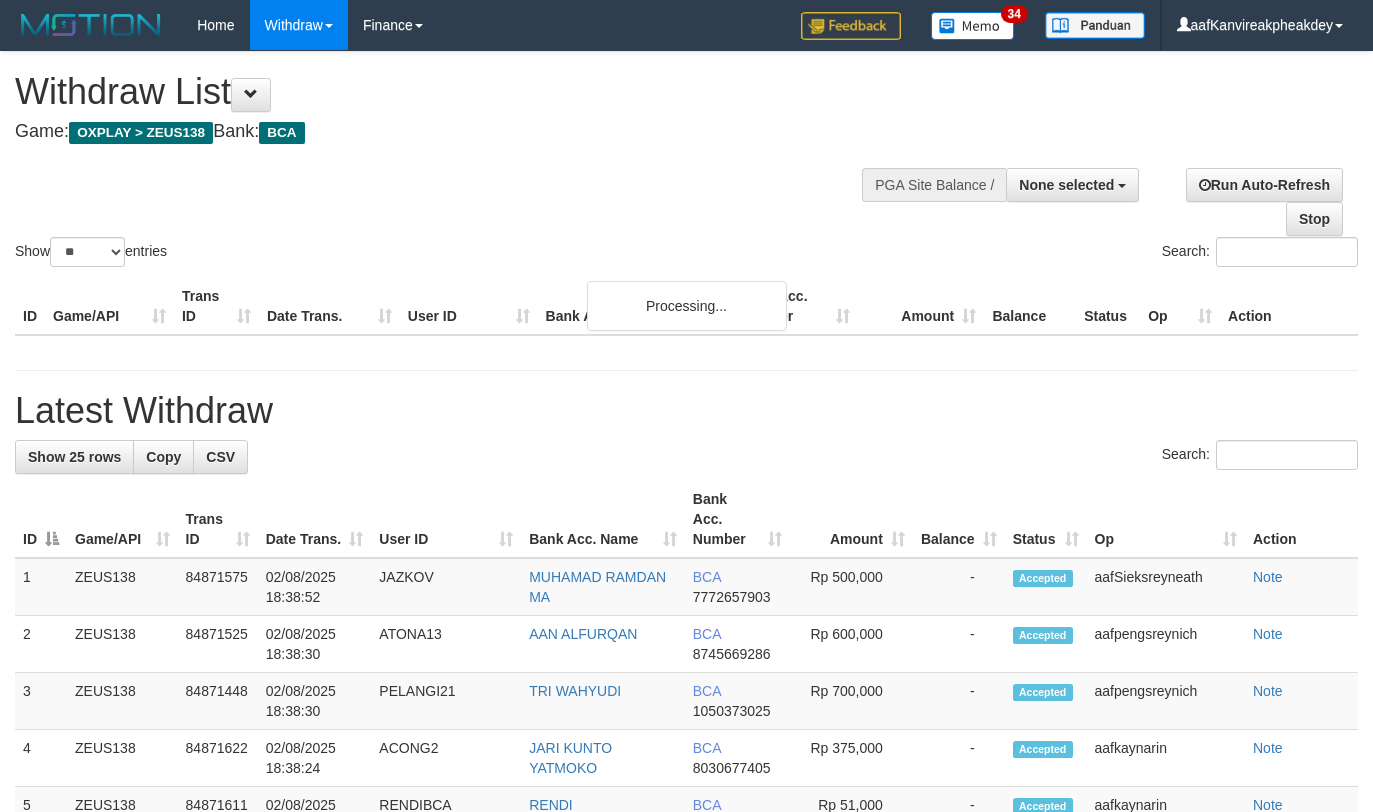 select 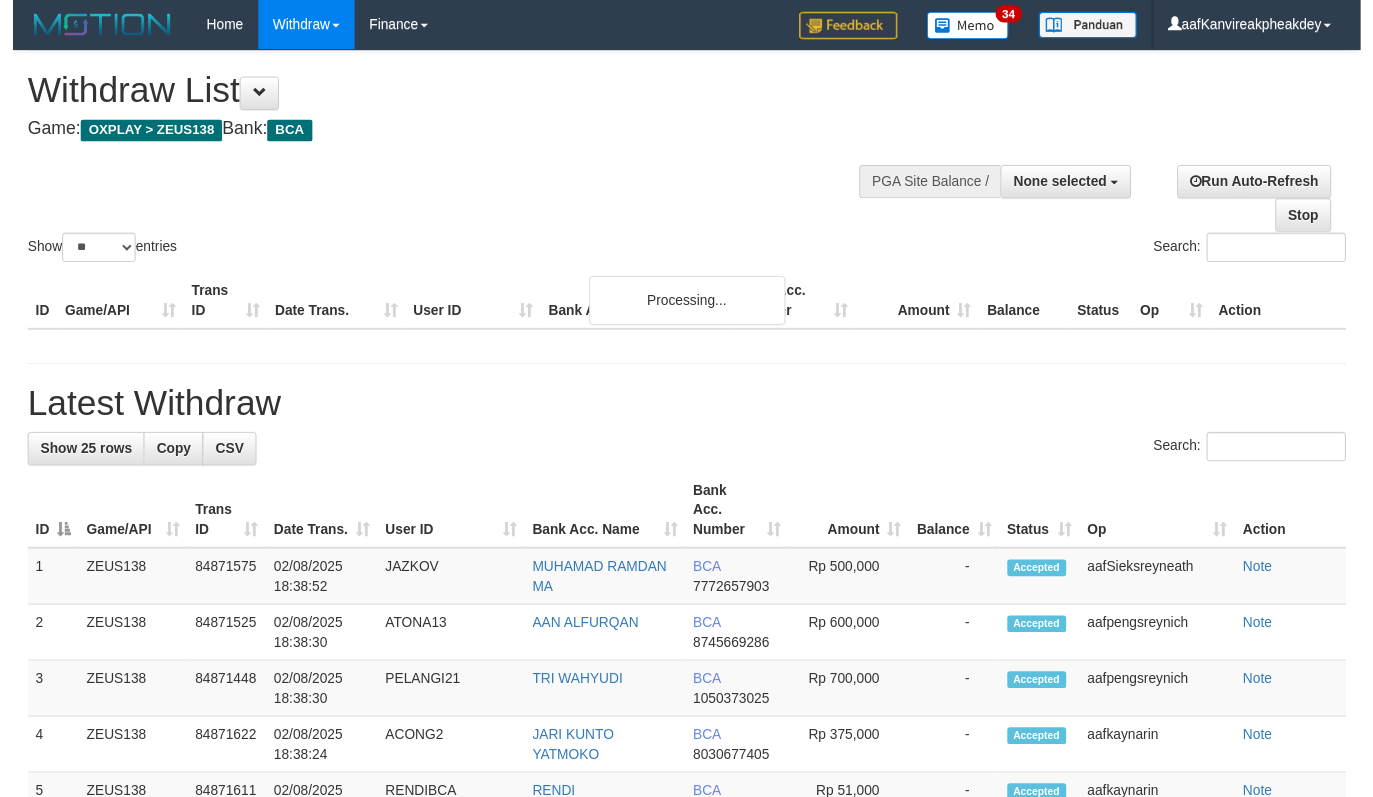 scroll, scrollTop: 728, scrollLeft: 0, axis: vertical 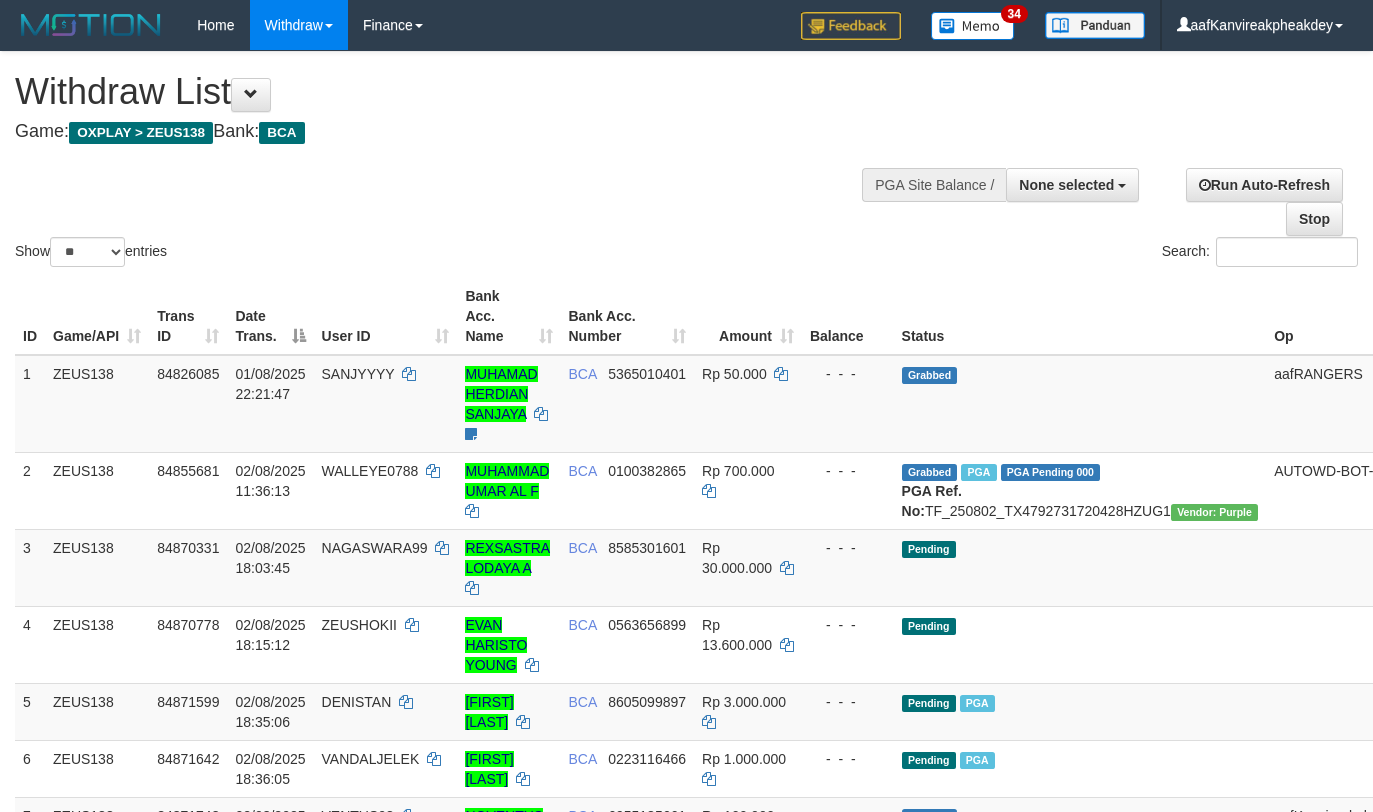 select 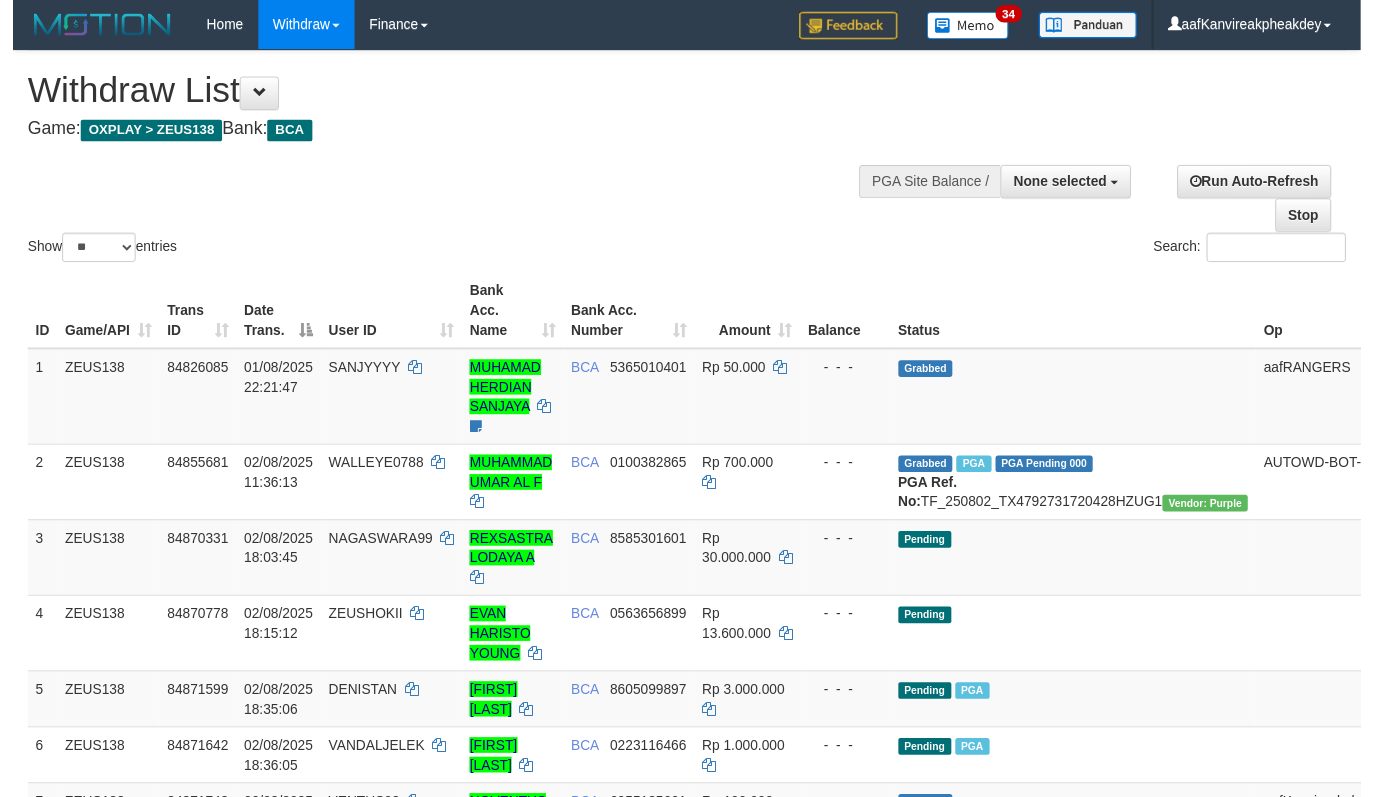 scroll, scrollTop: 728, scrollLeft: 0, axis: vertical 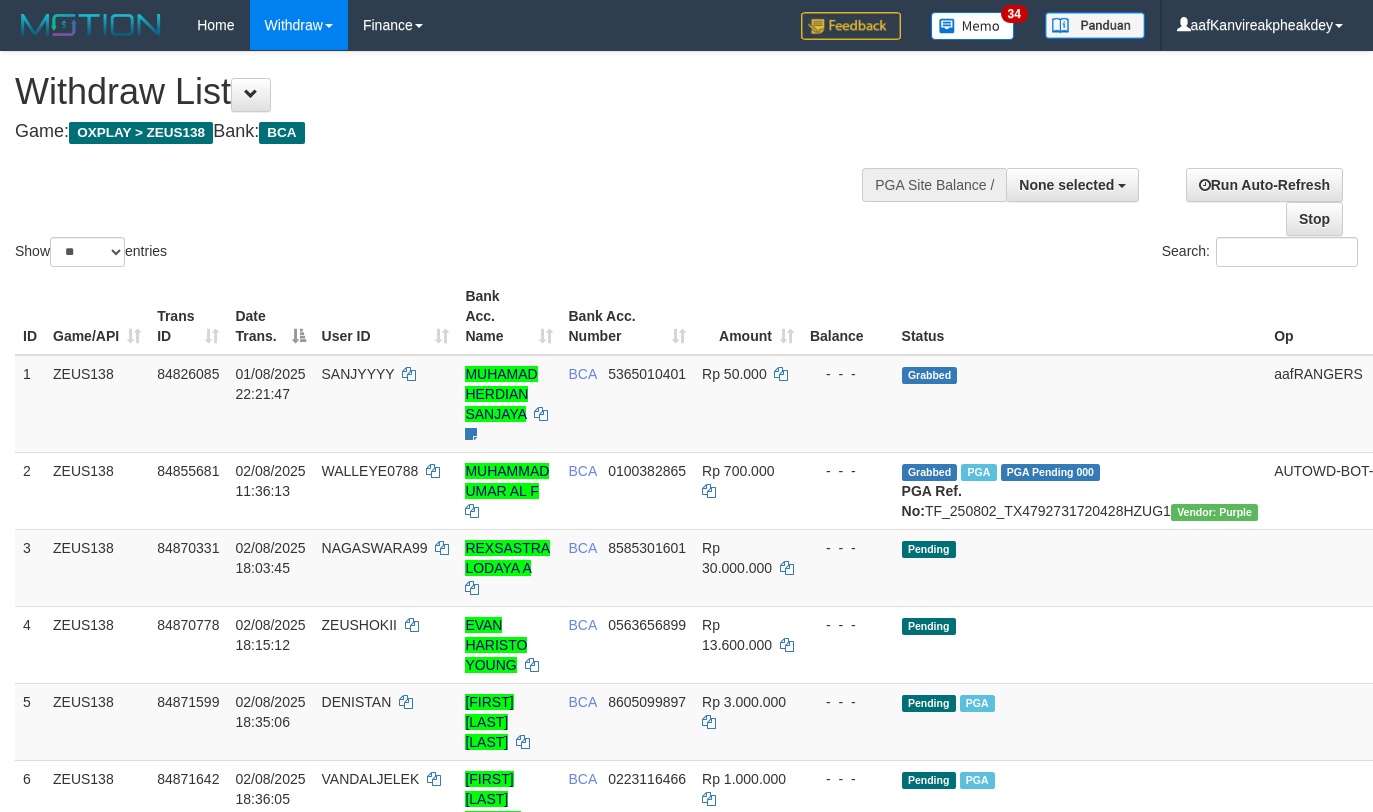select 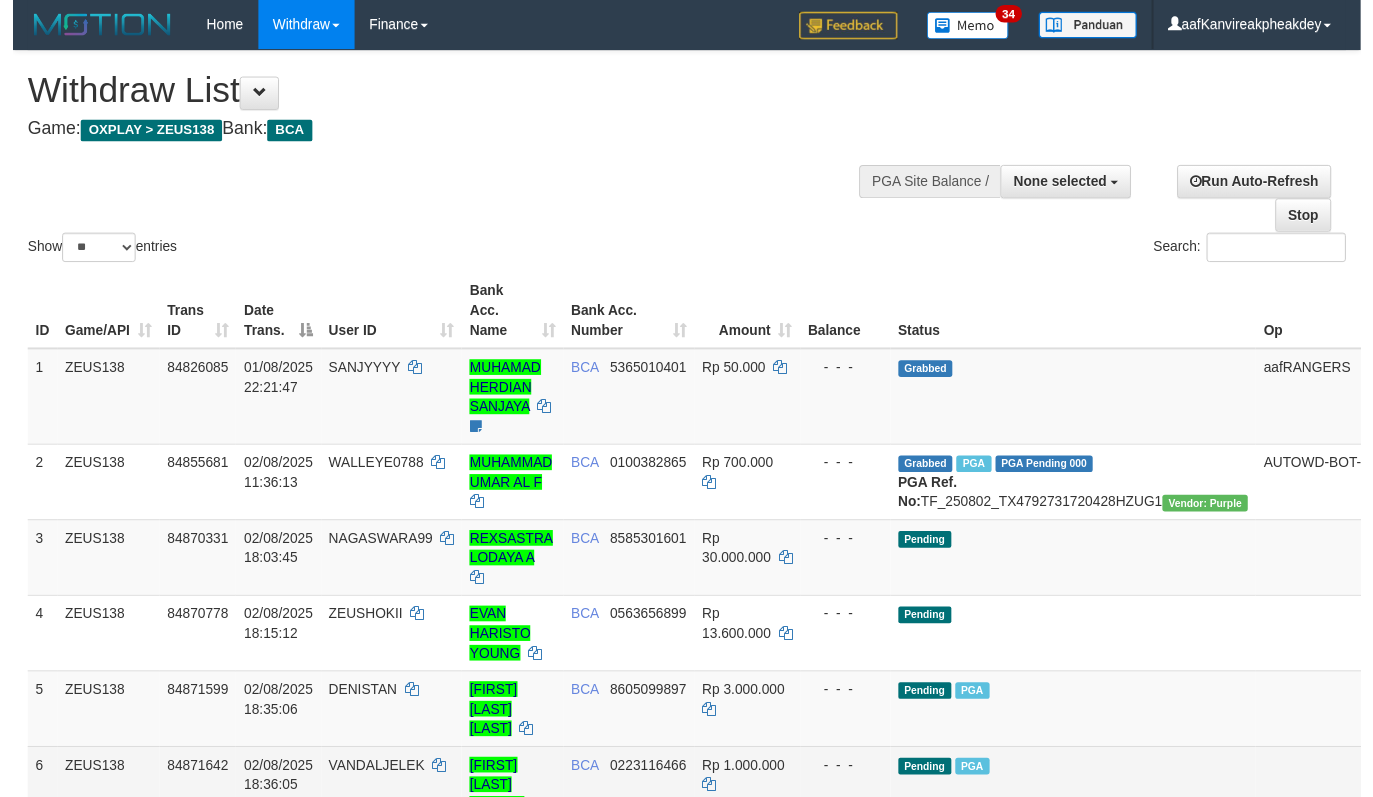 scroll, scrollTop: 728, scrollLeft: 0, axis: vertical 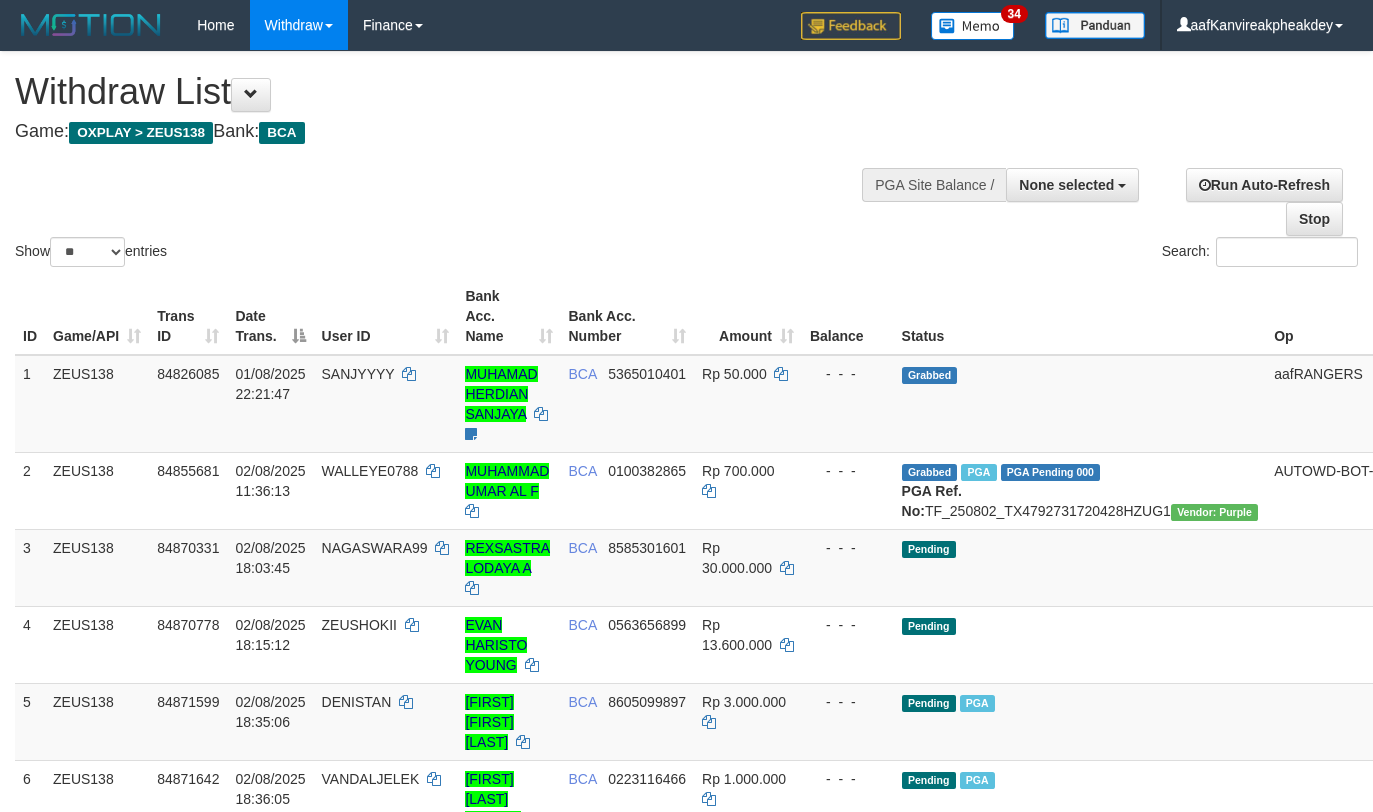 select 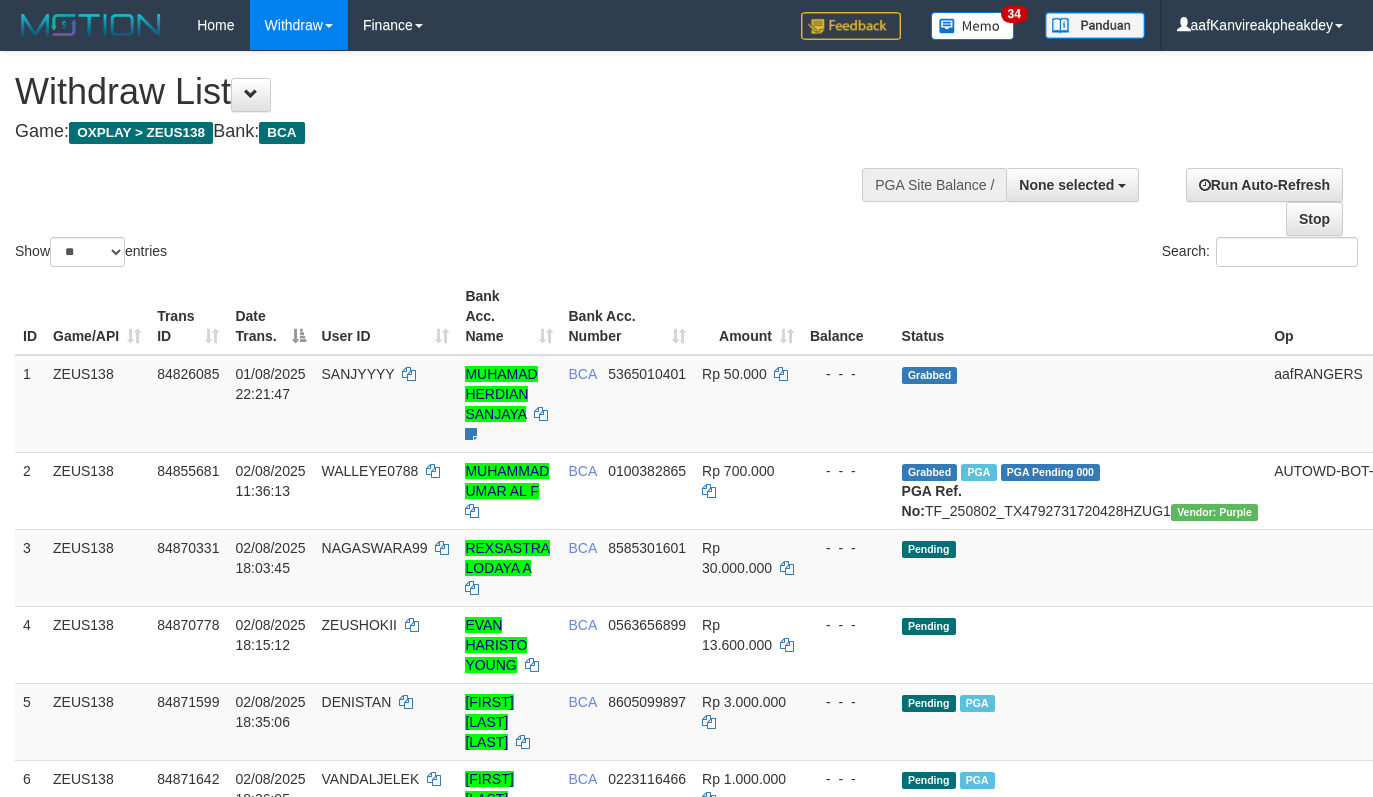 select 